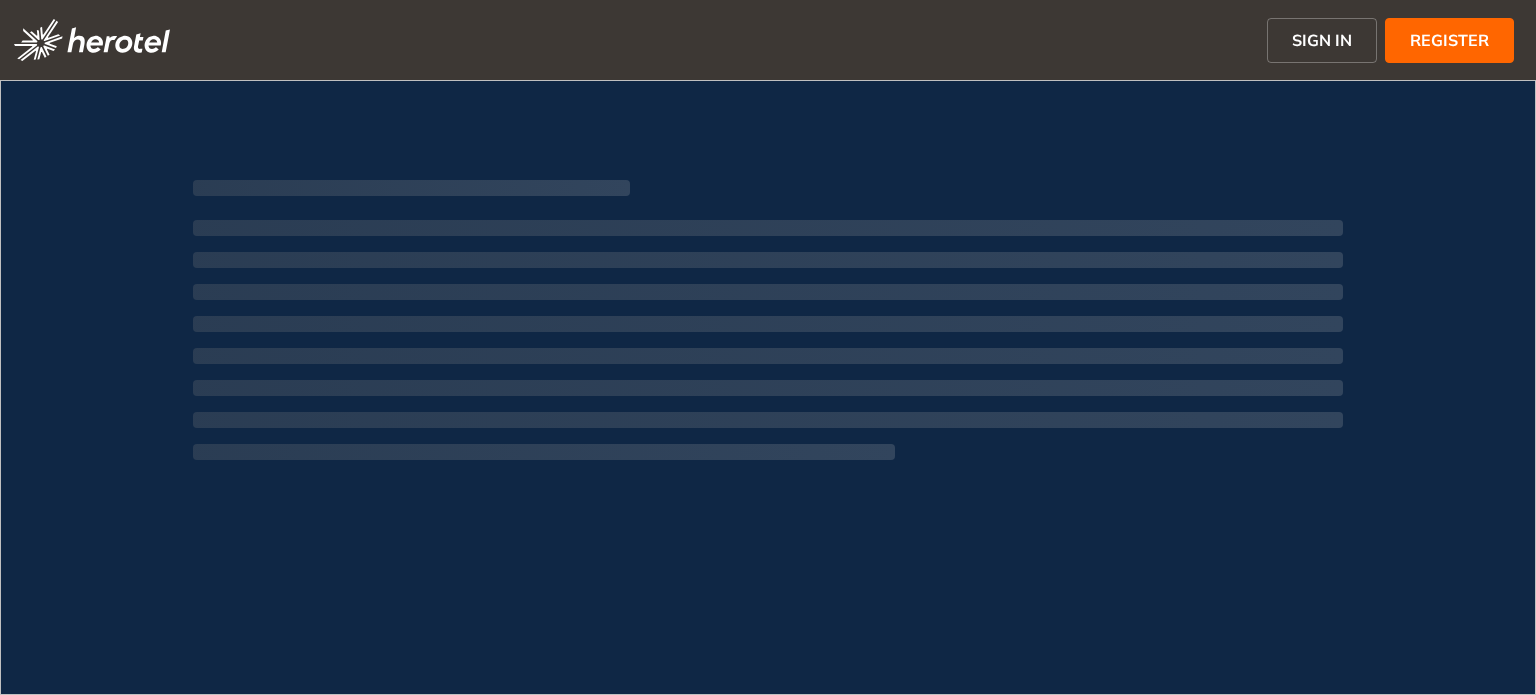 scroll, scrollTop: 0, scrollLeft: 0, axis: both 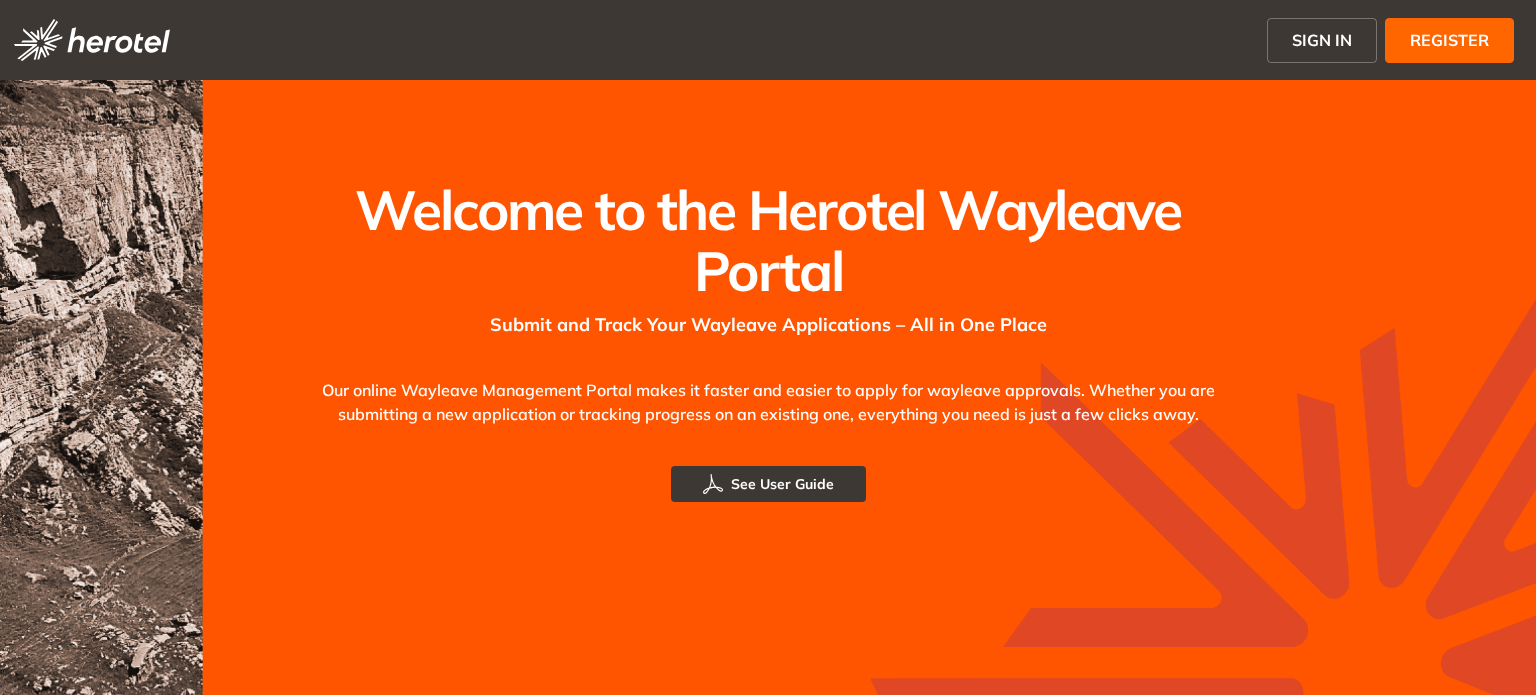 click on "SIGN IN" at bounding box center [1322, 40] 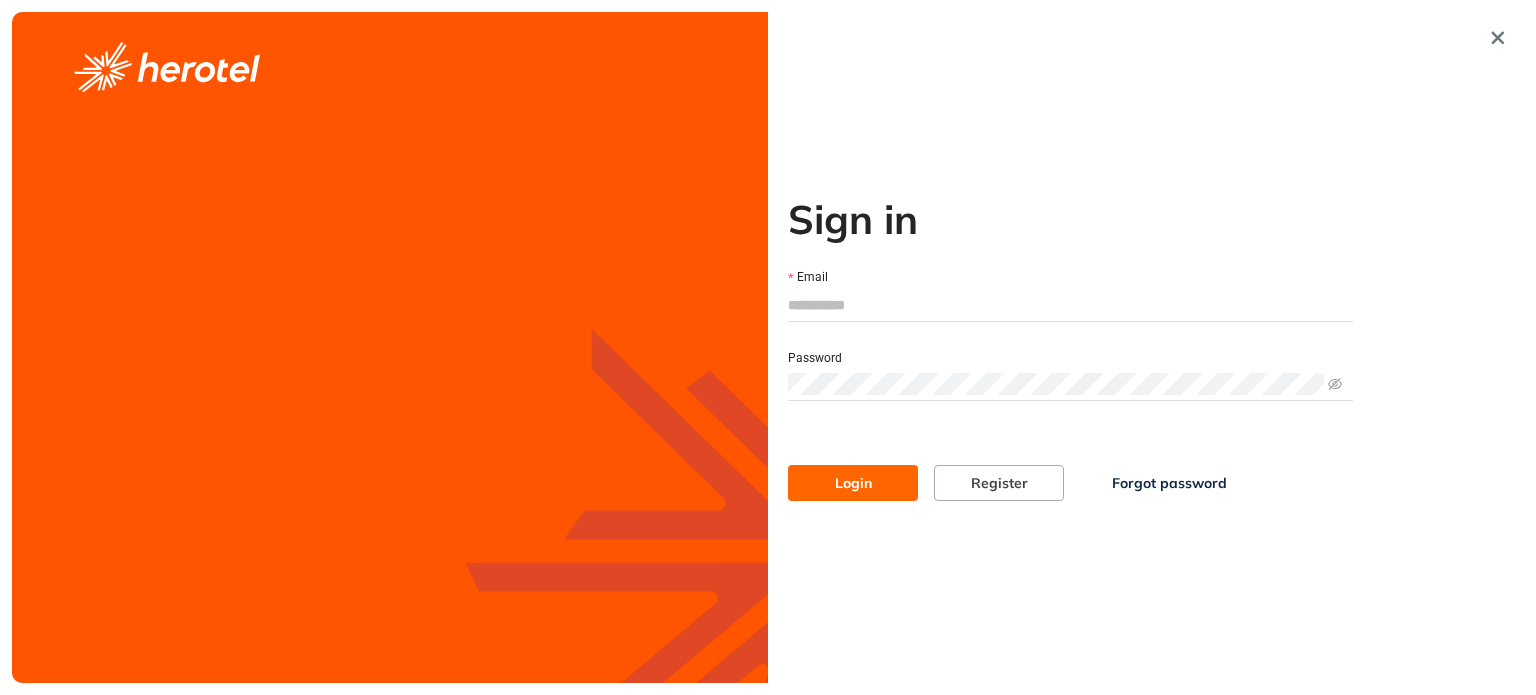 type on "**********" 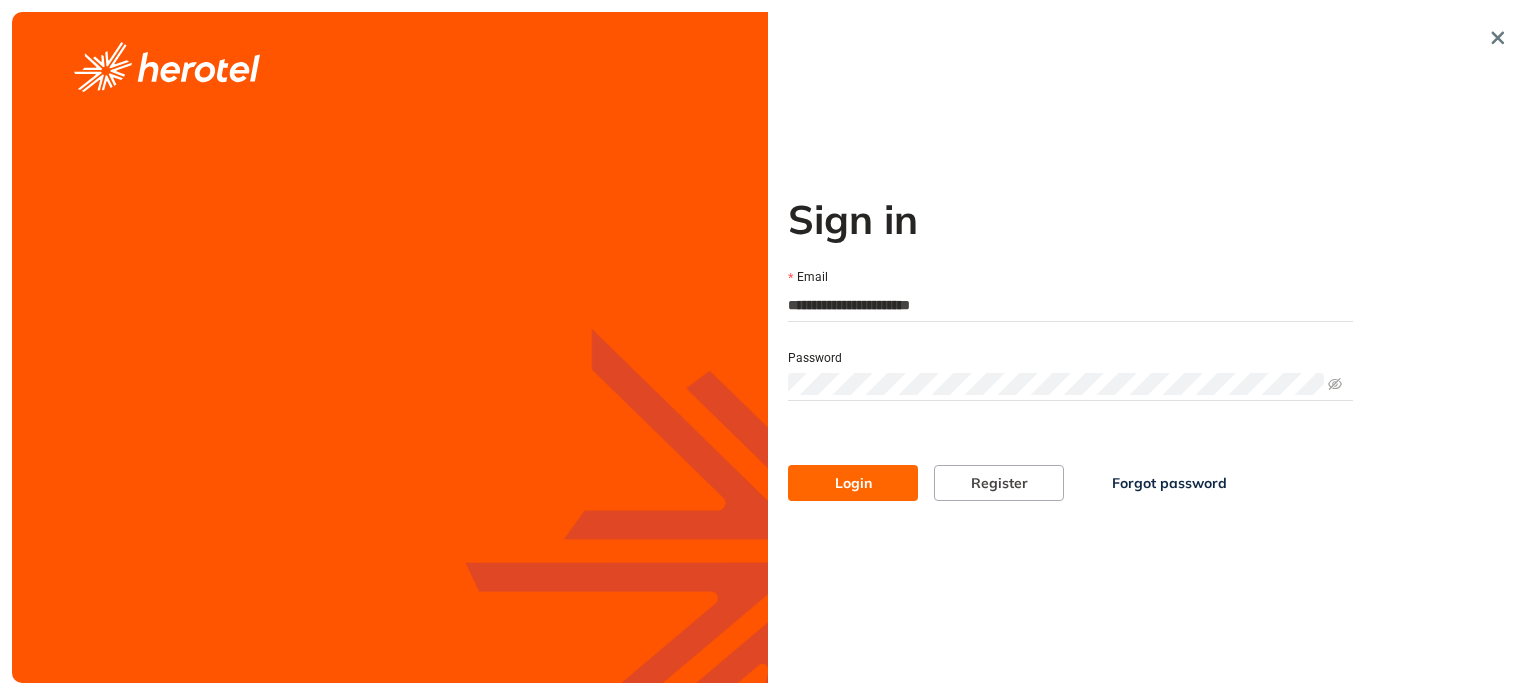 click on "Login" at bounding box center [853, 483] 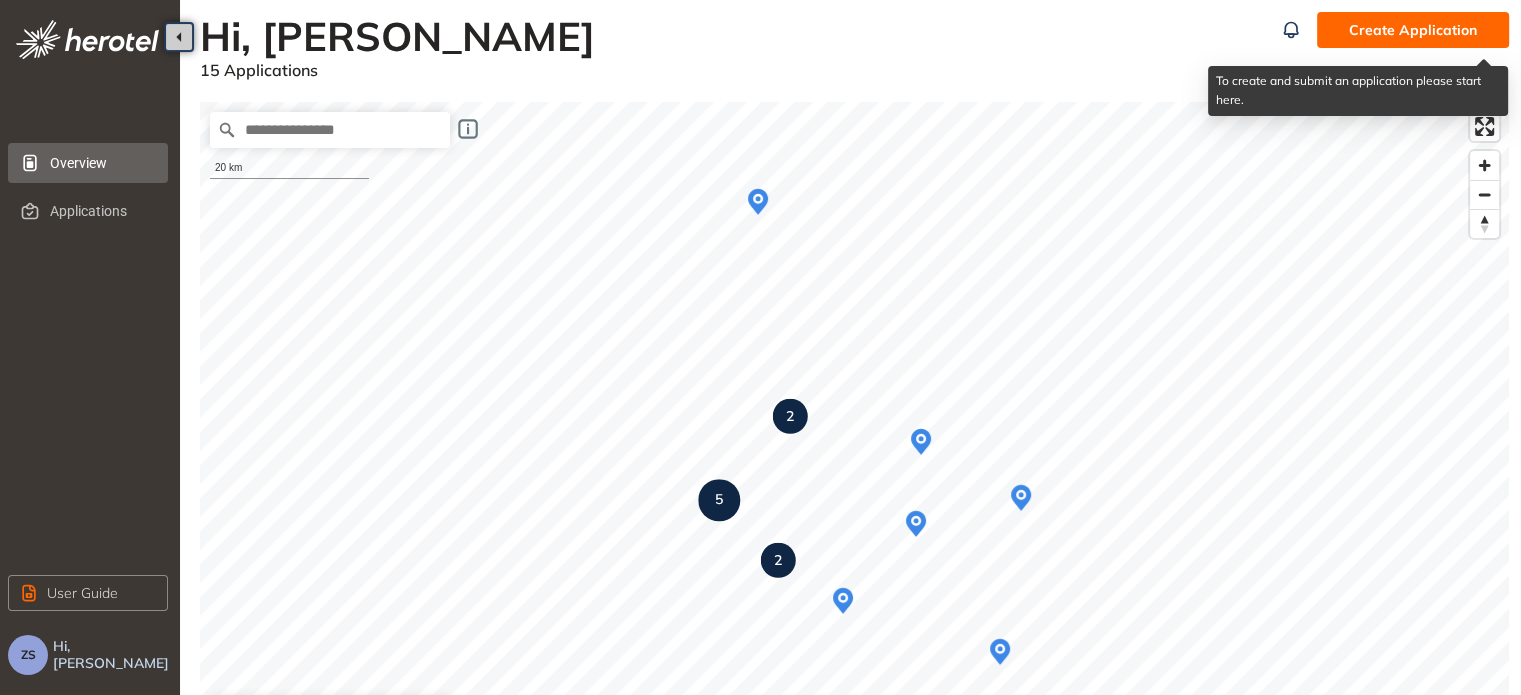 click on "Create Application" at bounding box center [1413, 30] 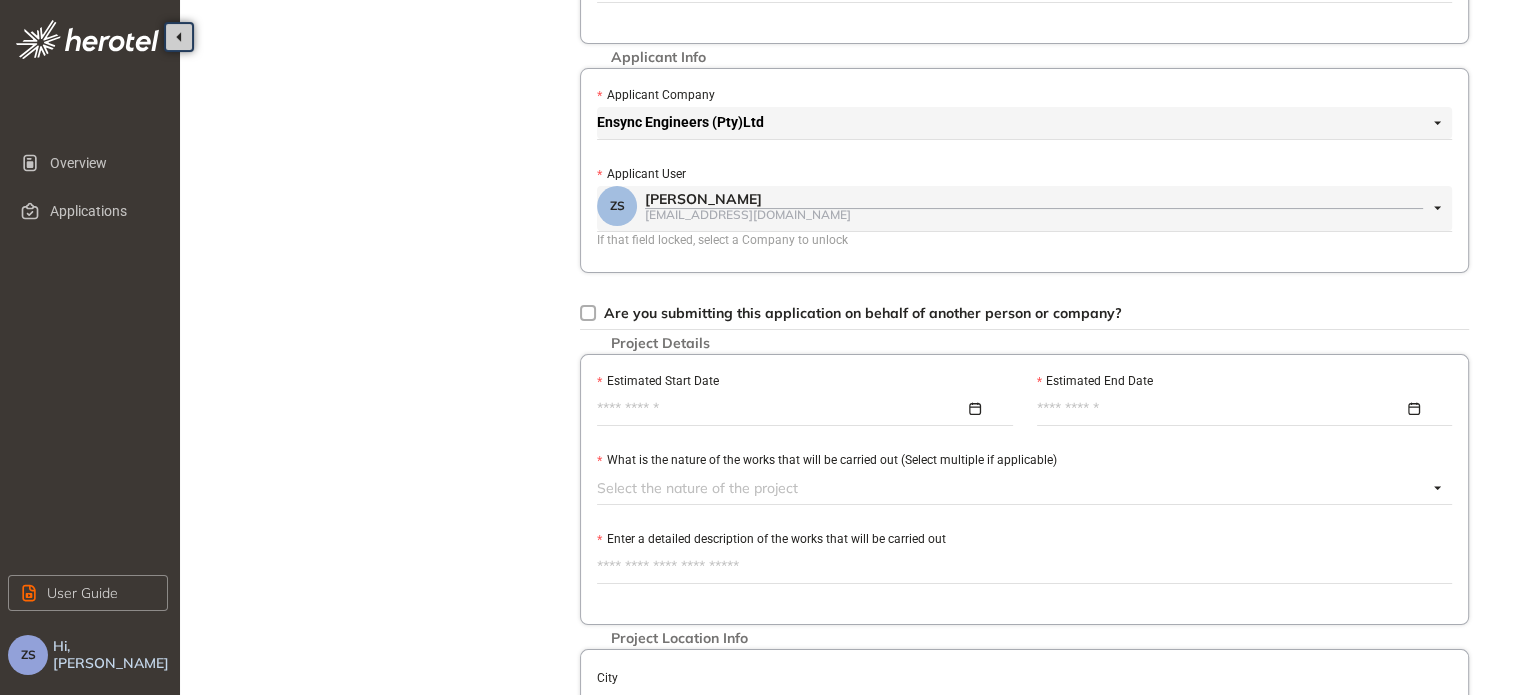 scroll, scrollTop: 0, scrollLeft: 0, axis: both 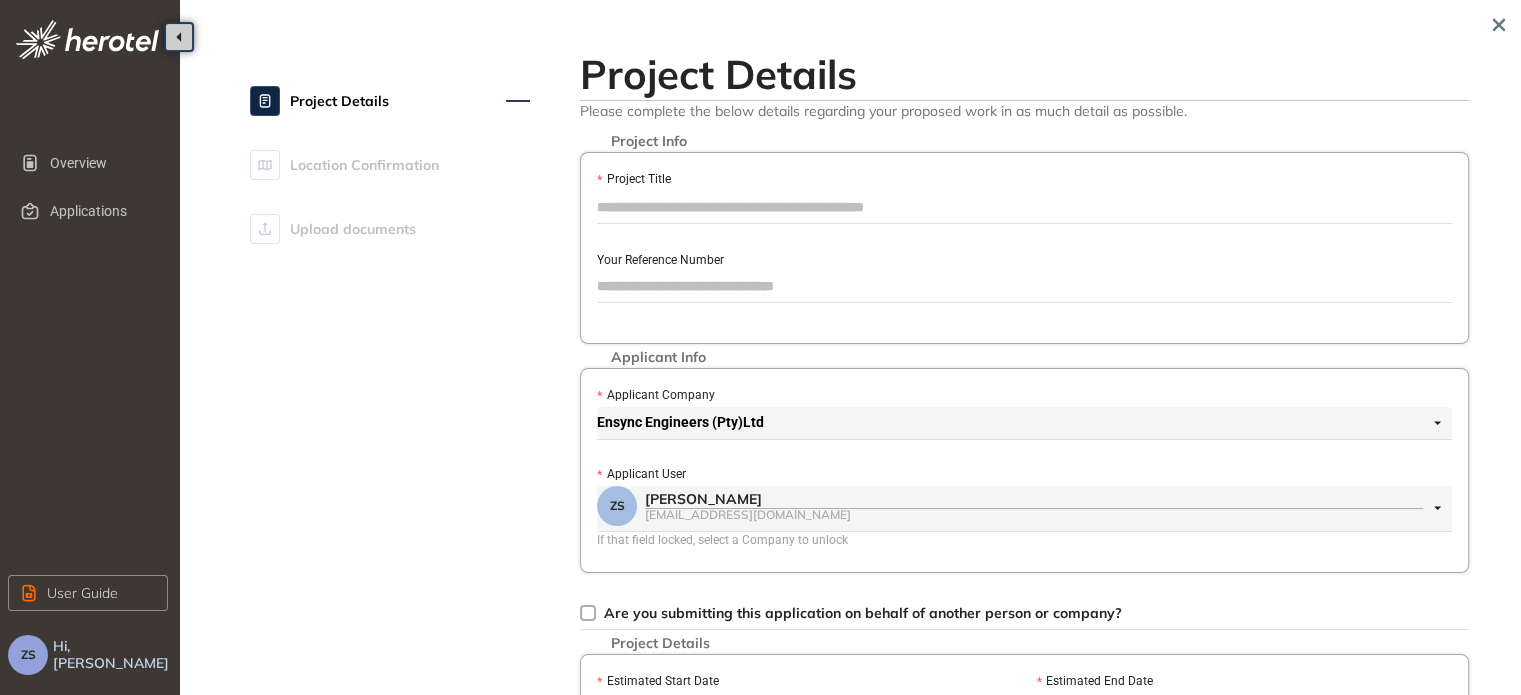 click on "Project Title" at bounding box center [1024, 207] 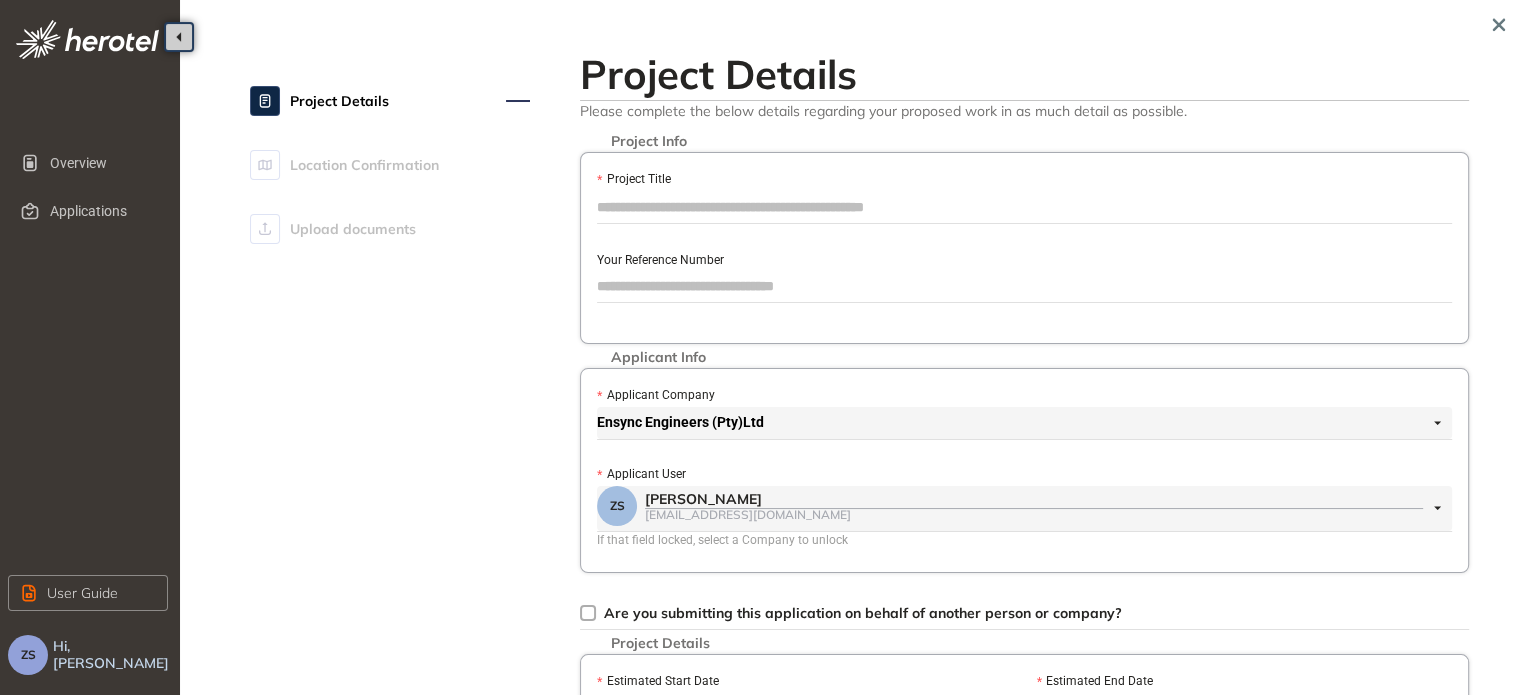 paste on "**********" 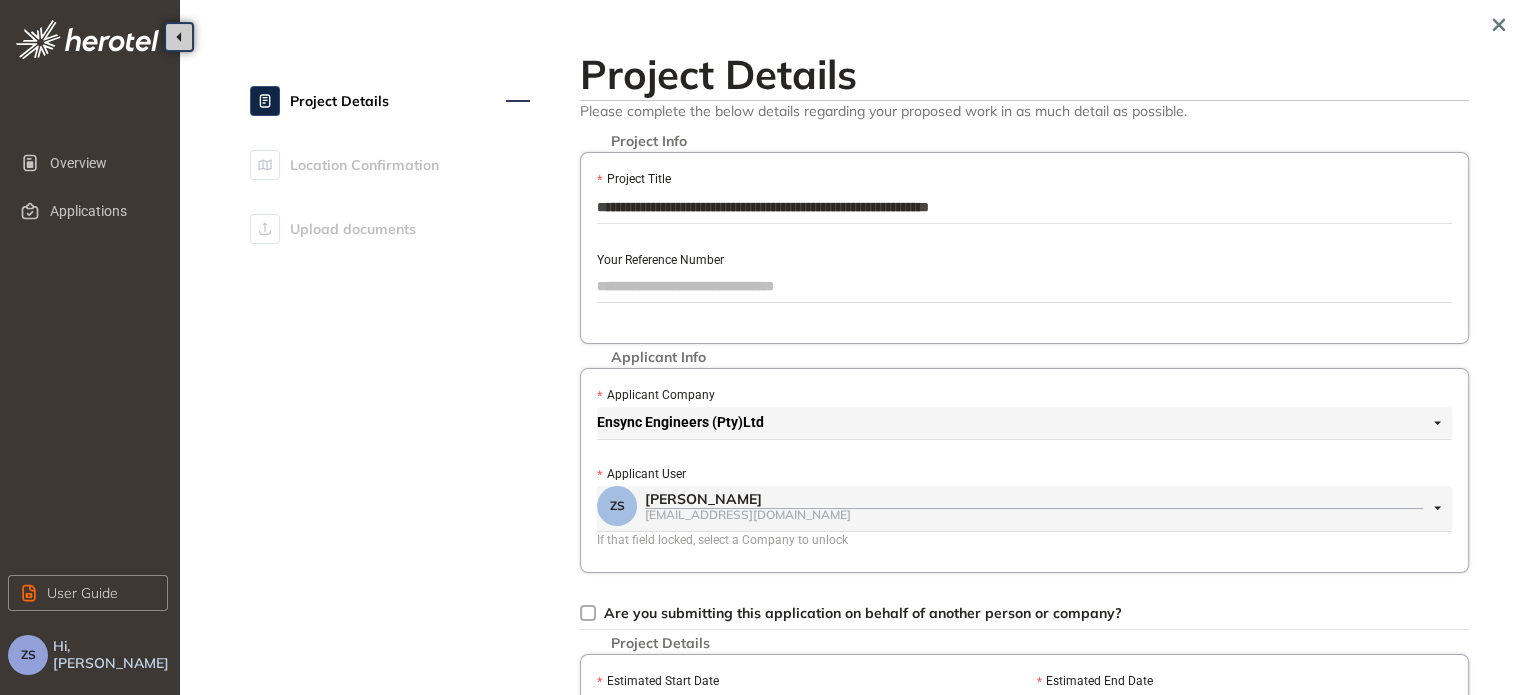 type on "**********" 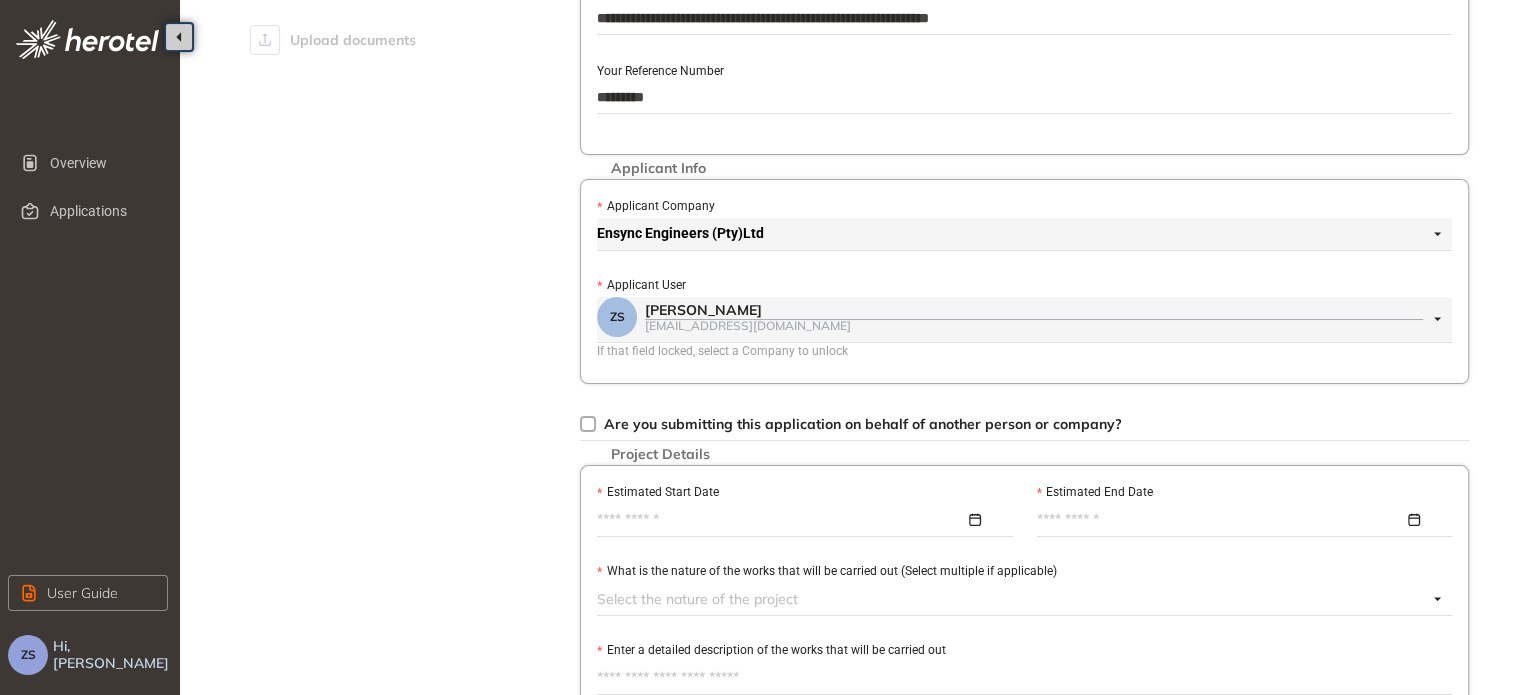 scroll, scrollTop: 200, scrollLeft: 0, axis: vertical 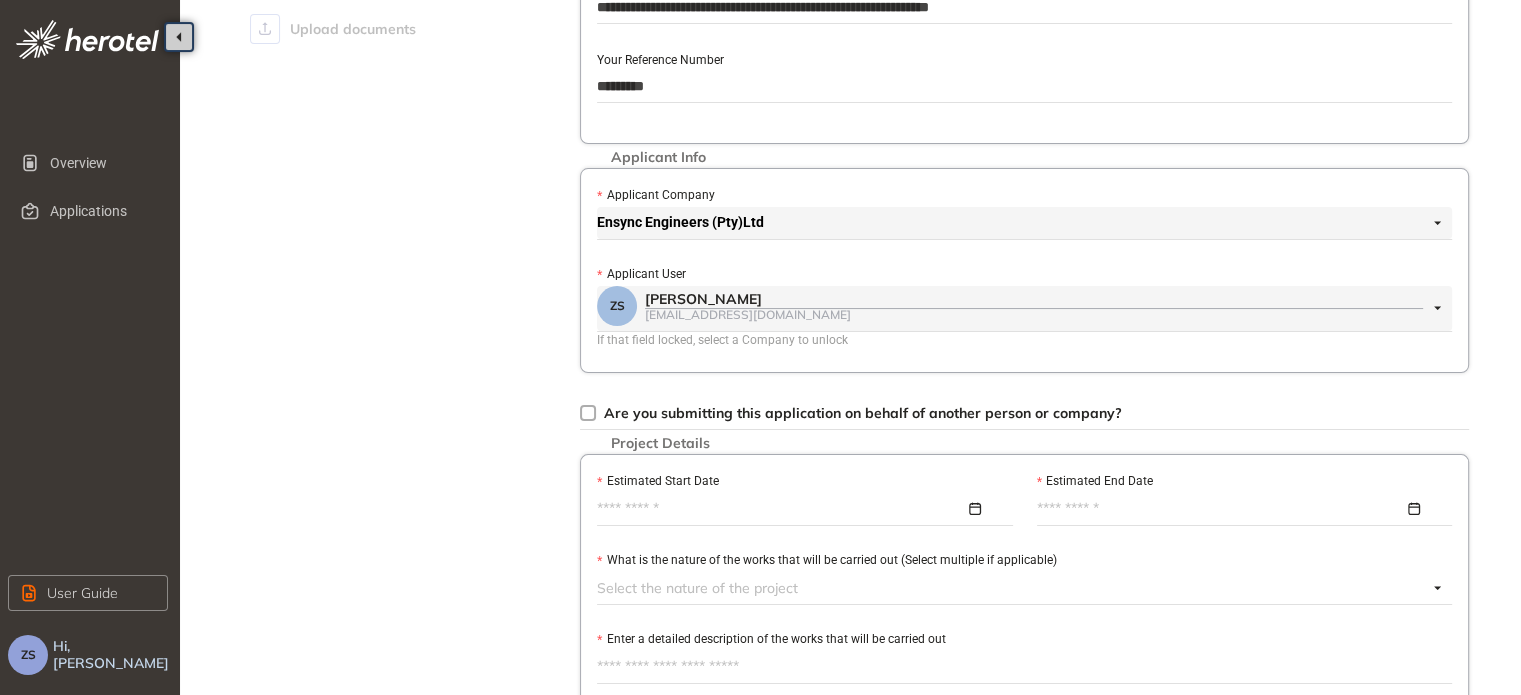type on "*********" 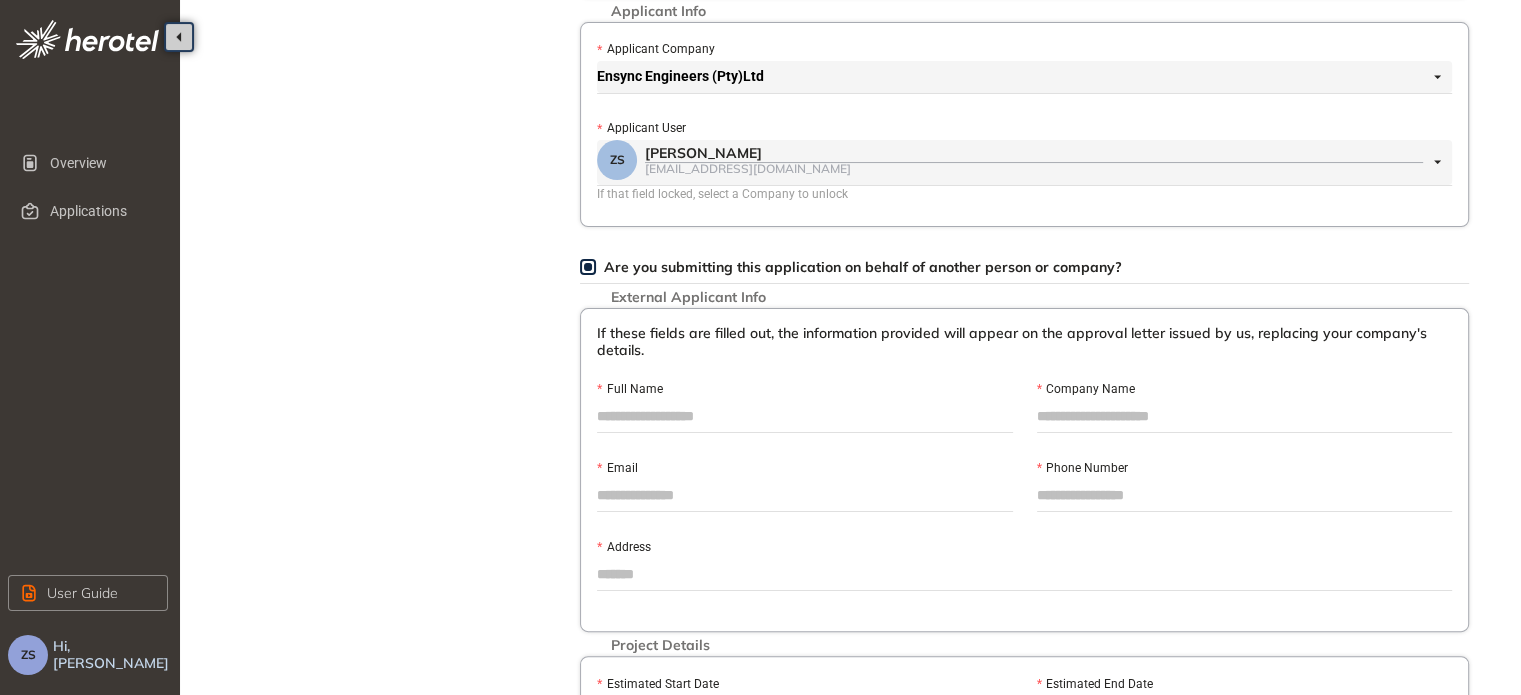 scroll, scrollTop: 400, scrollLeft: 0, axis: vertical 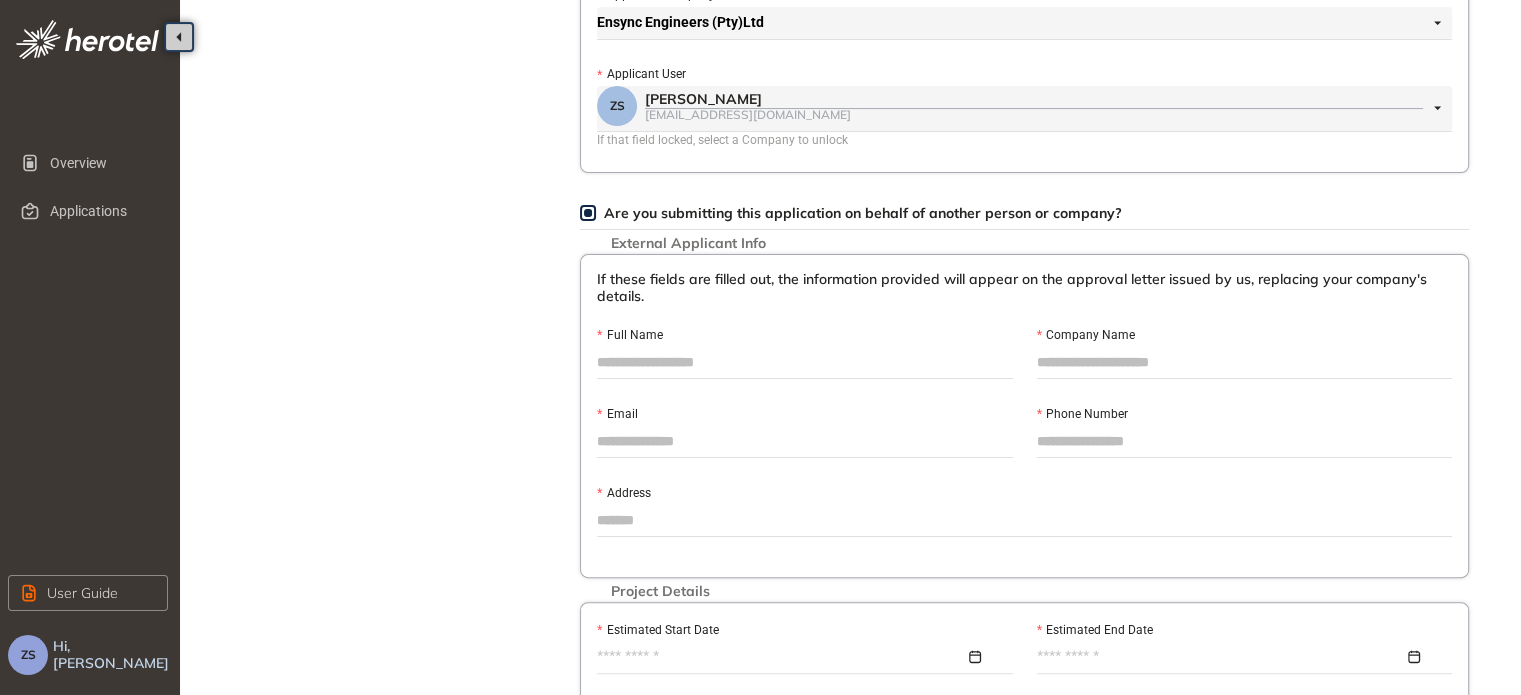 click on "Full Name" at bounding box center [805, 362] 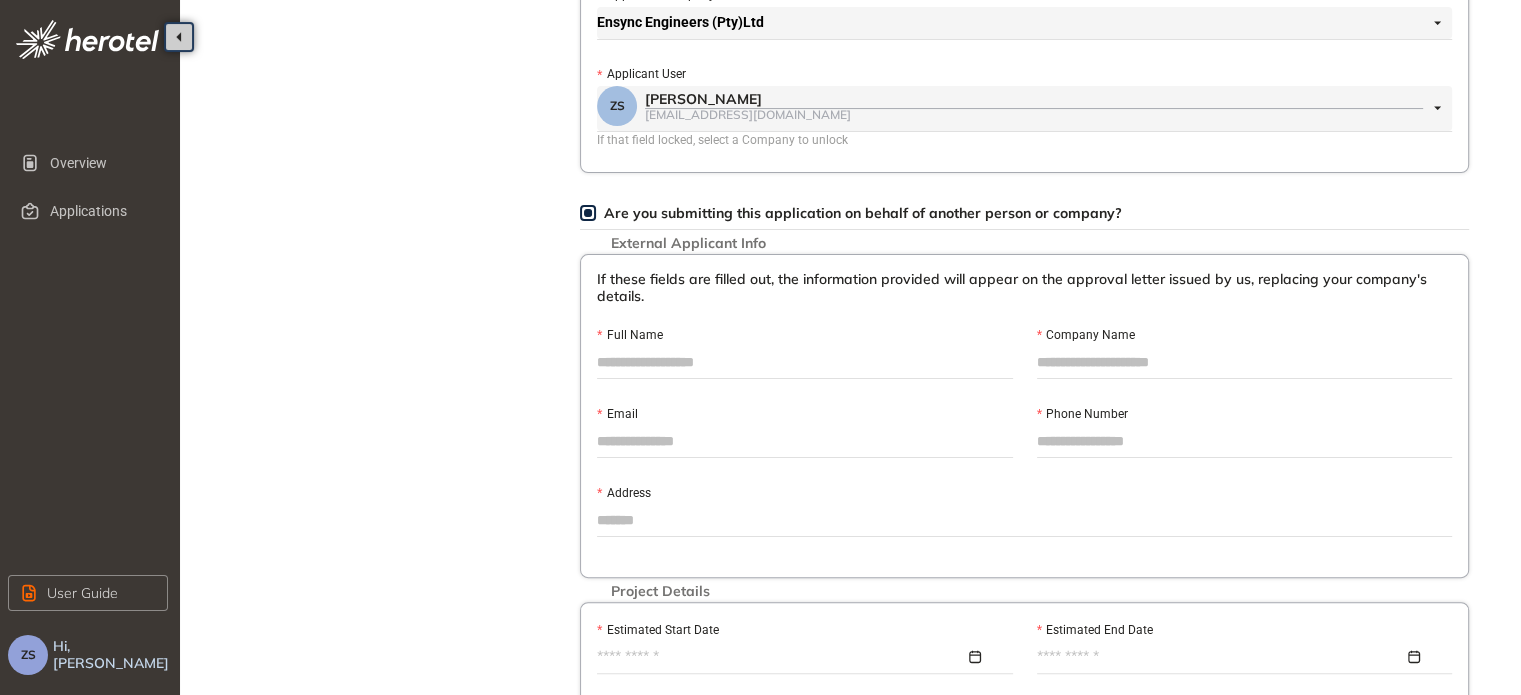 click on "Company Name" at bounding box center [1245, 362] 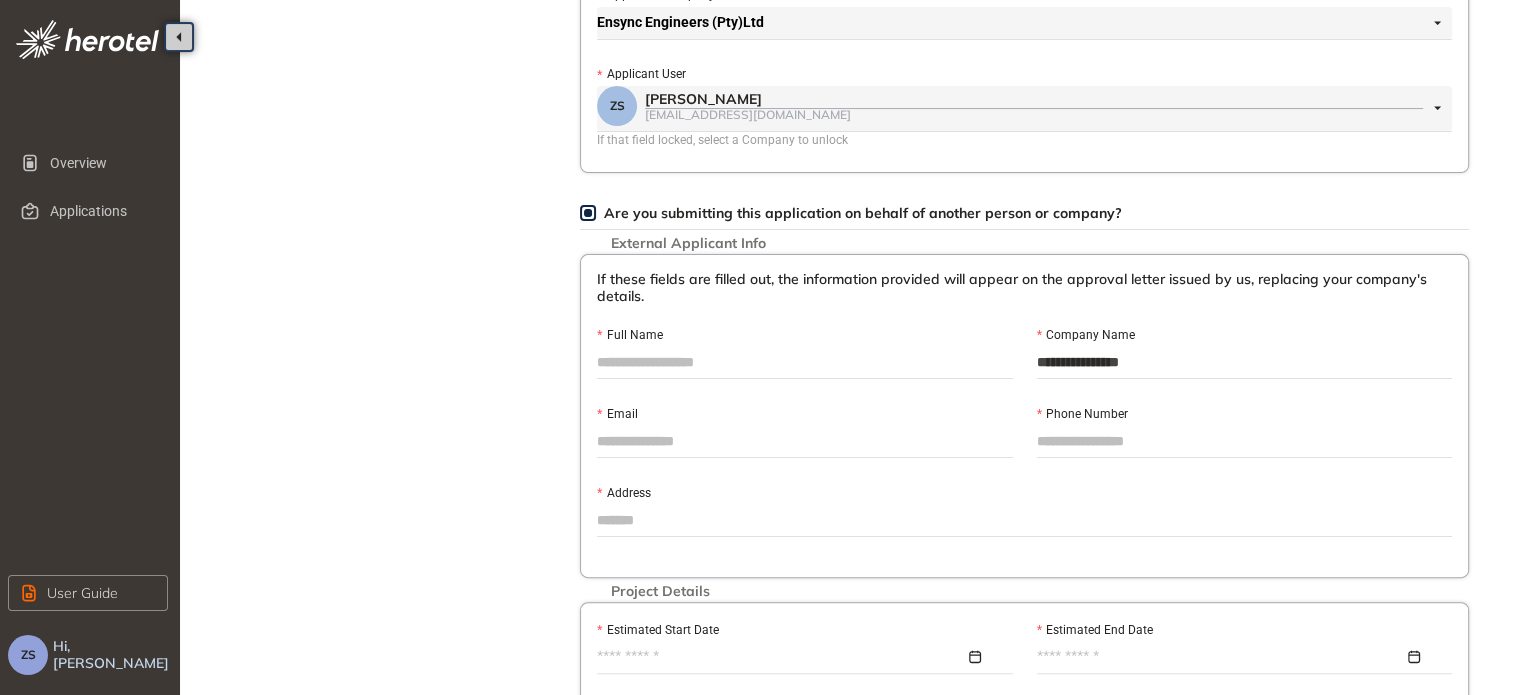 click on "Email" at bounding box center (805, 441) 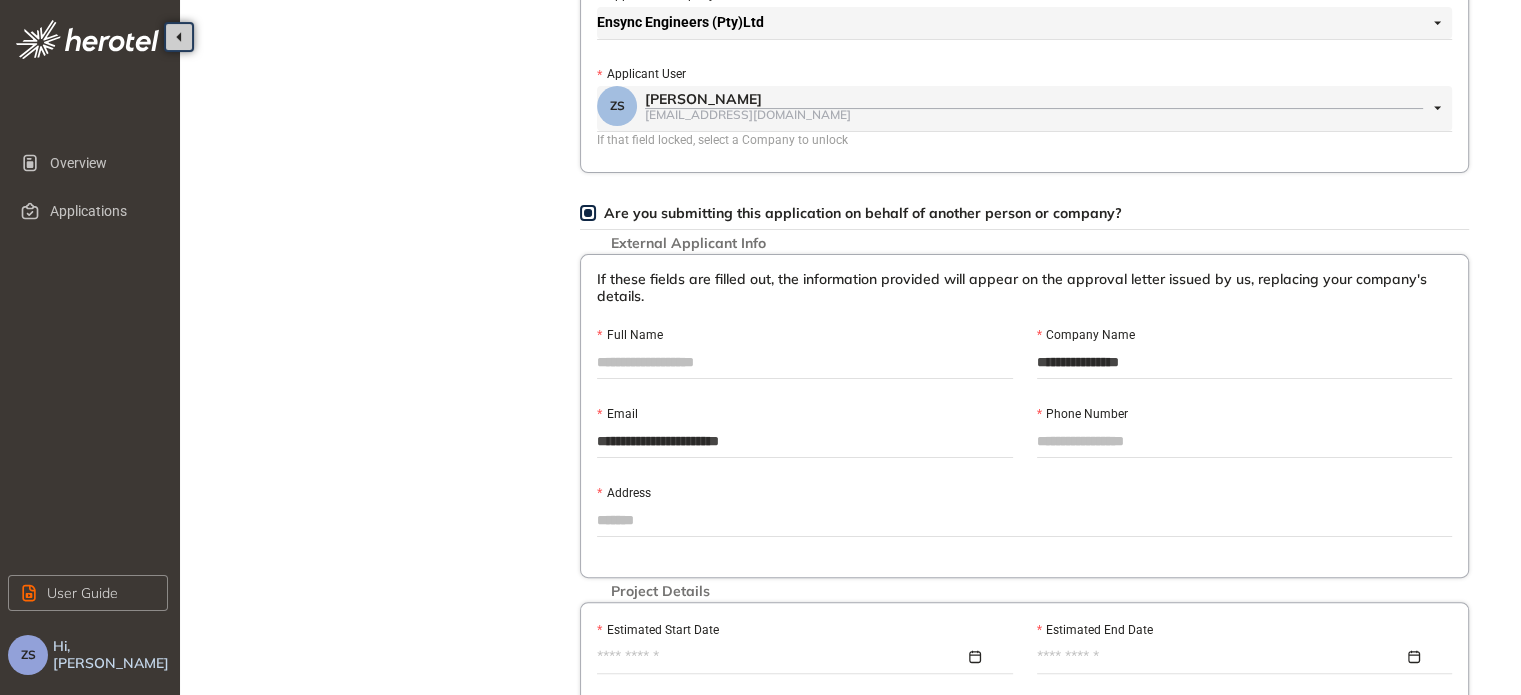click on "Phone Number" at bounding box center (1245, 441) 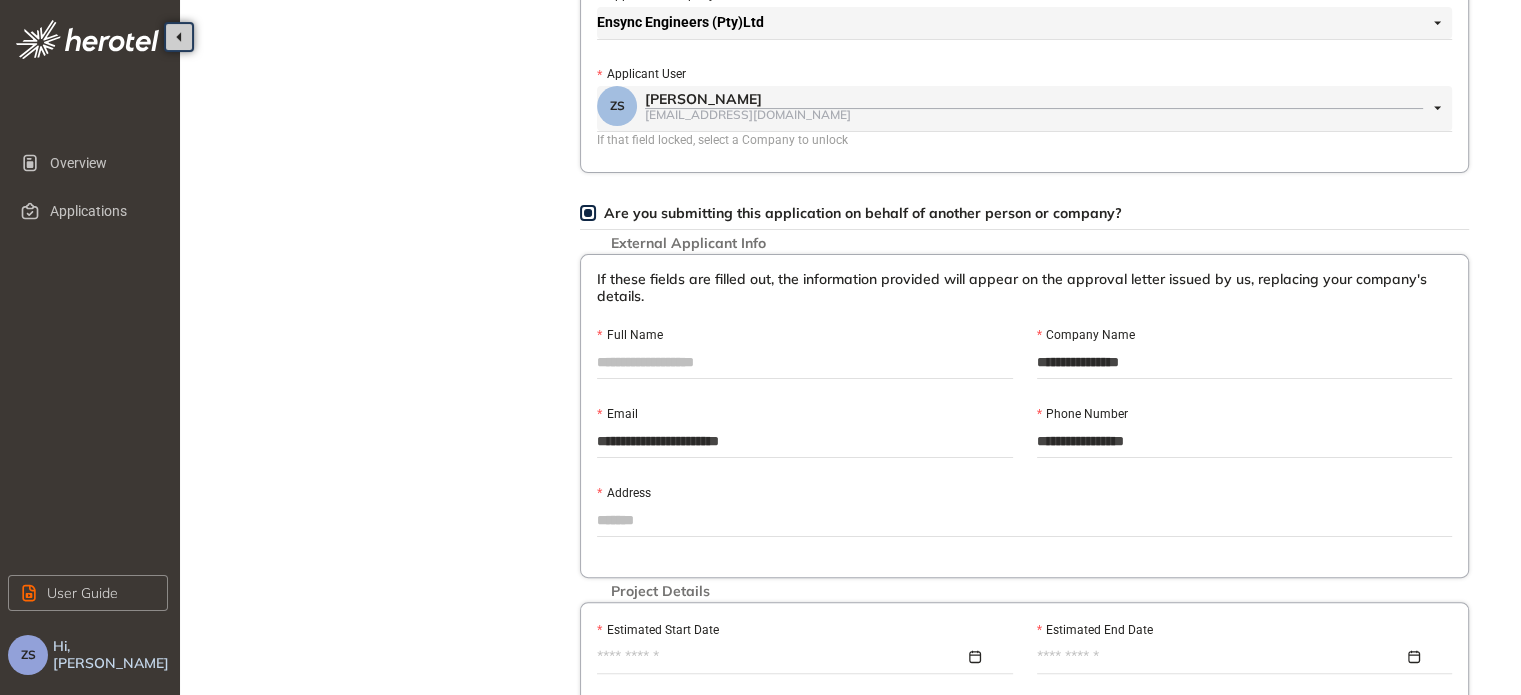 click on "Address" at bounding box center (1024, 520) 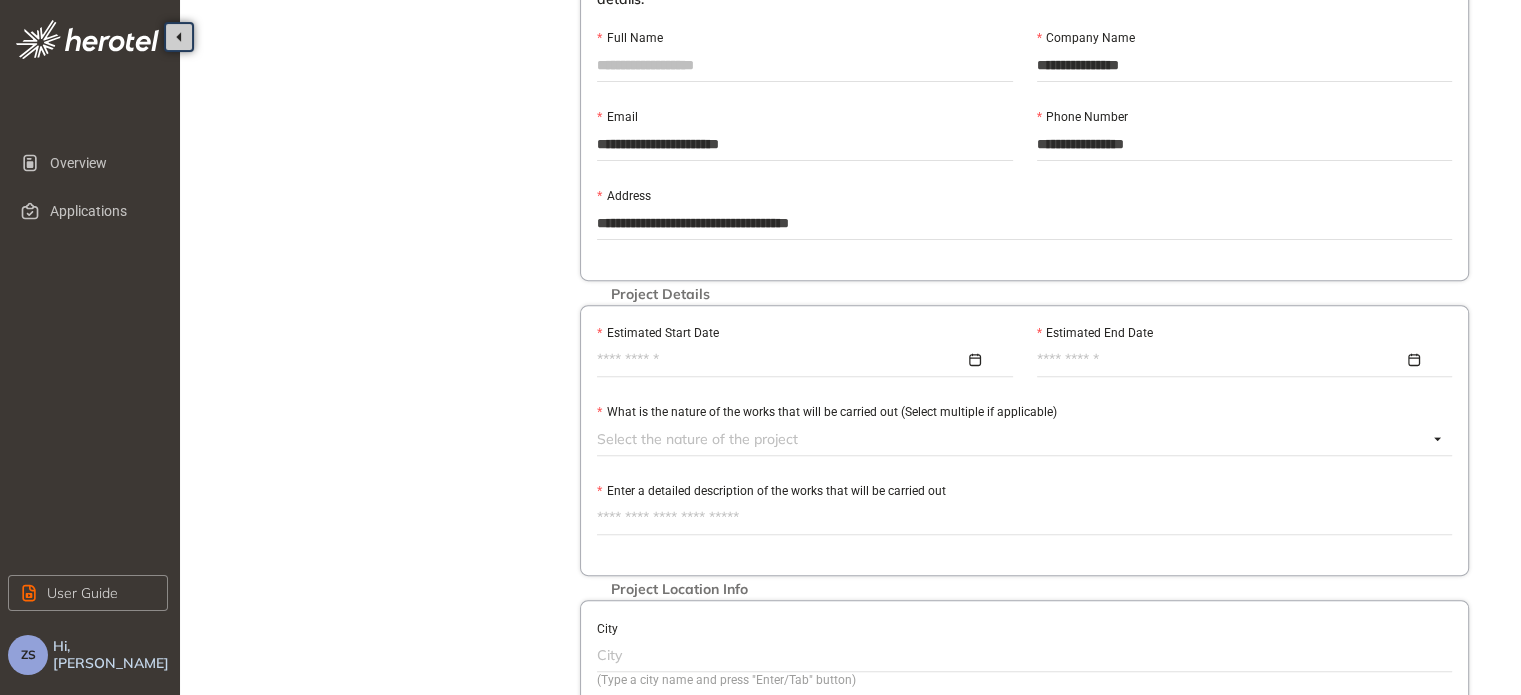 scroll, scrollTop: 700, scrollLeft: 0, axis: vertical 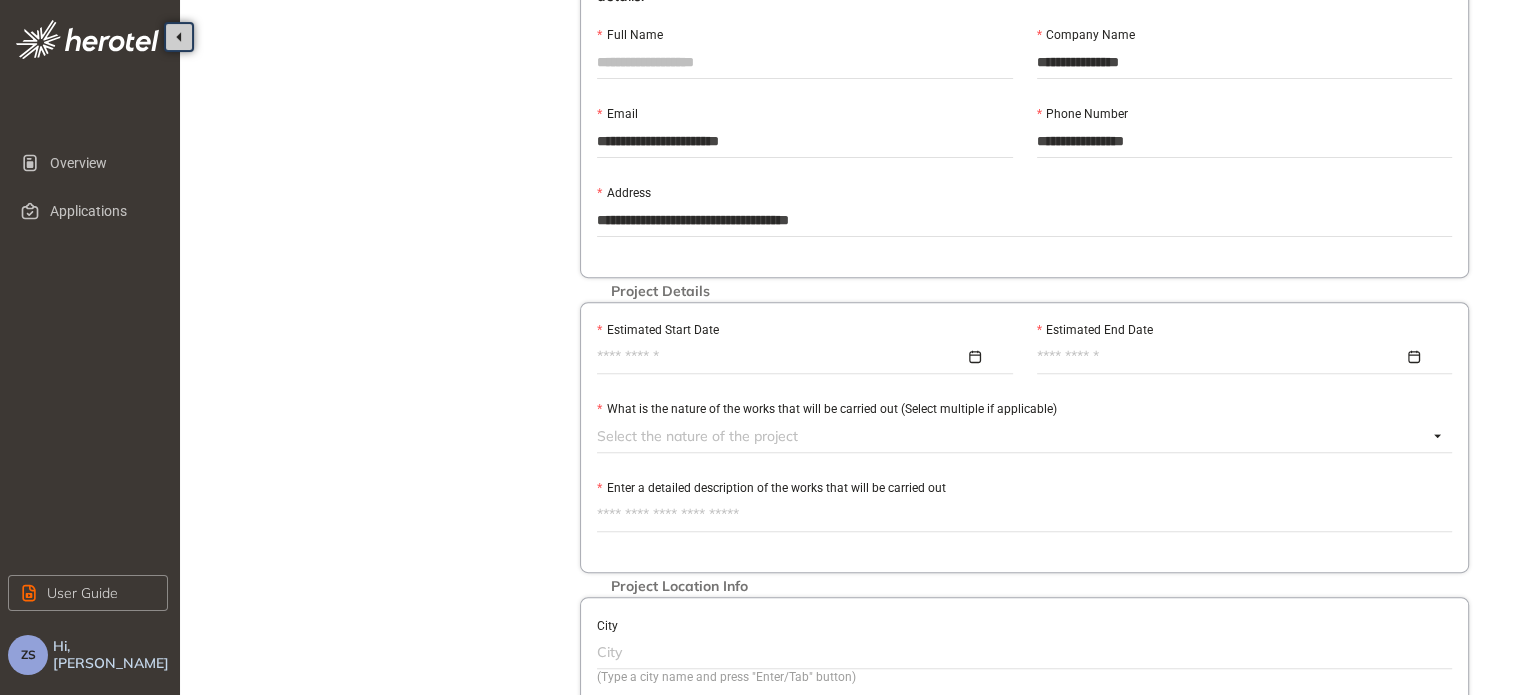 click on "Estimated Start Date" at bounding box center [781, 357] 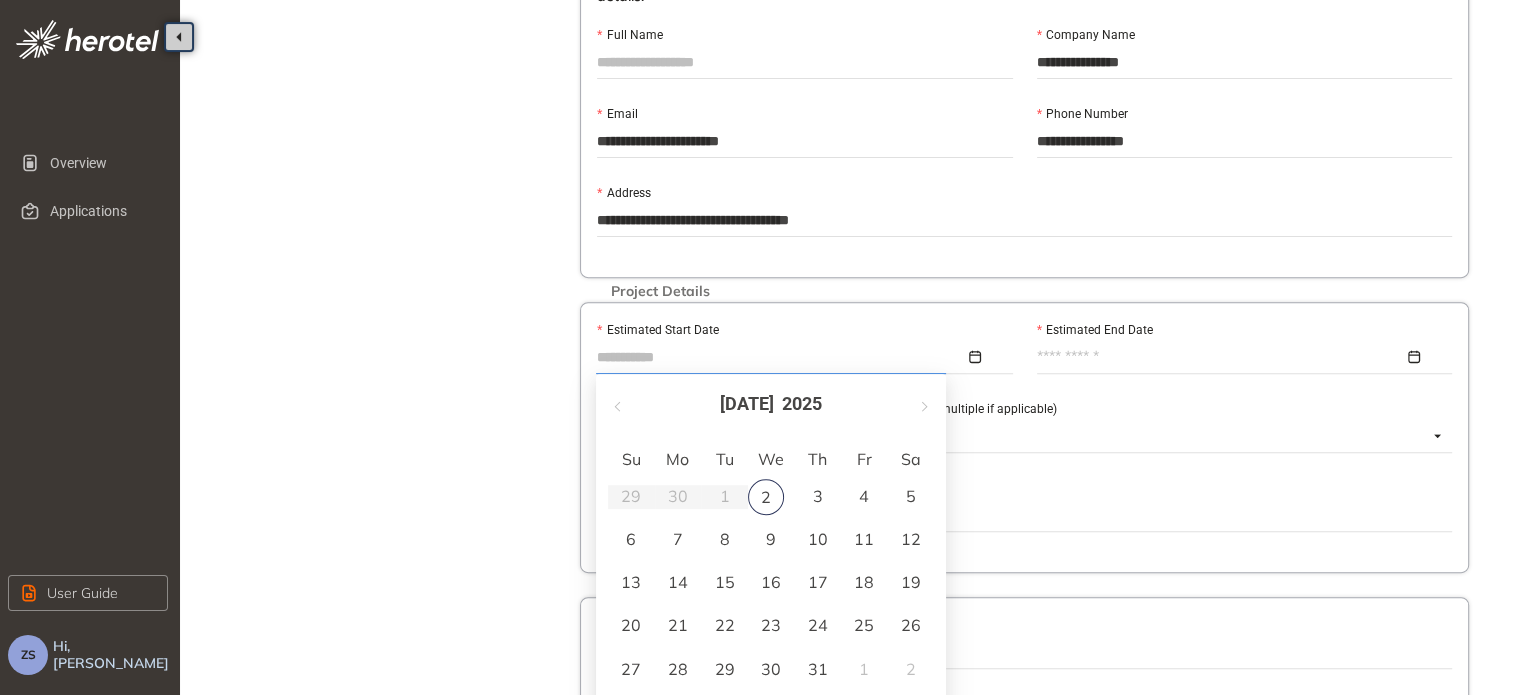 type on "**********" 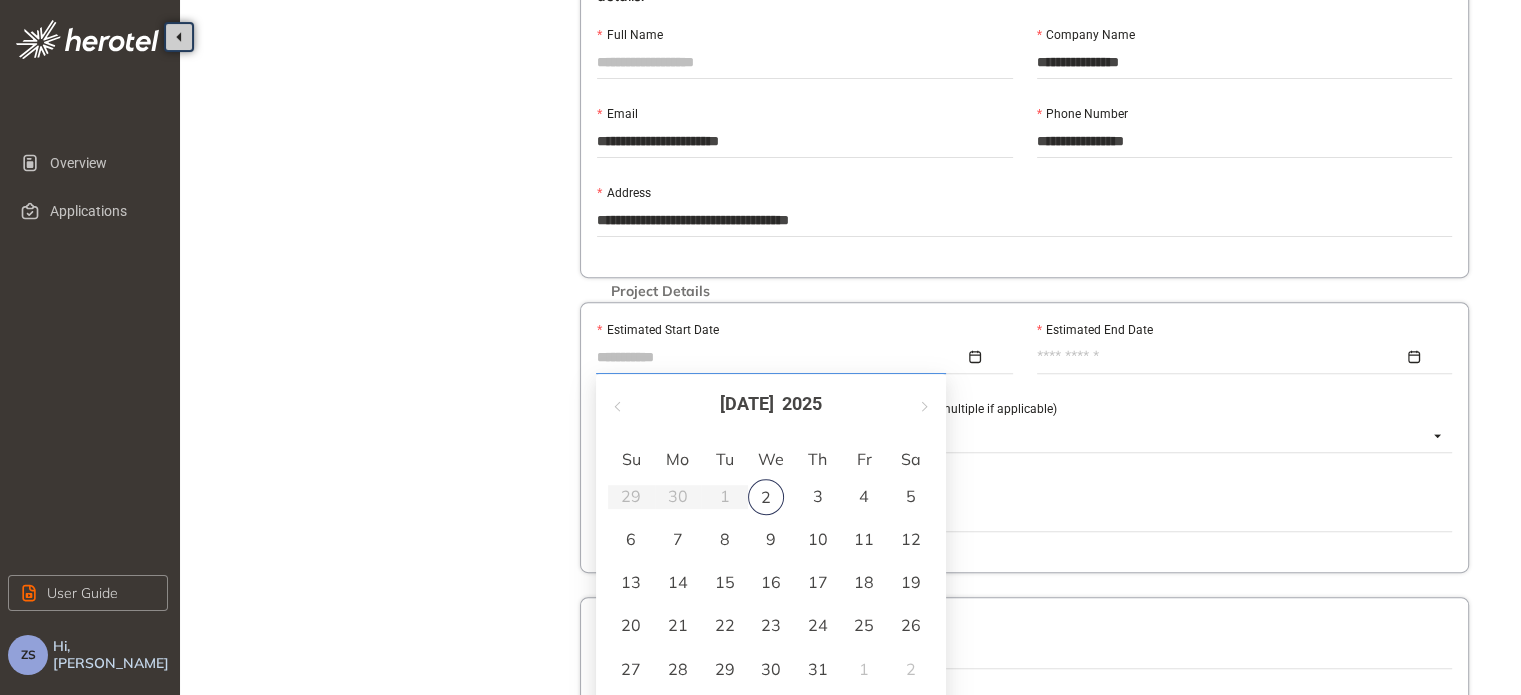 click on "9" at bounding box center (771, 539) 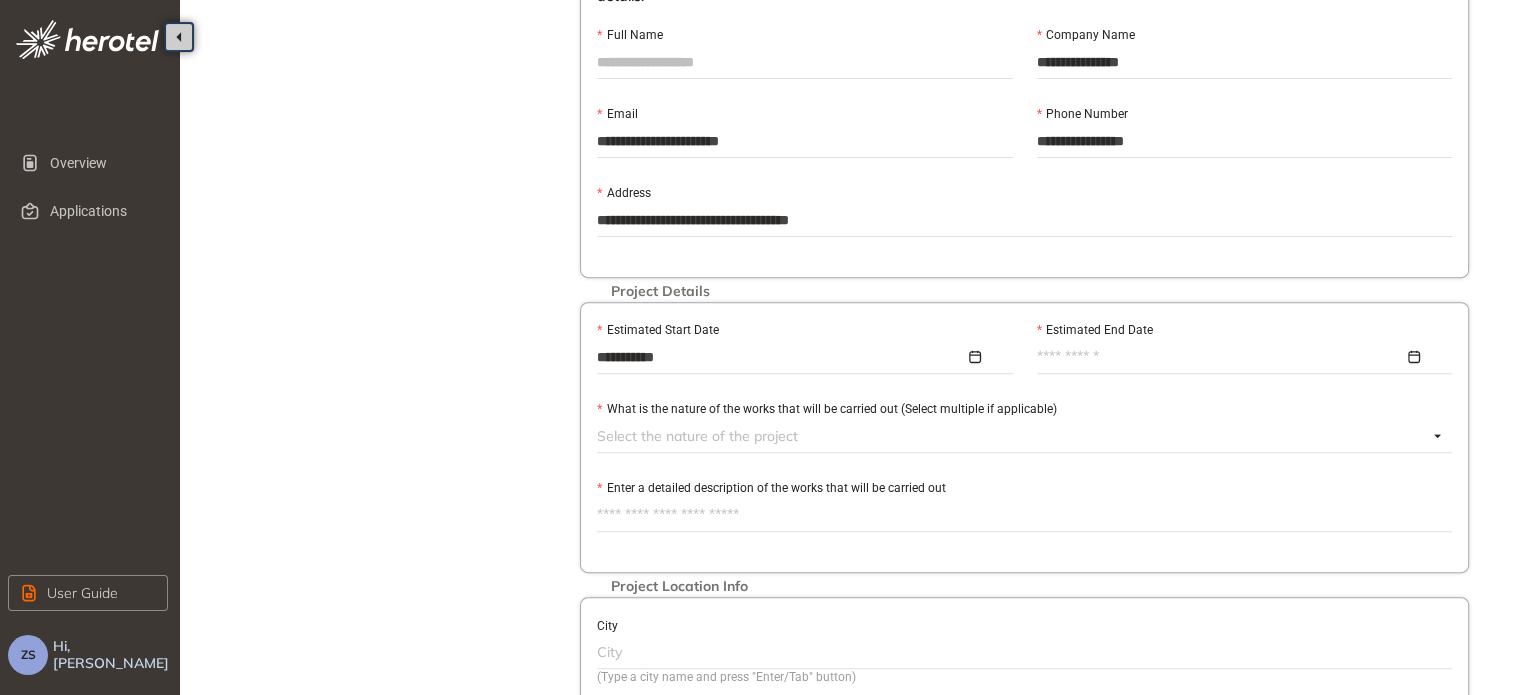 click on "Estimated End Date" at bounding box center [1221, 357] 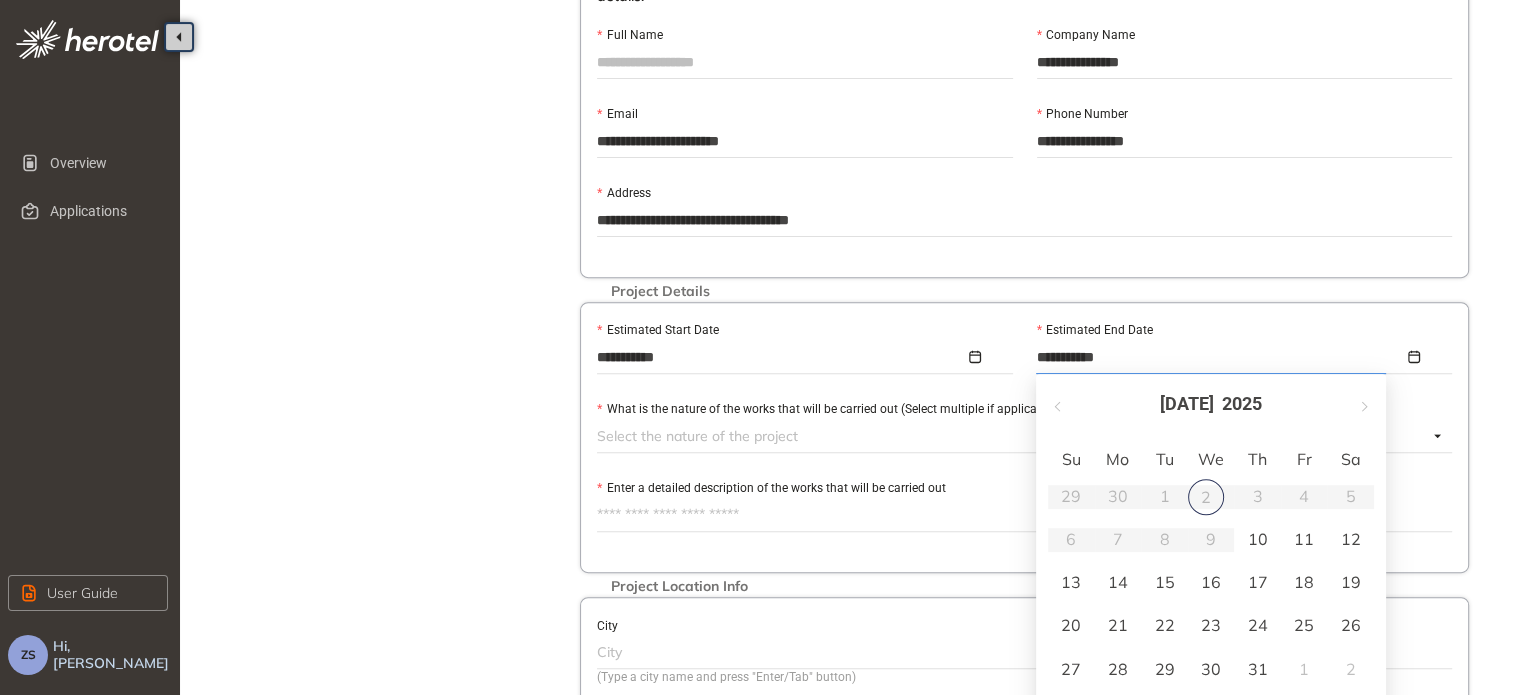 type on "**********" 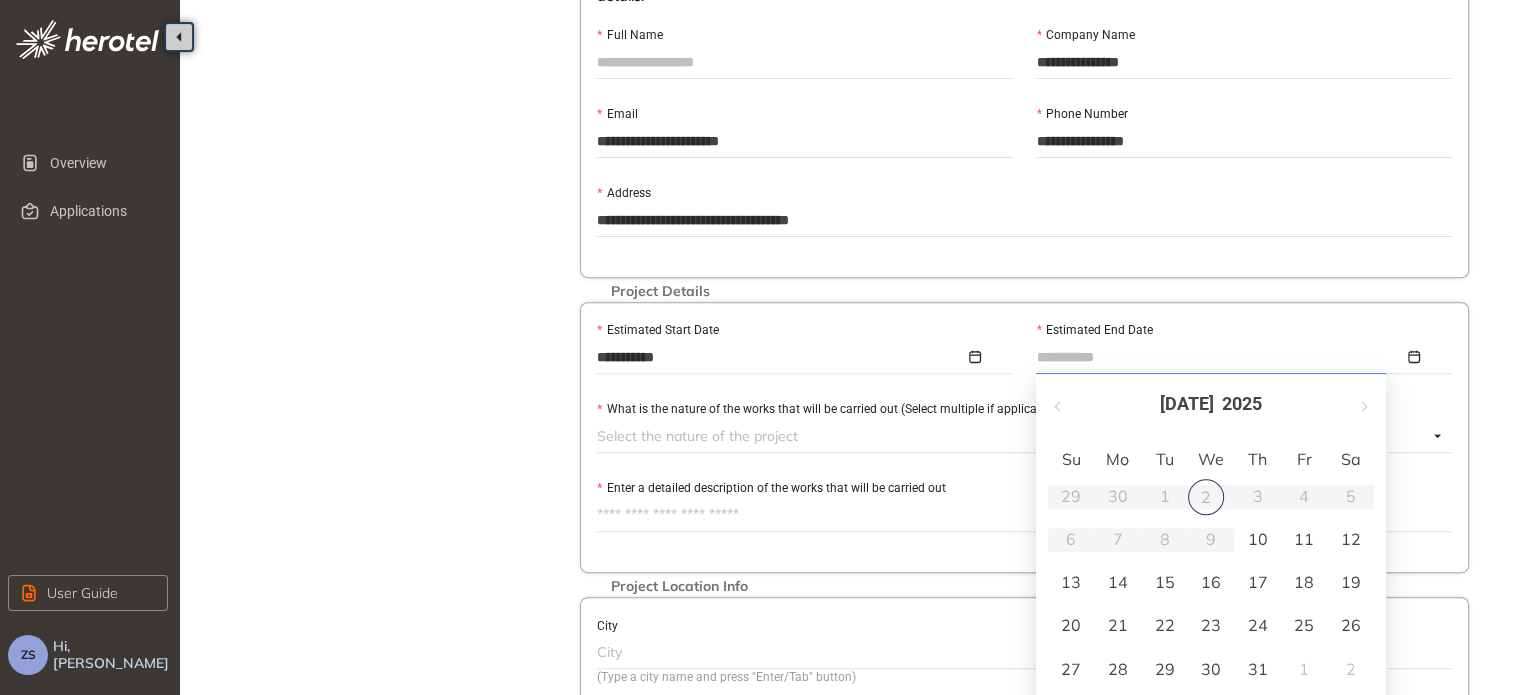click on "23" at bounding box center [1211, 625] 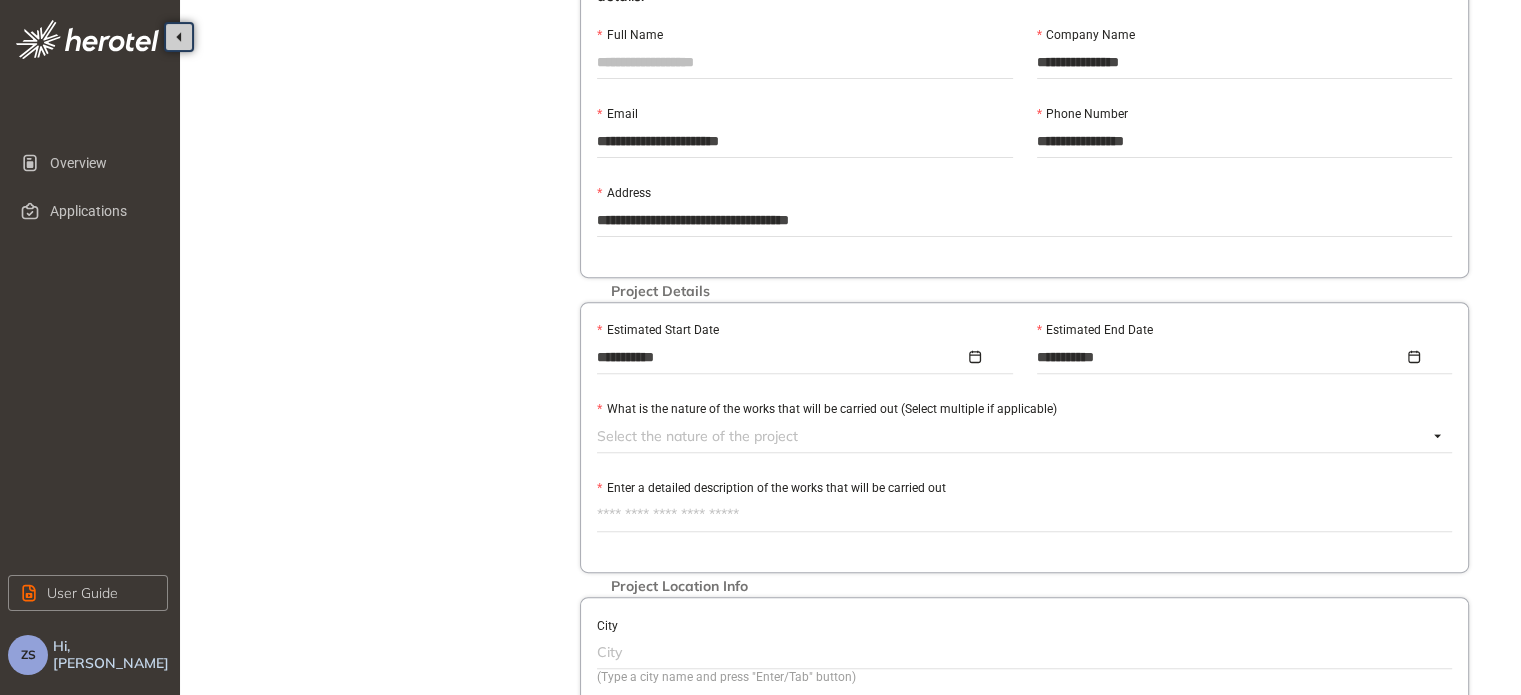 click at bounding box center [1012, 436] 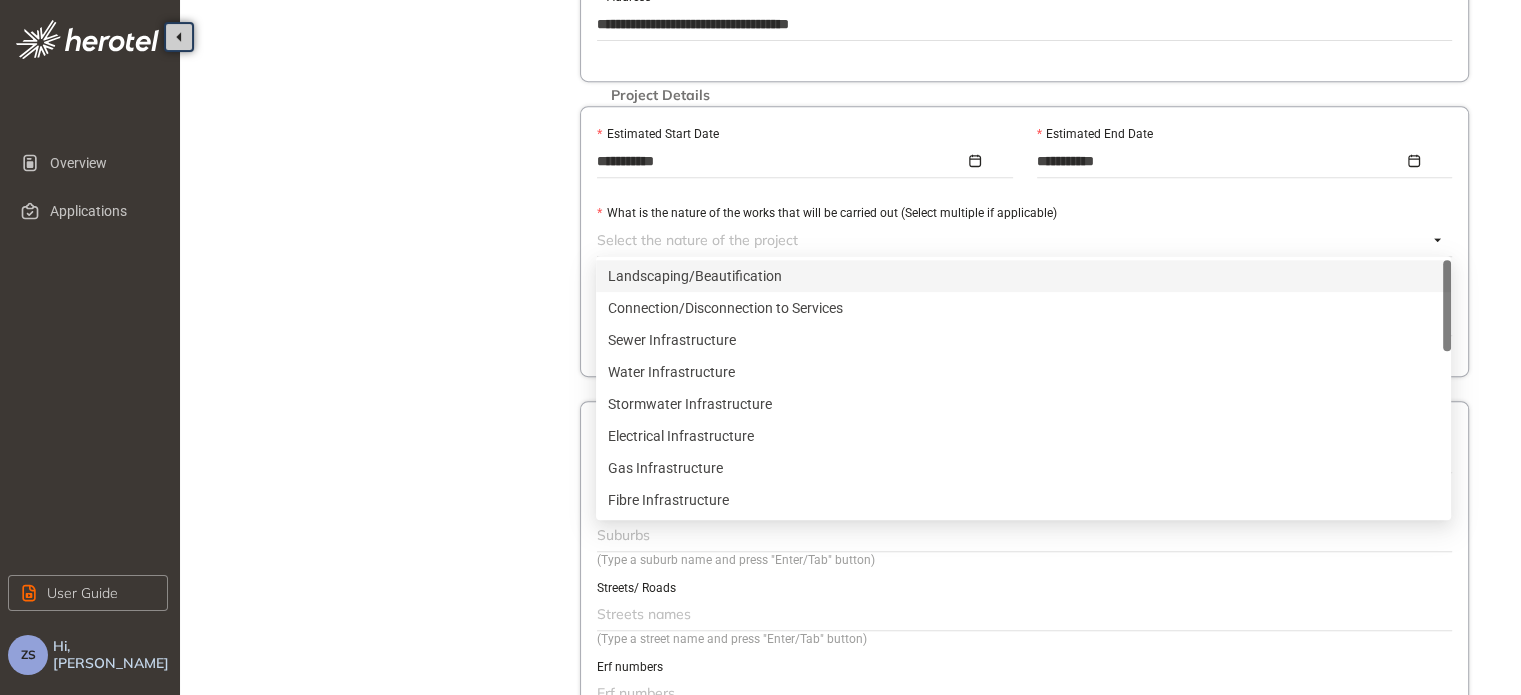 scroll, scrollTop: 900, scrollLeft: 0, axis: vertical 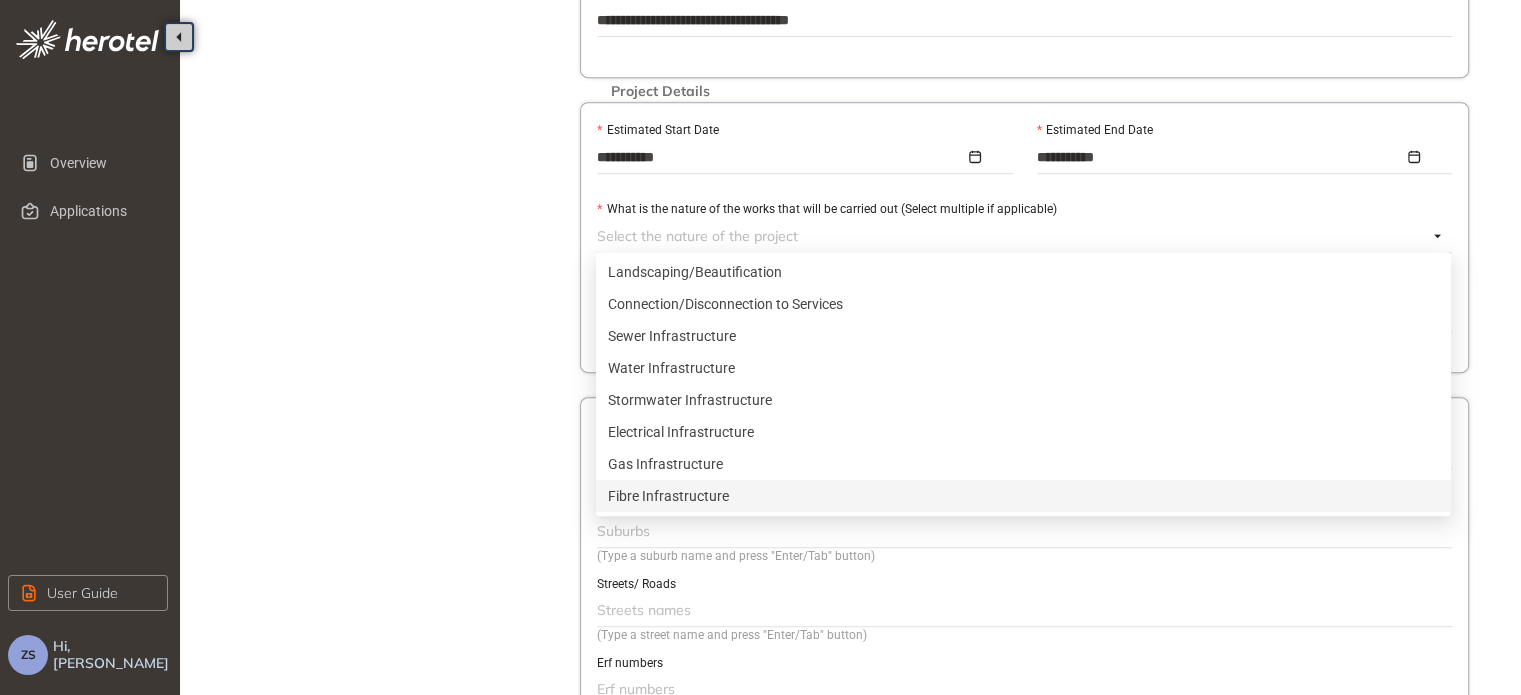 click on "Fibre Infrastructure" at bounding box center (1023, 496) 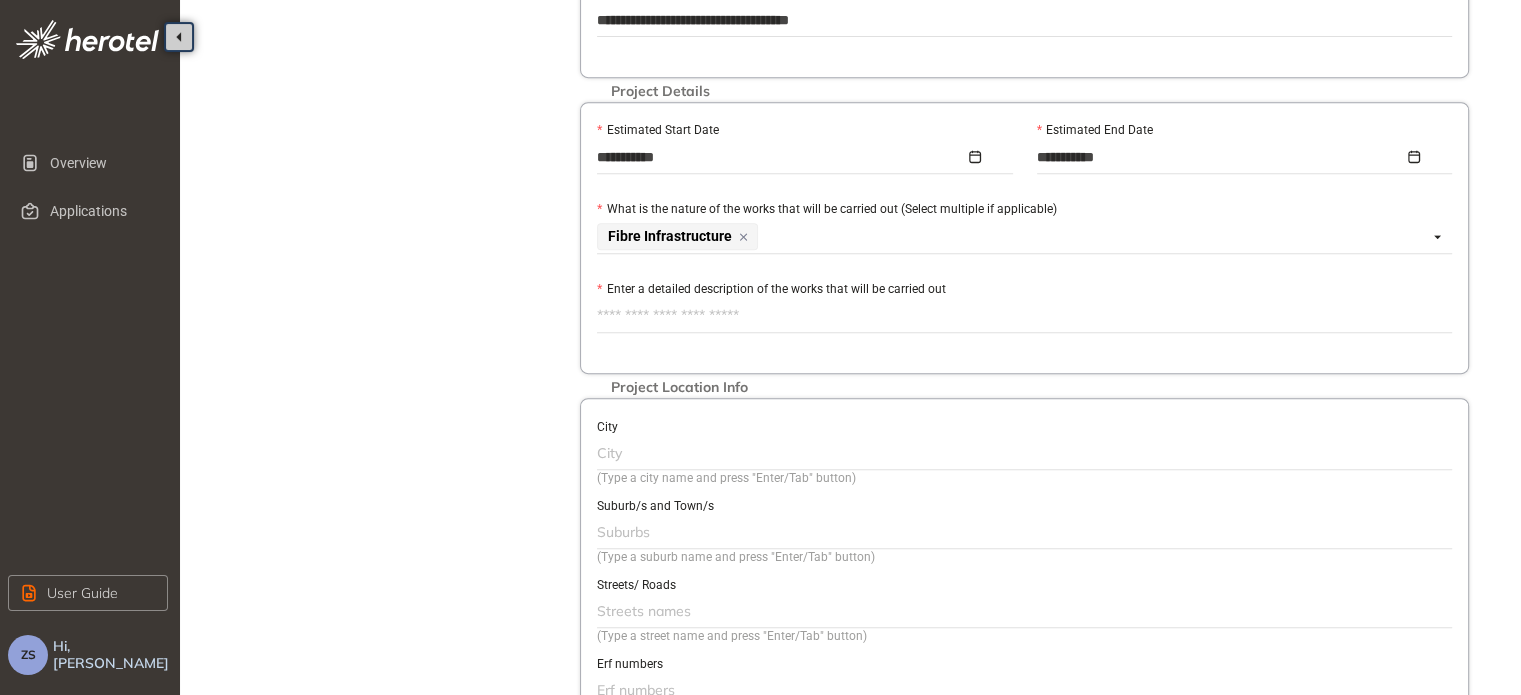 click on "Project Details Location Confirmation Upload documents" at bounding box center [390, -10] 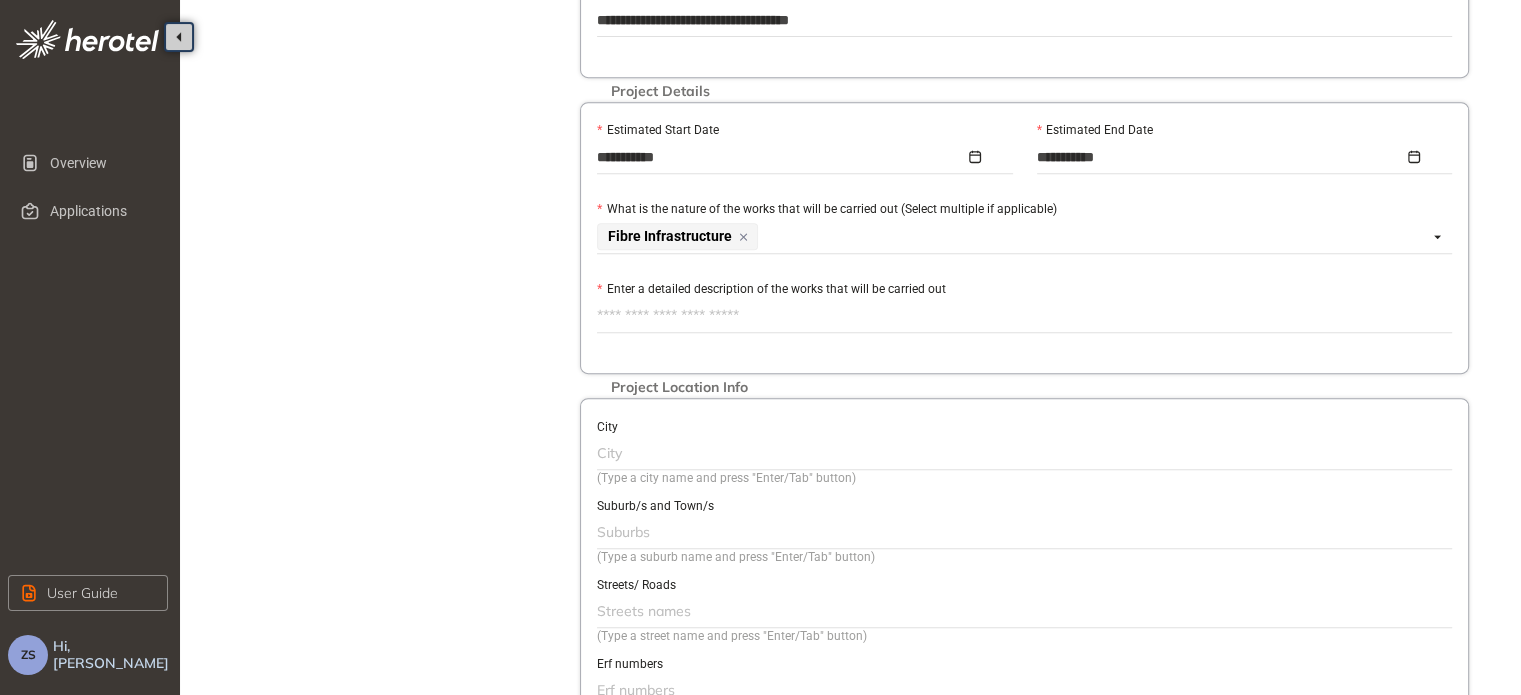 click on "Enter a detailed description of the works that will be carried out" at bounding box center [1024, 316] 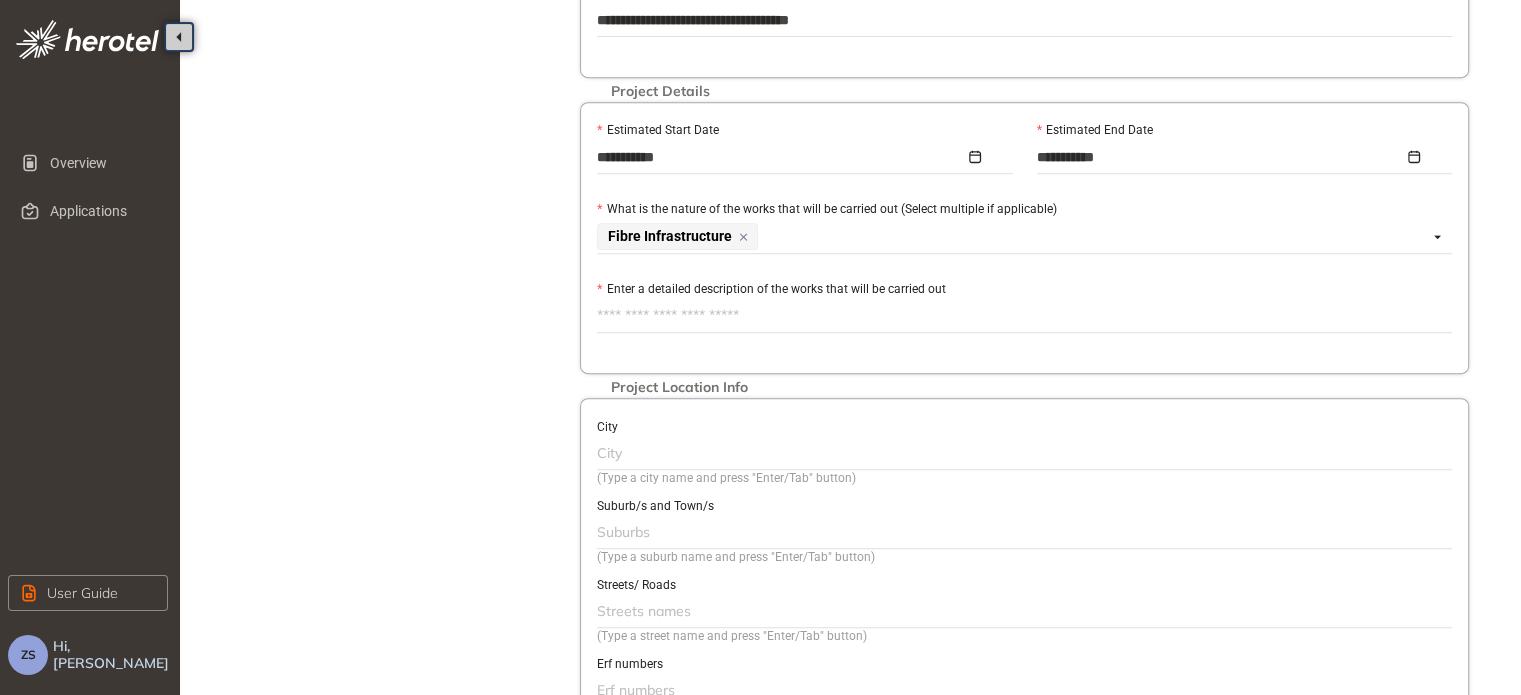 paste on "**********" 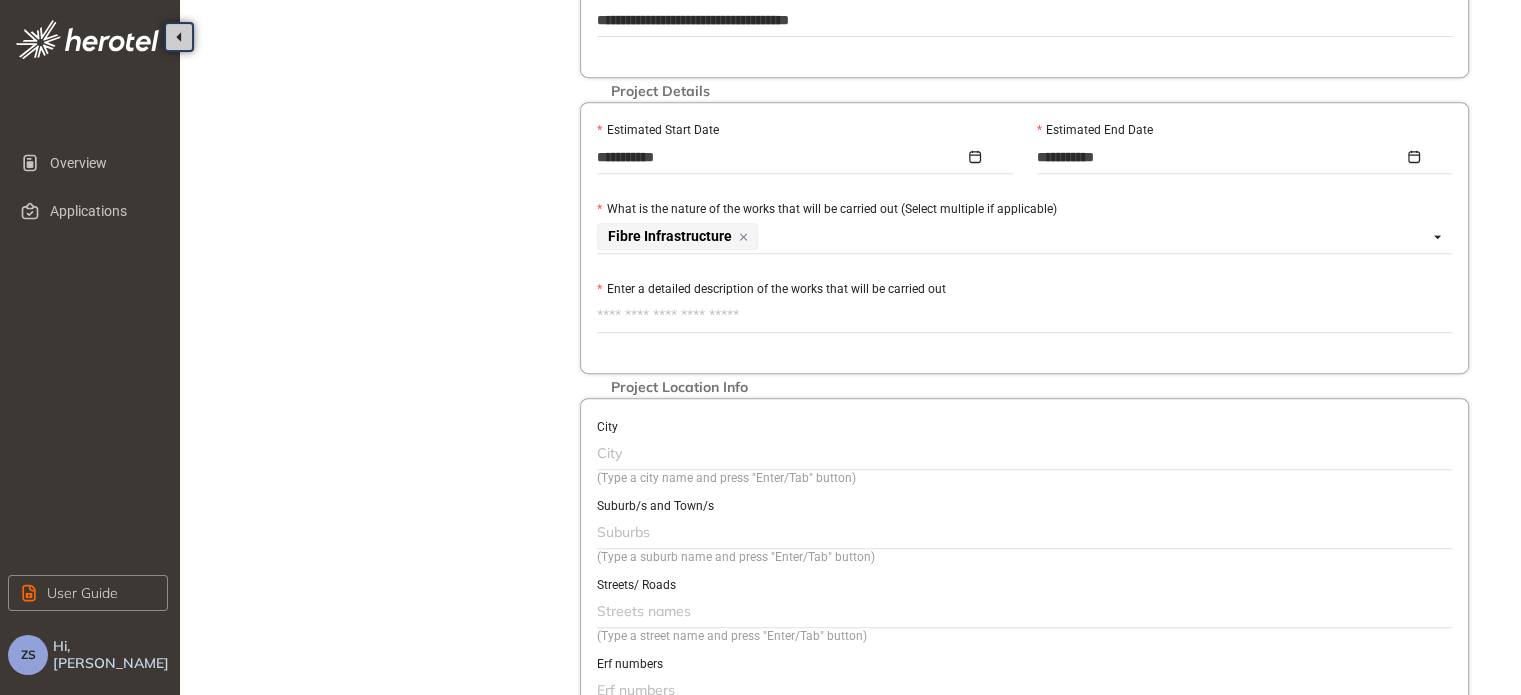 type on "**********" 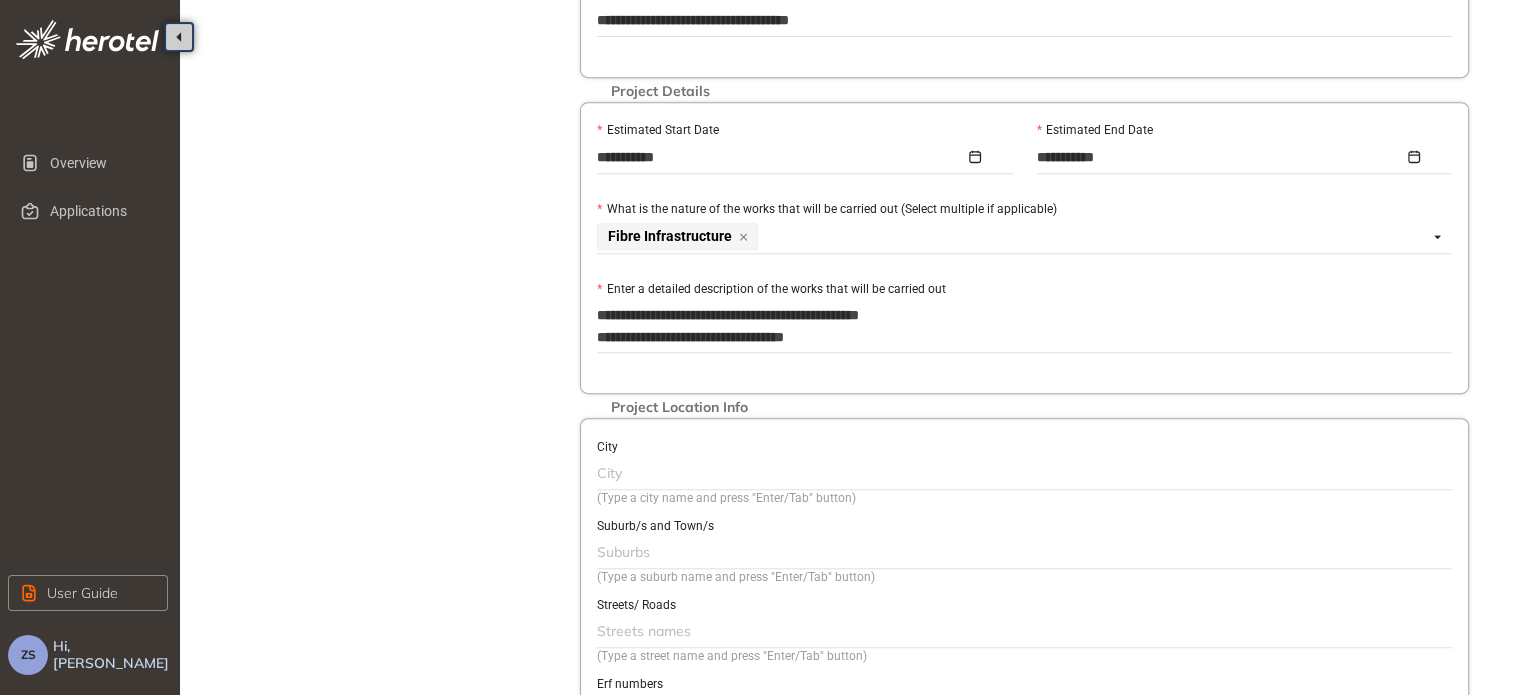type on "**********" 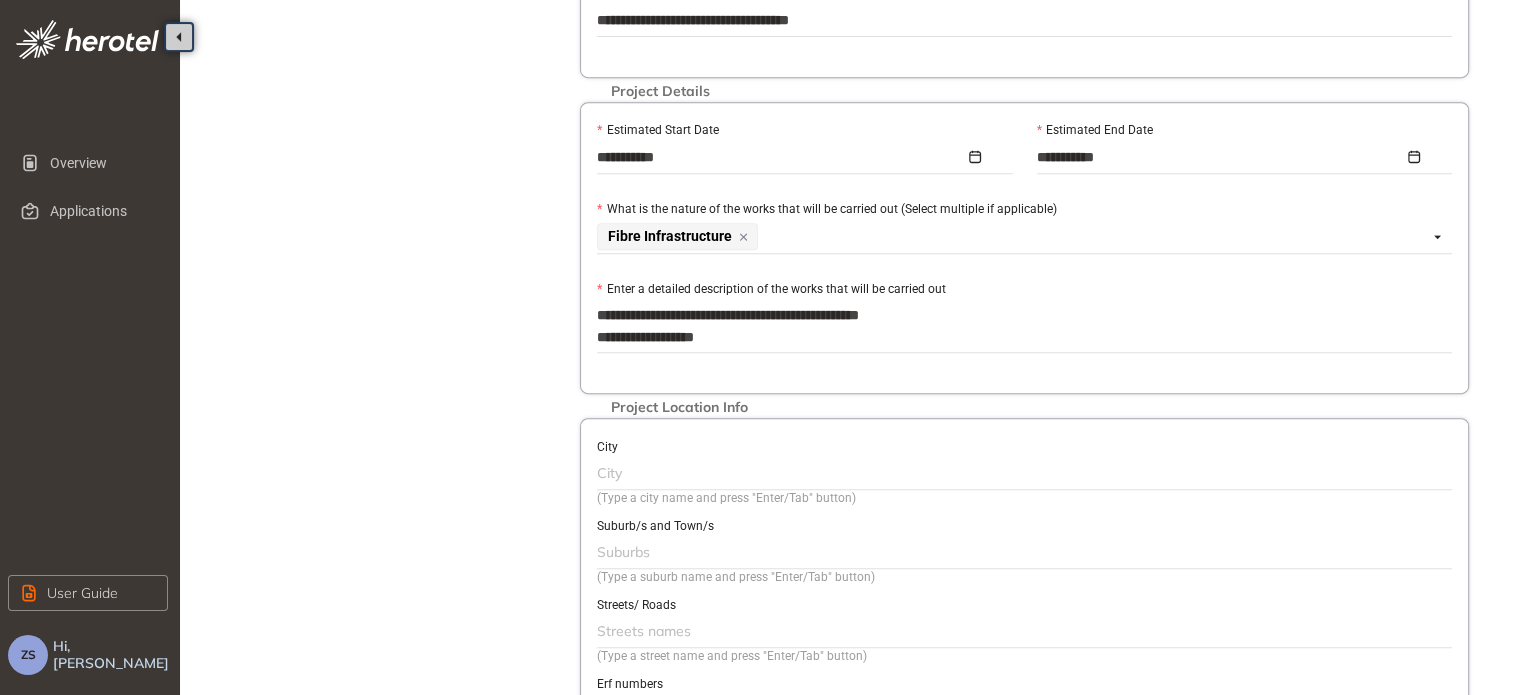 type on "**********" 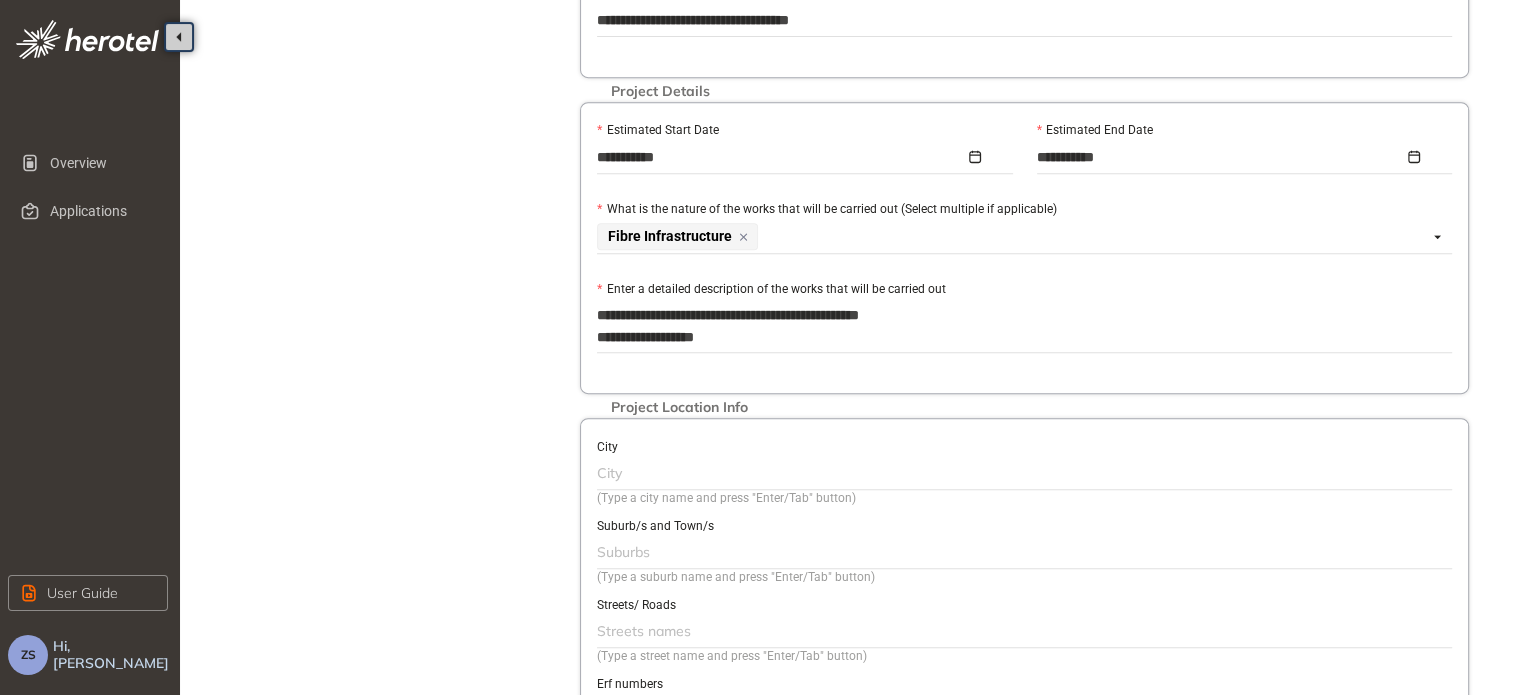 click at bounding box center [1022, 473] 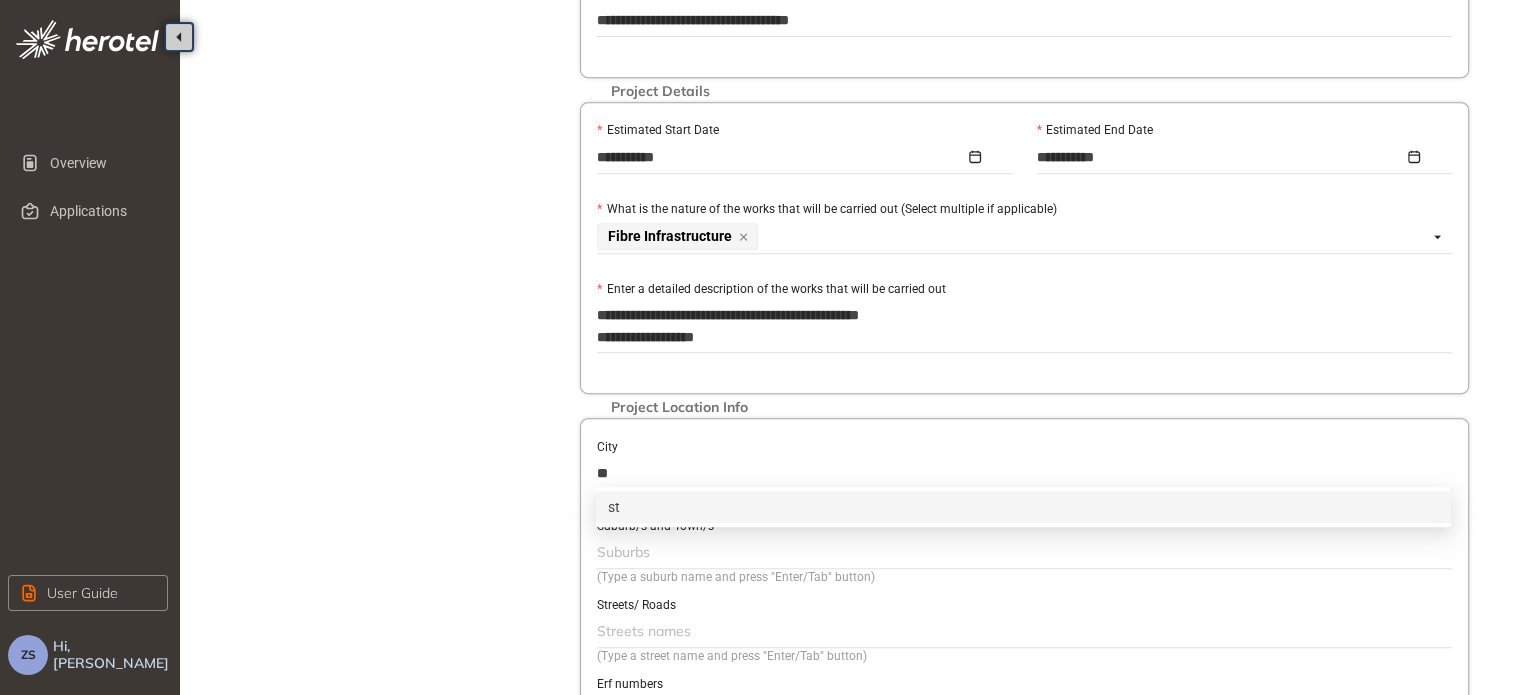 type on "*" 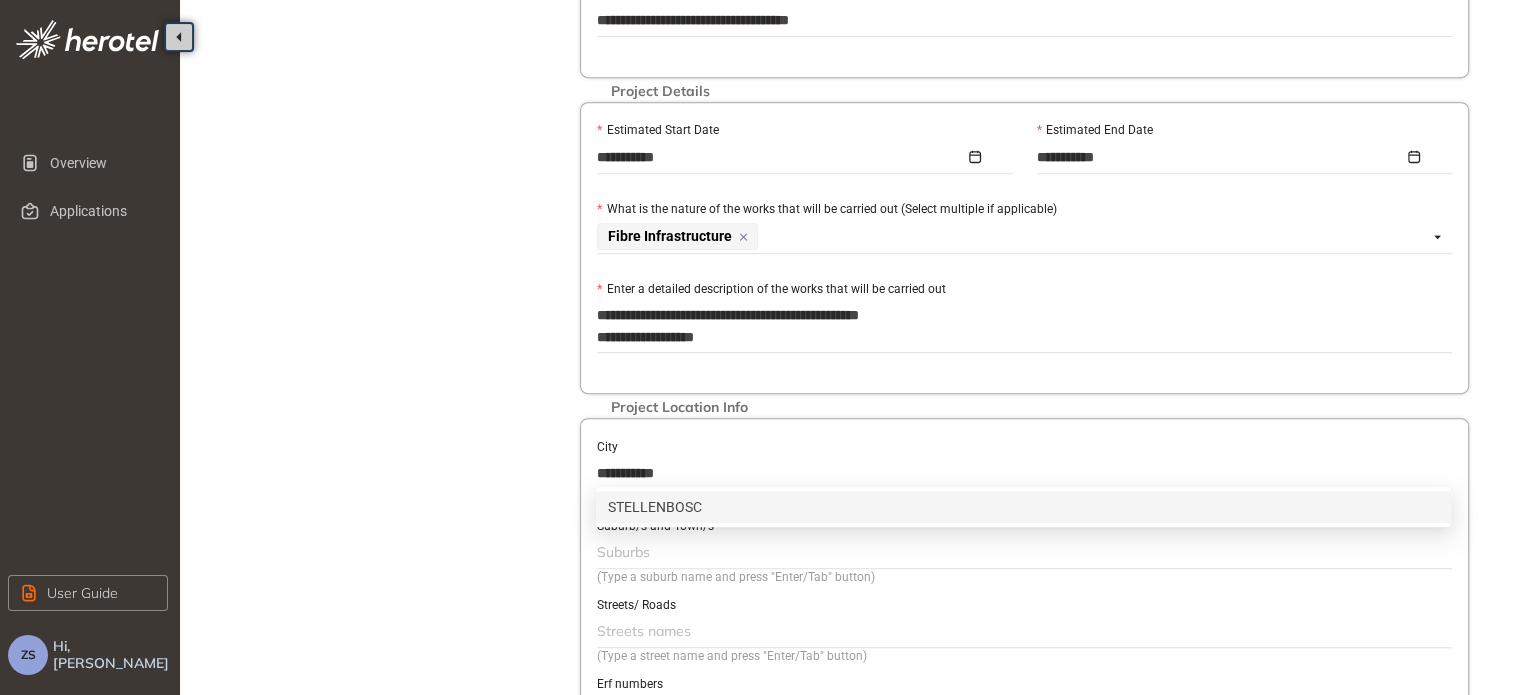 type on "**********" 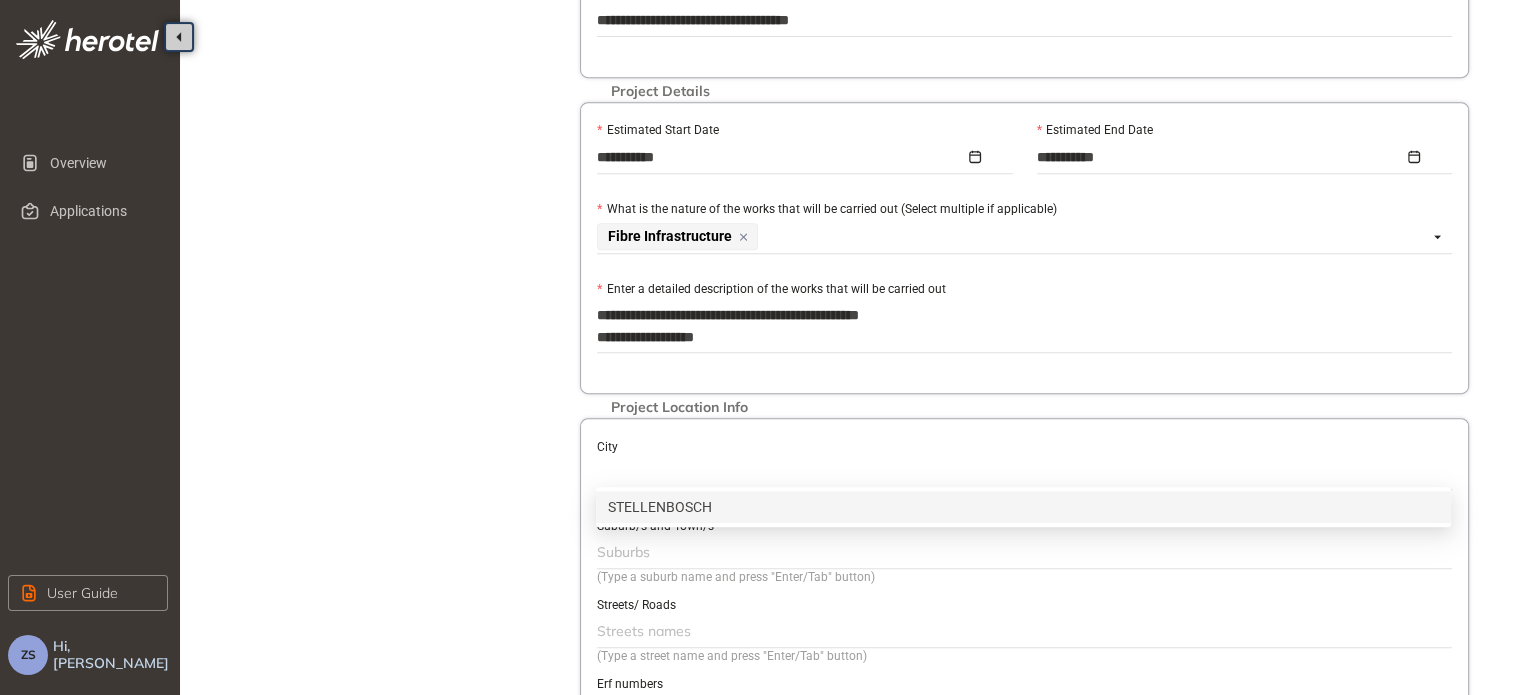click on "STELLENBOSCH" at bounding box center [1022, 473] 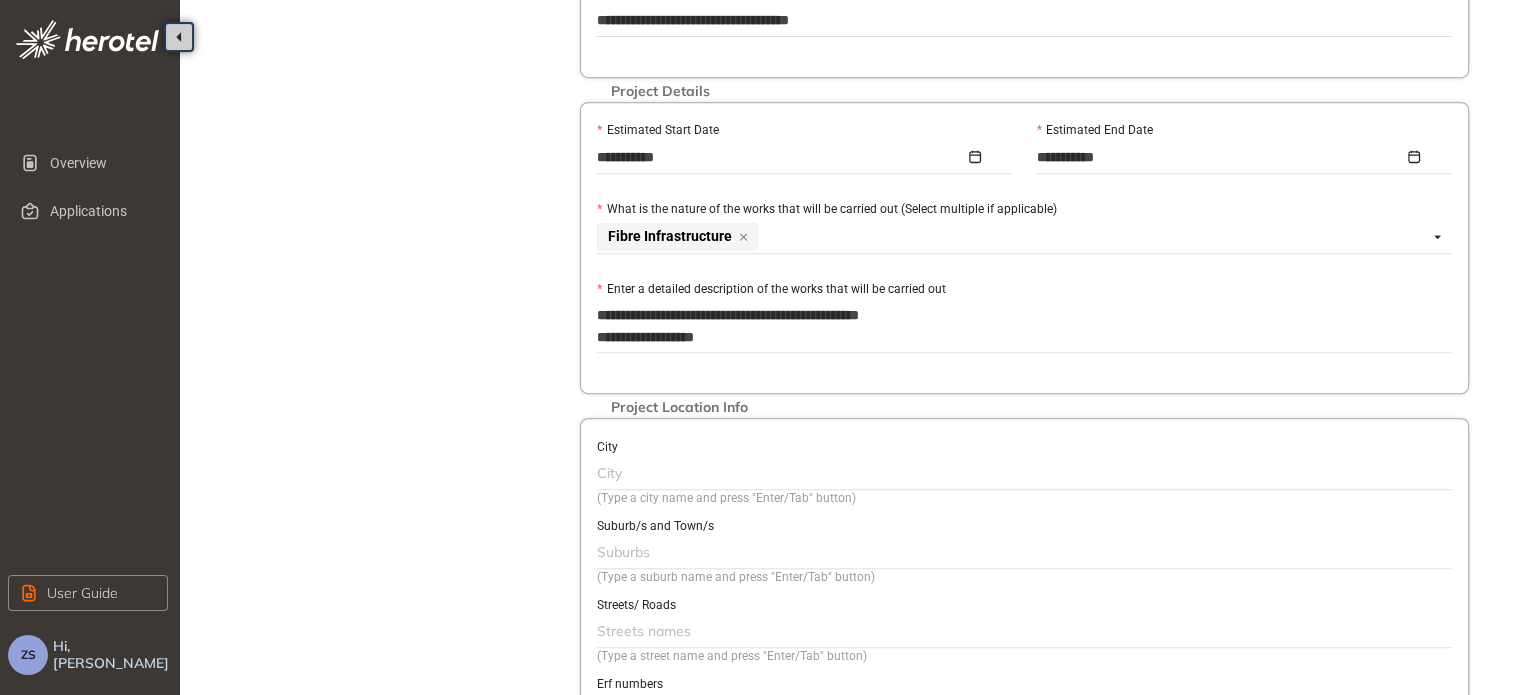 click at bounding box center (1022, 473) 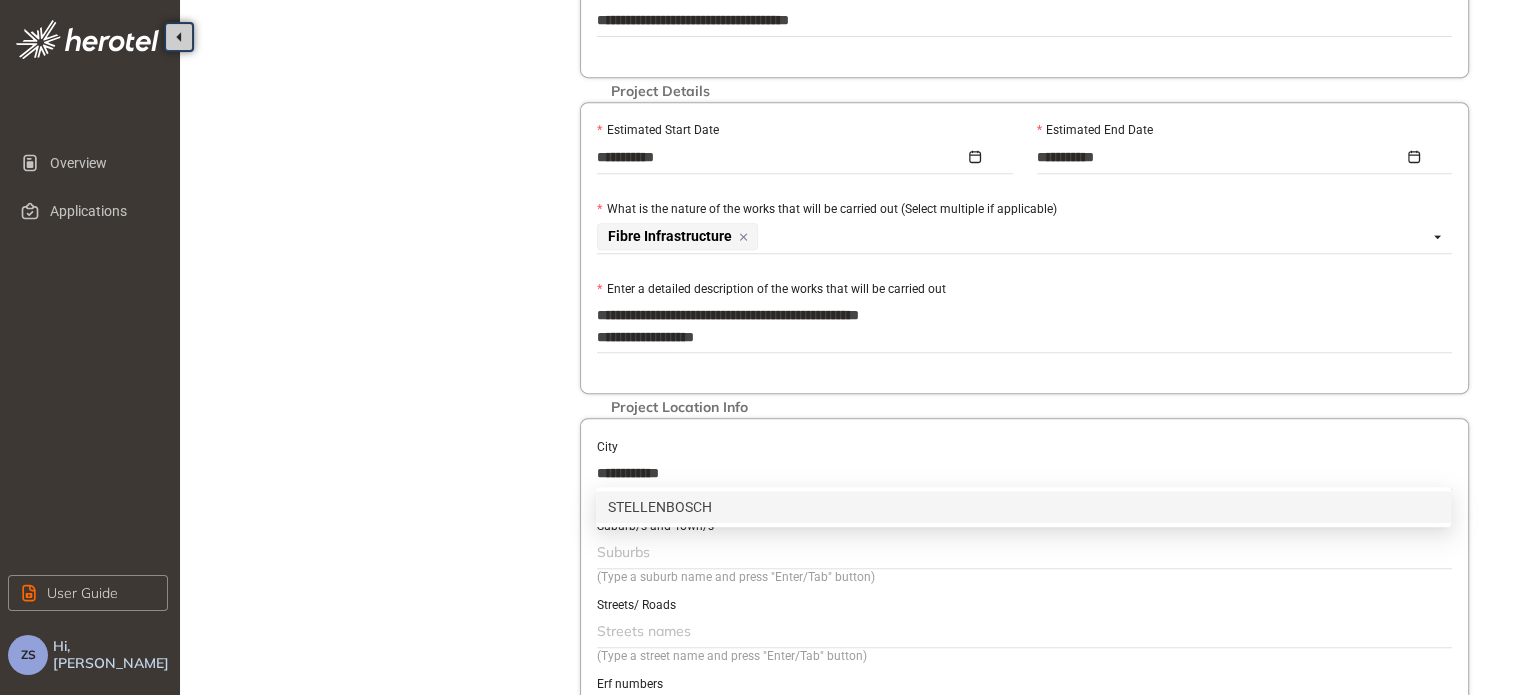 type on "**********" 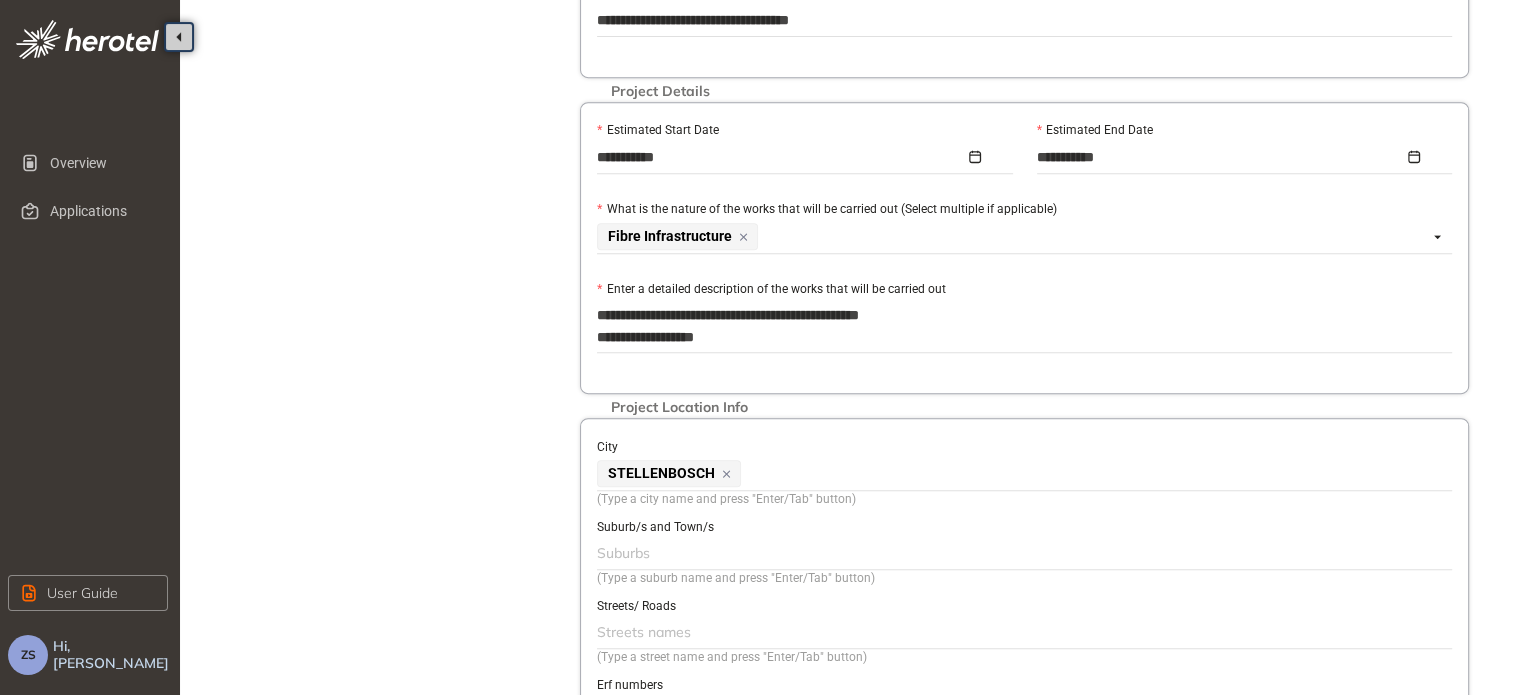 click on "City" at bounding box center [1024, 446] 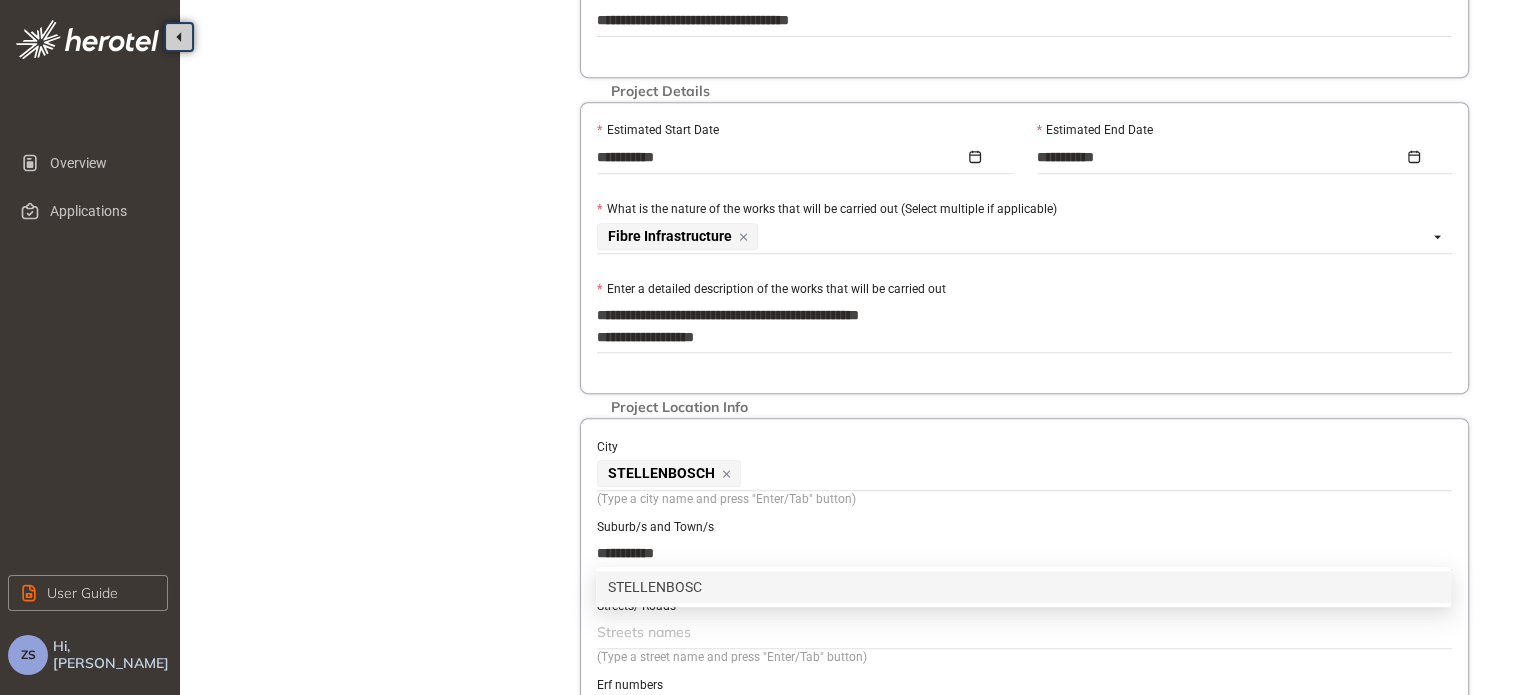 type on "**********" 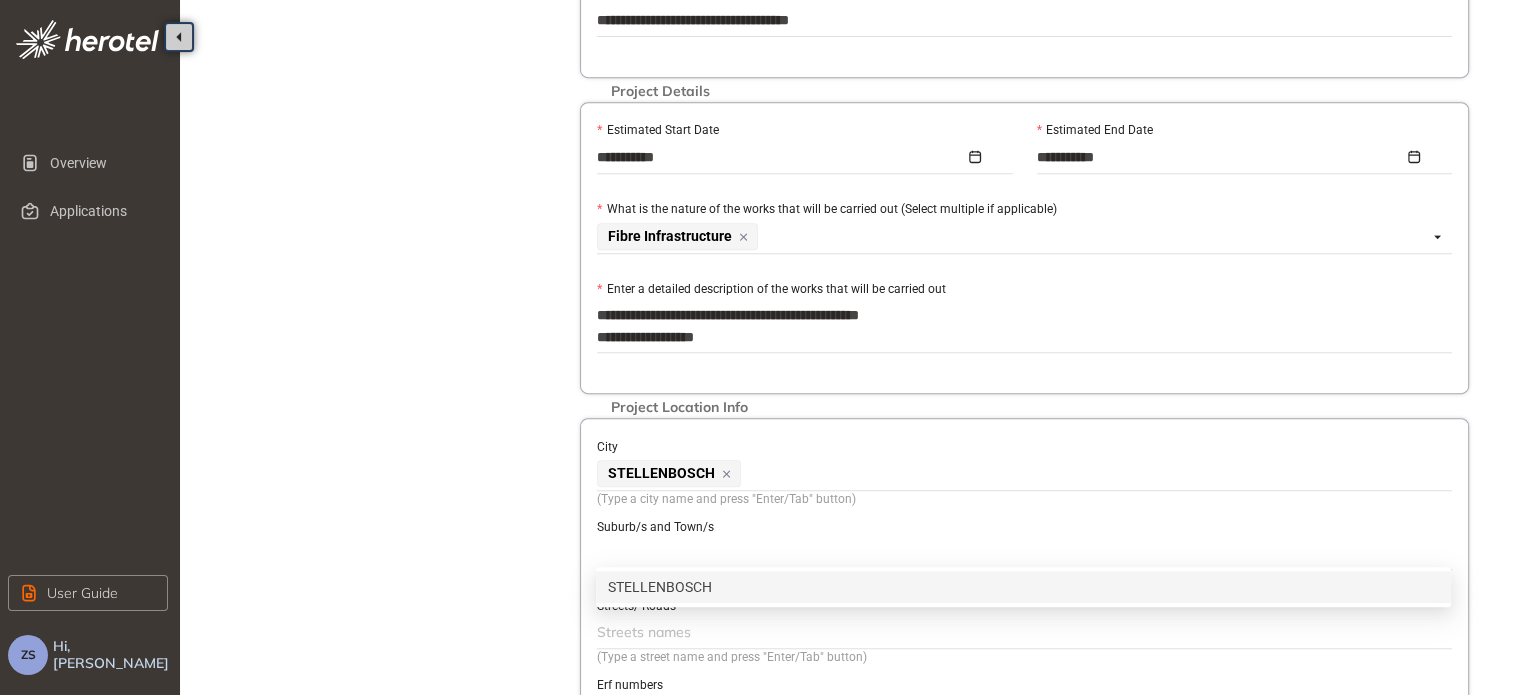 click on "STELLENBOSCH" at bounding box center (1022, 553) 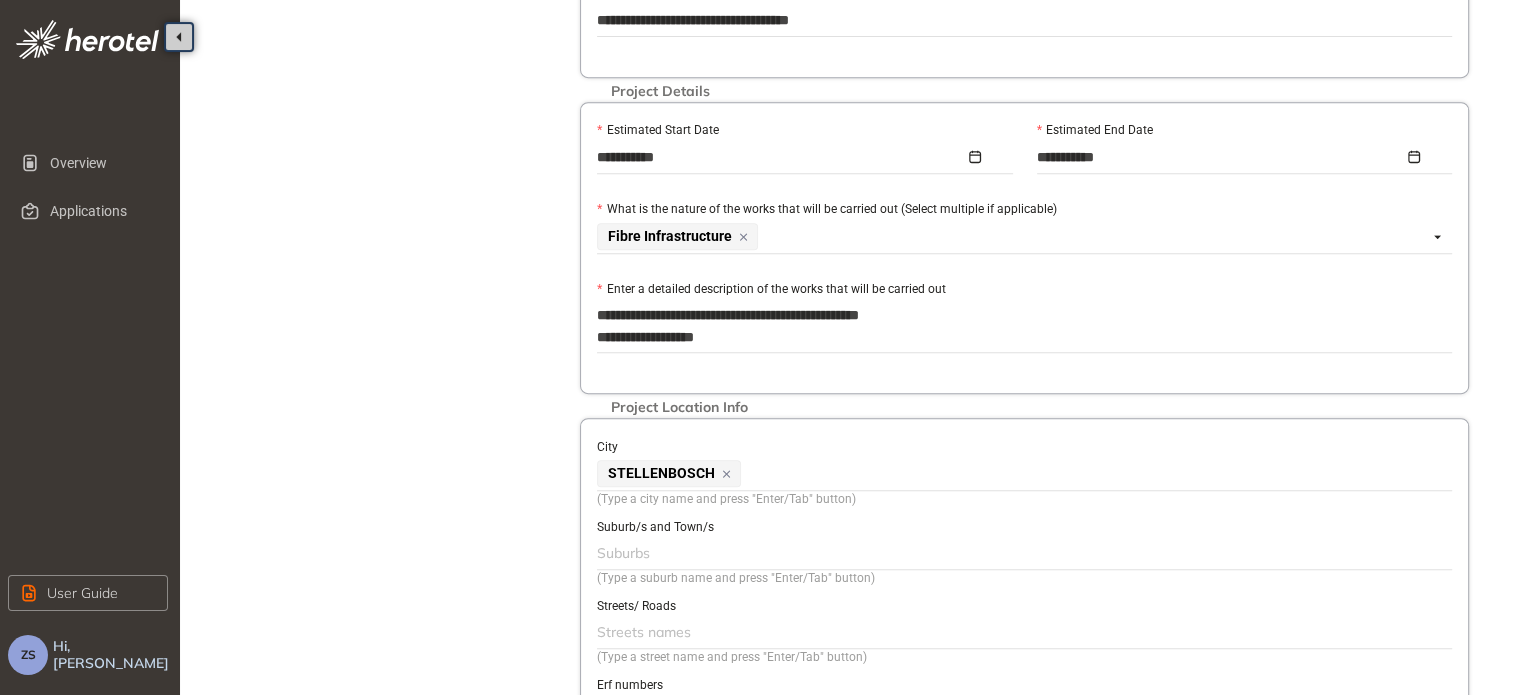 click on "Suburb/s and Town/s" at bounding box center [1024, 526] 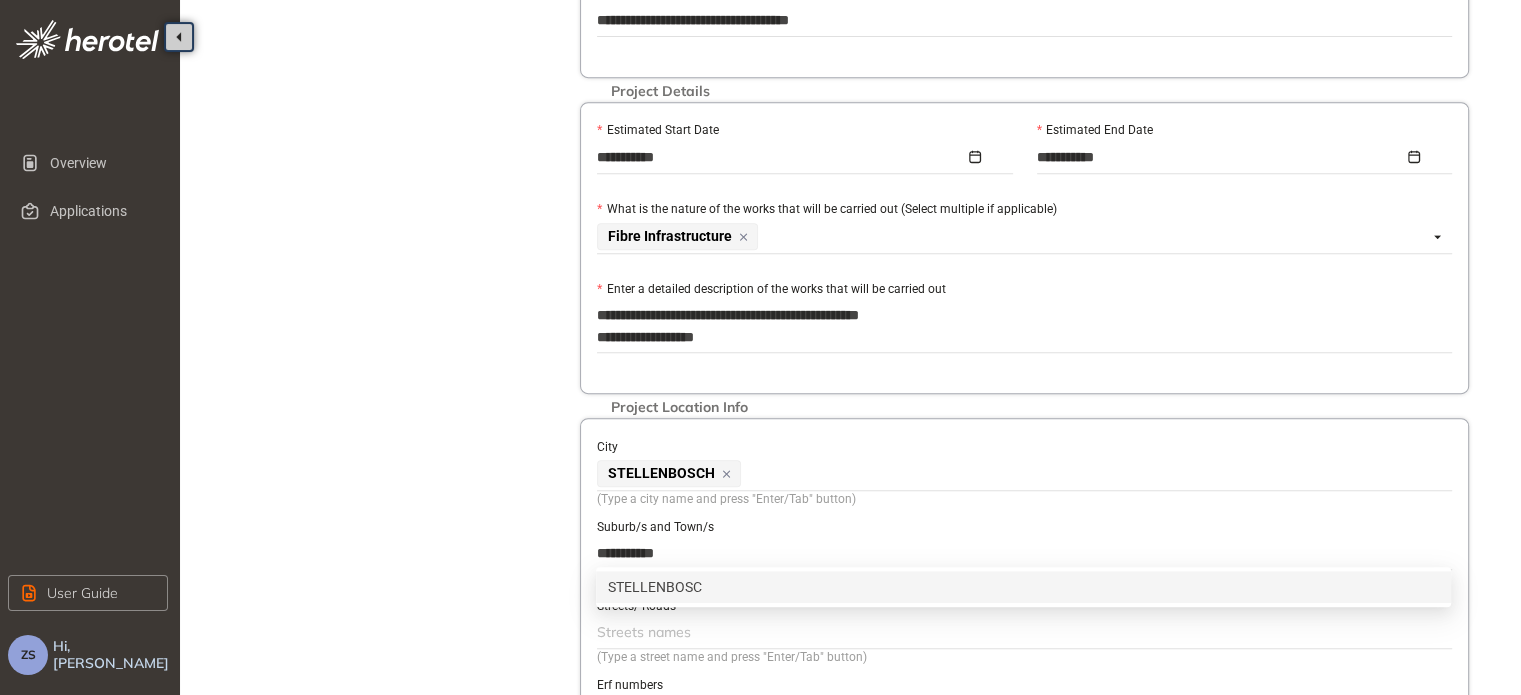 type on "**********" 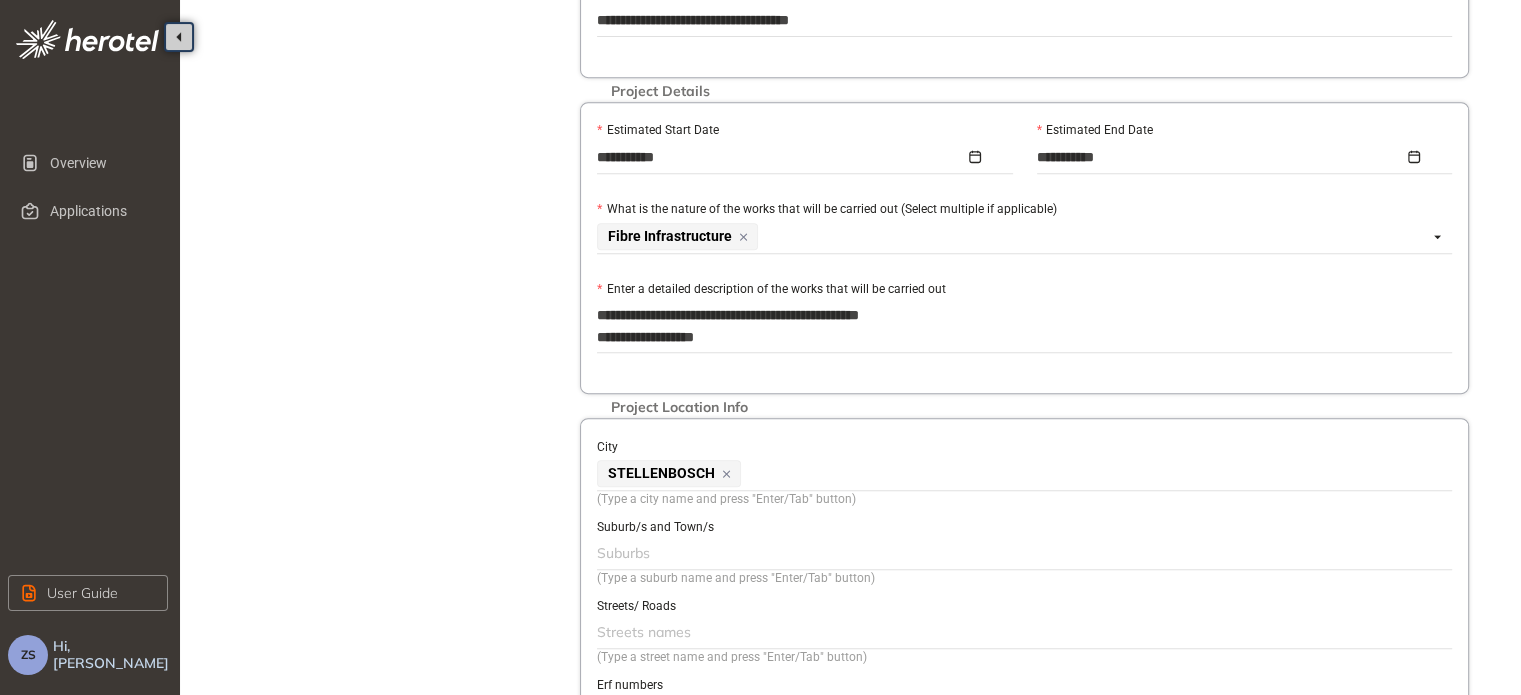 click at bounding box center (1022, 553) 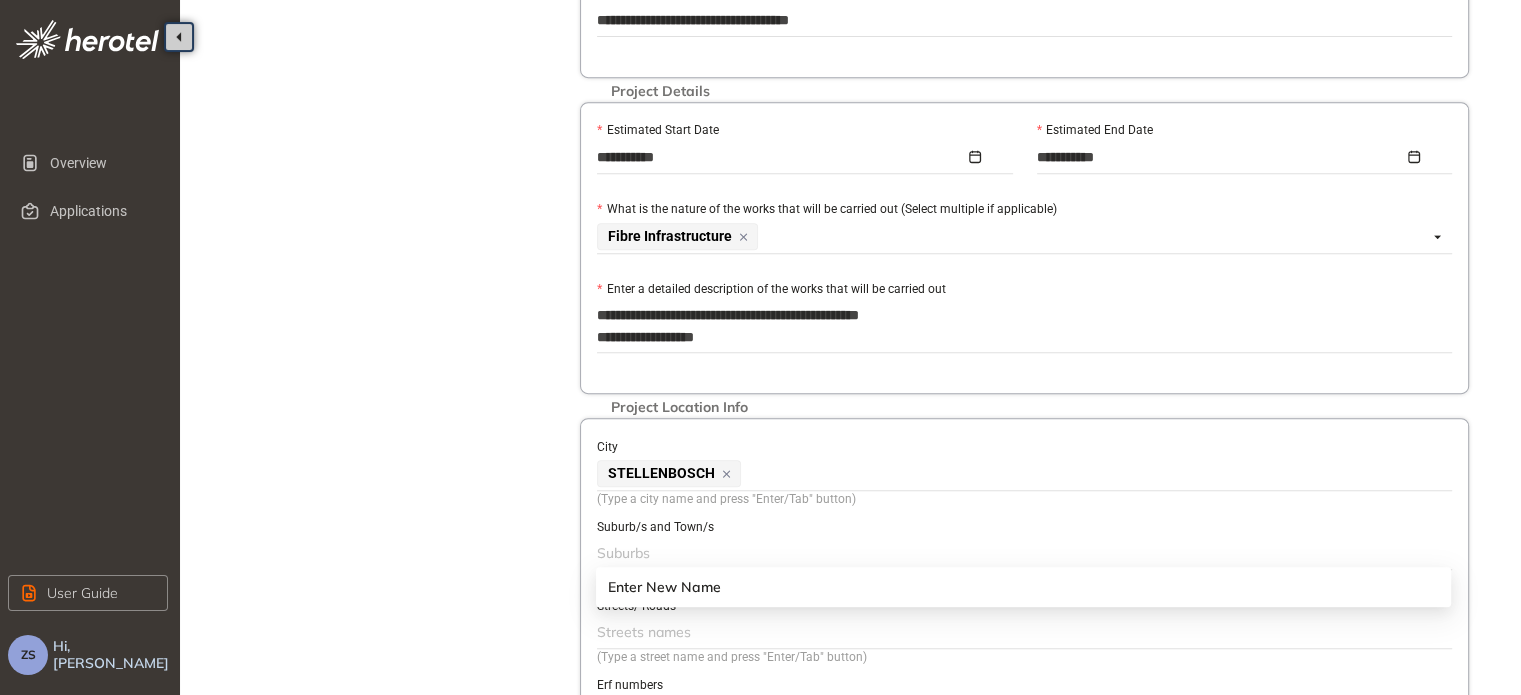 click at bounding box center (1022, 553) 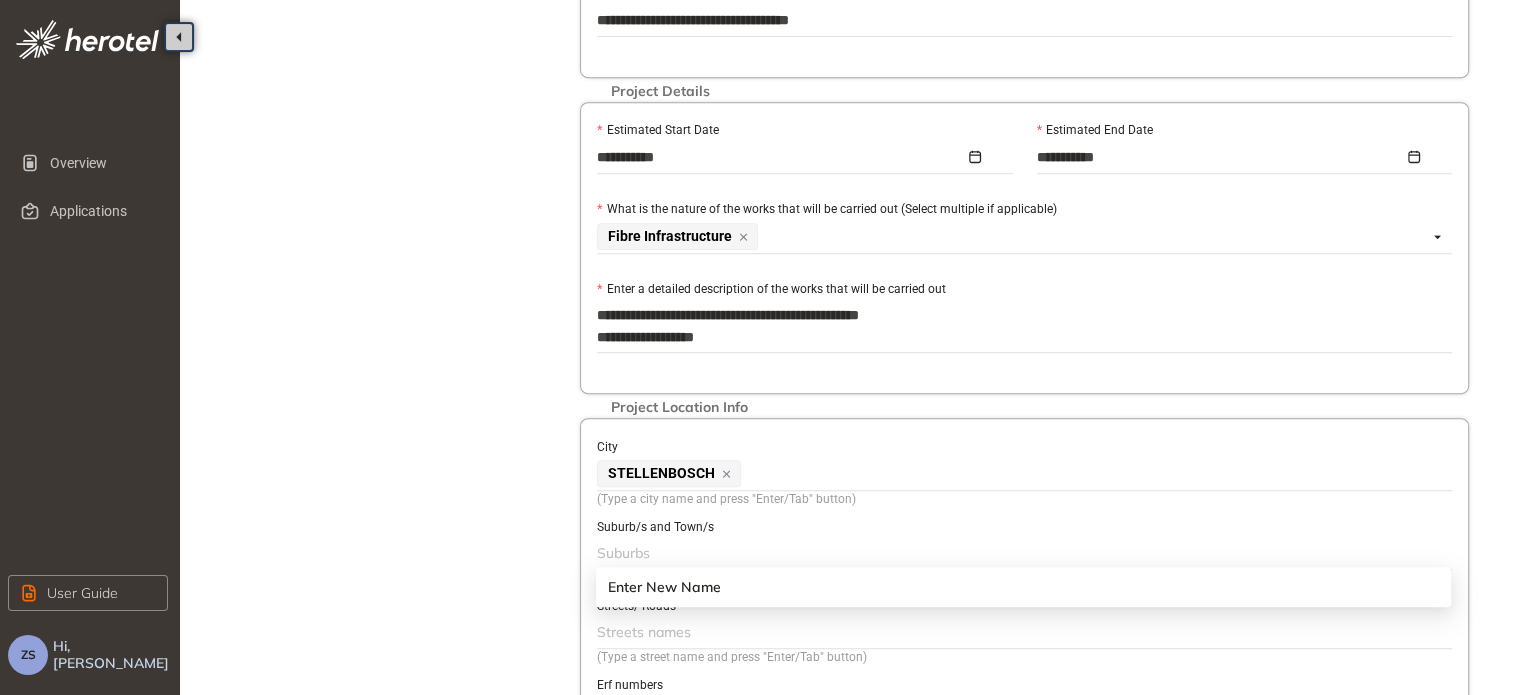 click on "Enter New Name" at bounding box center (664, 587) 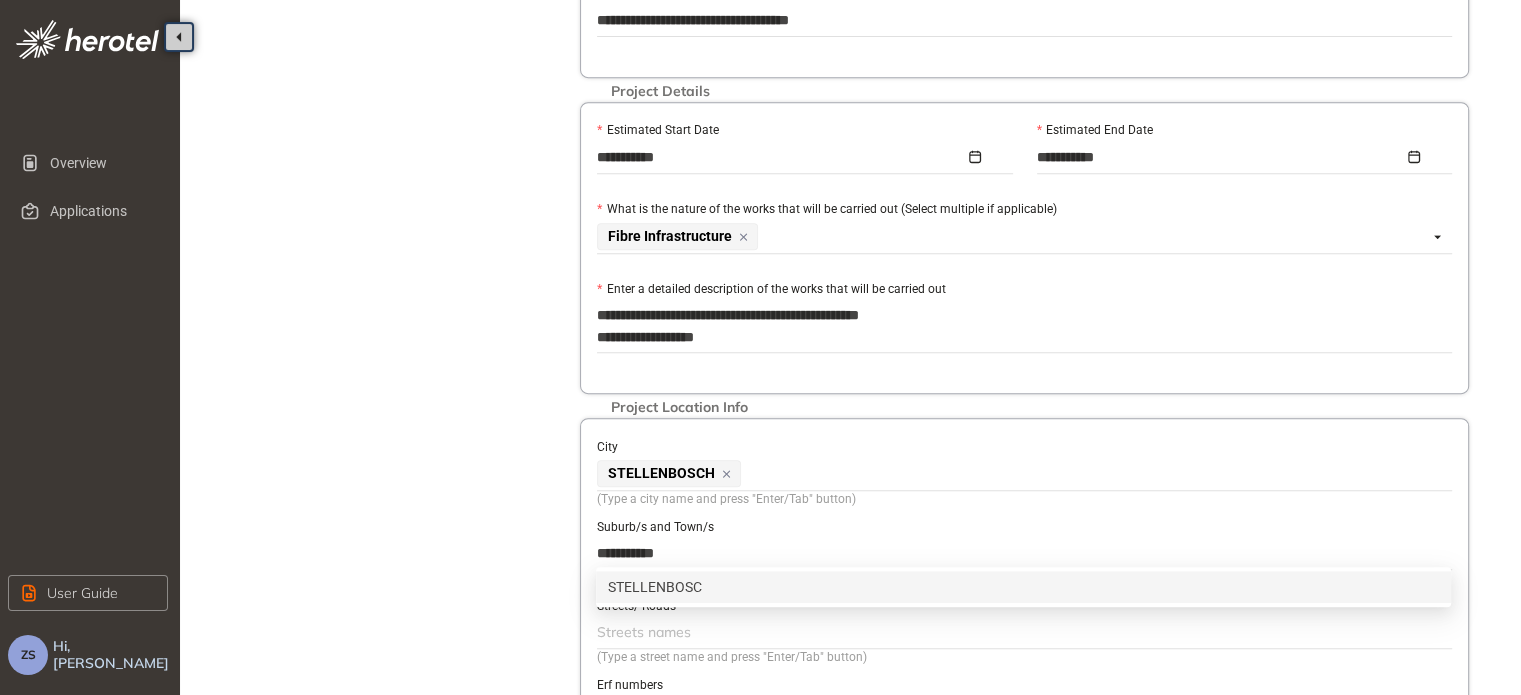 type on "**********" 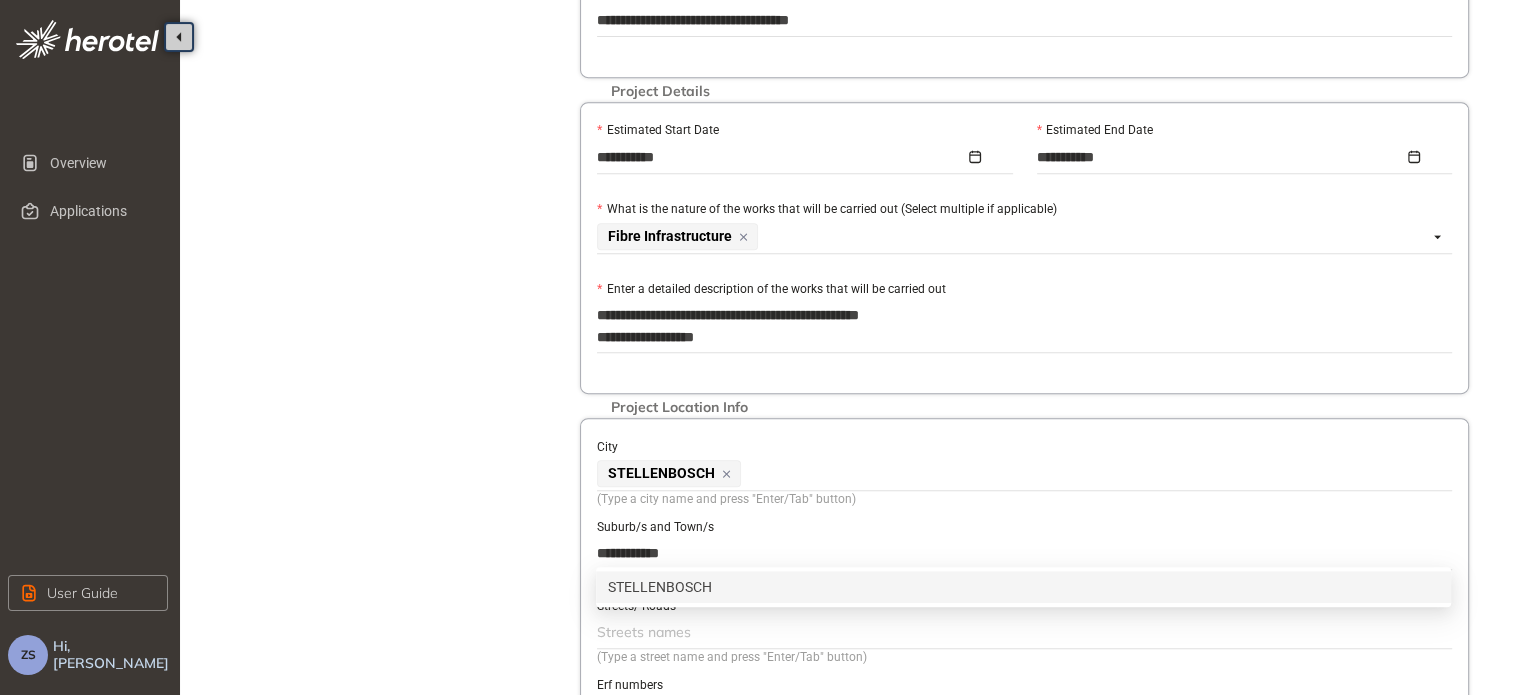 click on "STELLENBOSCH" at bounding box center [1023, 587] 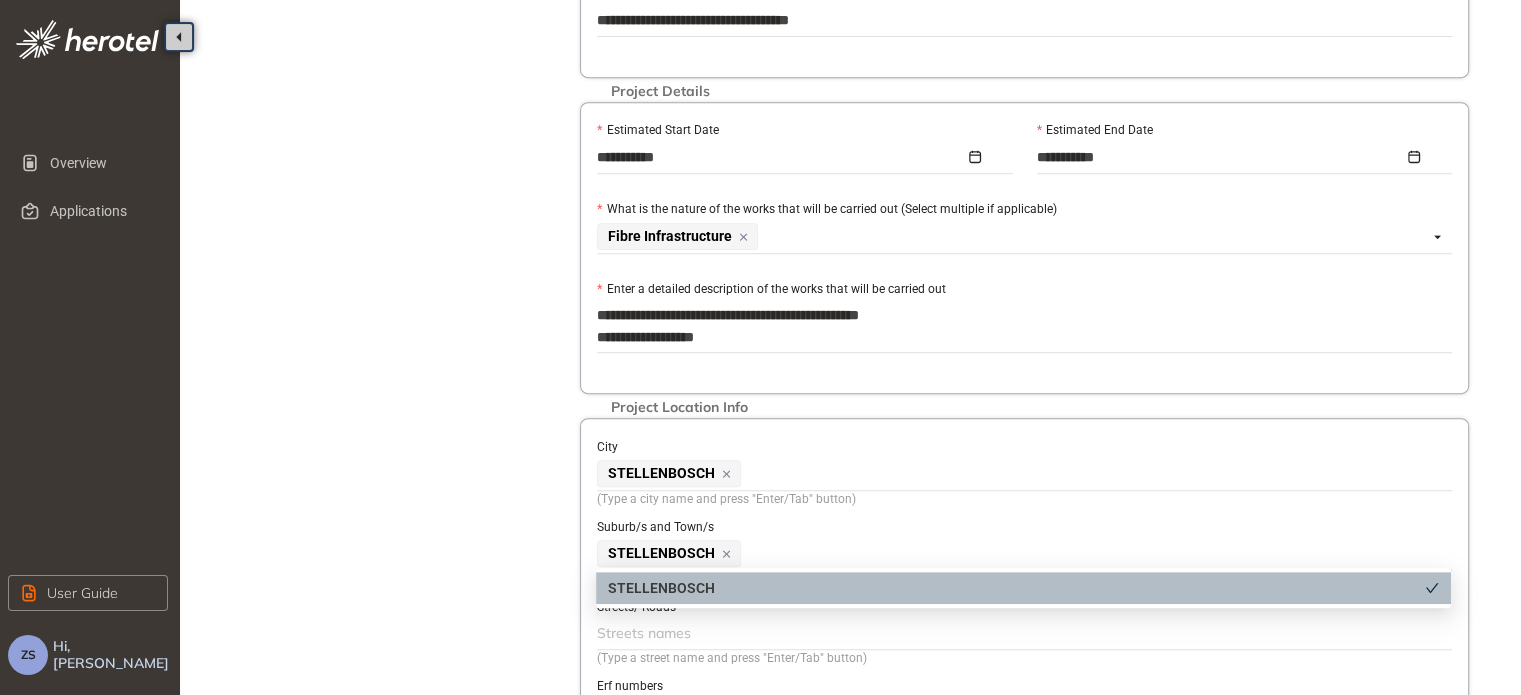 click 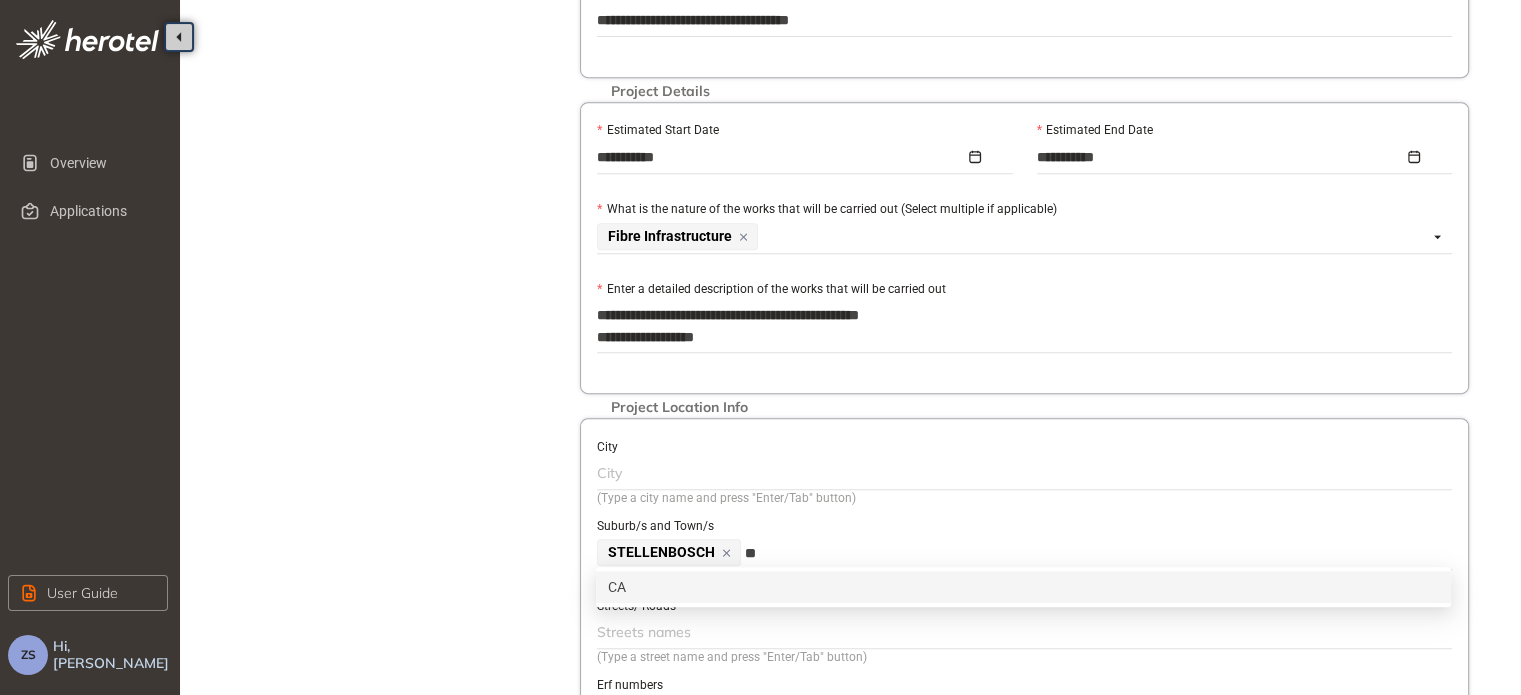 type on "*" 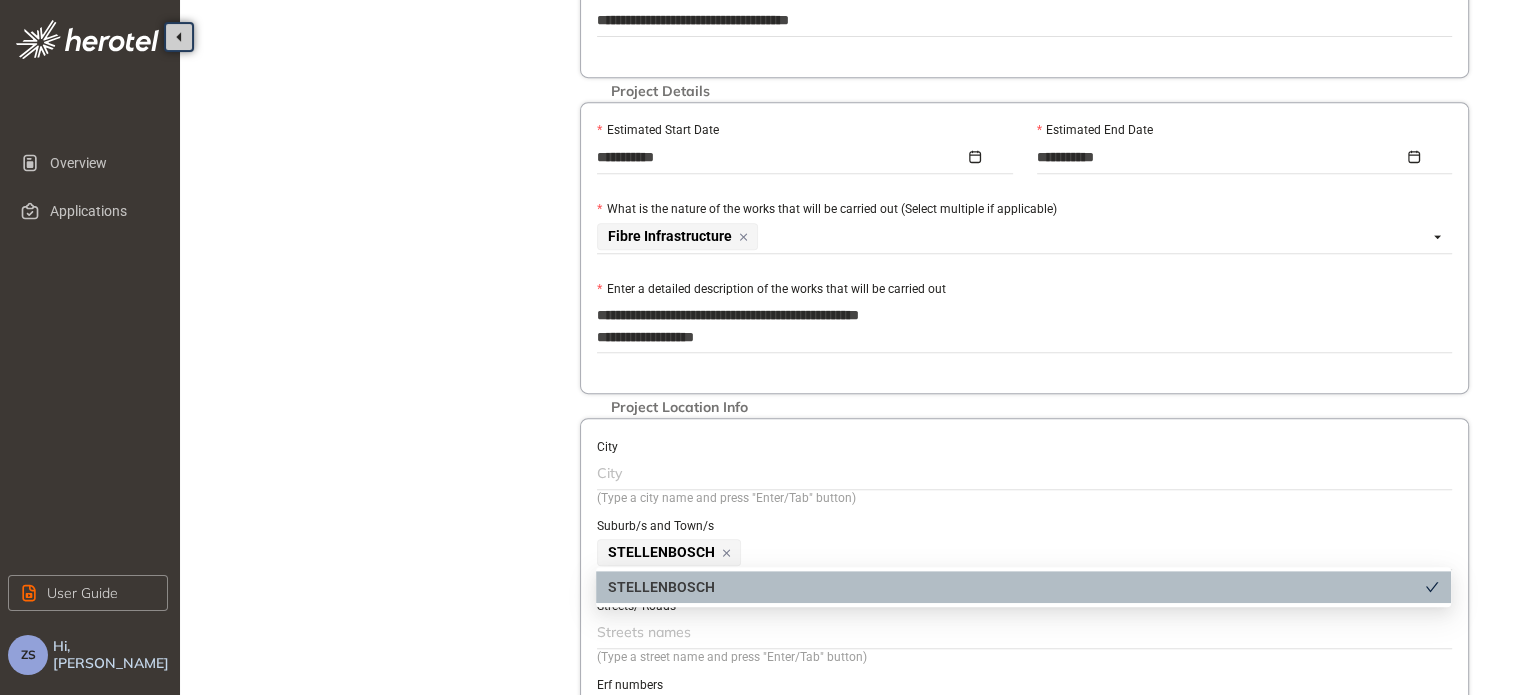 click 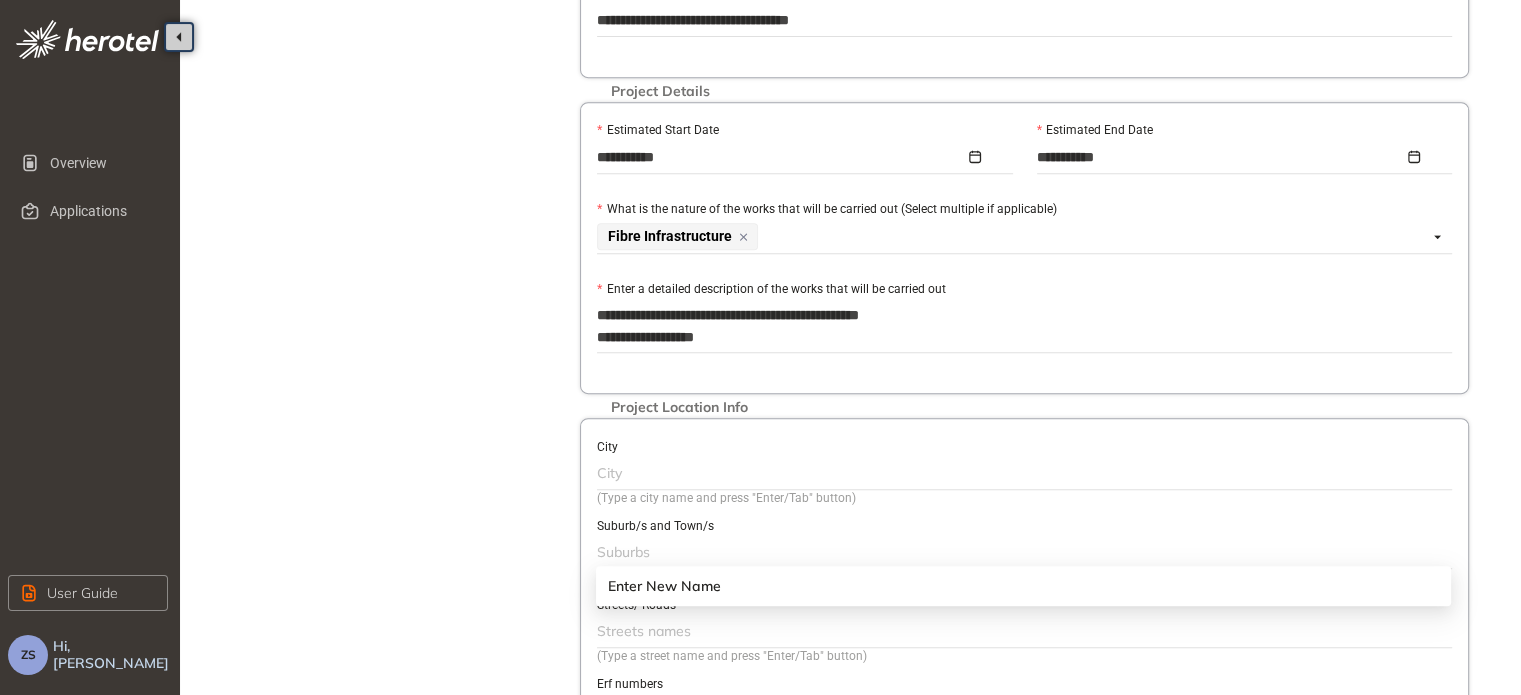 click on "Enter New Name" at bounding box center [1023, 586] 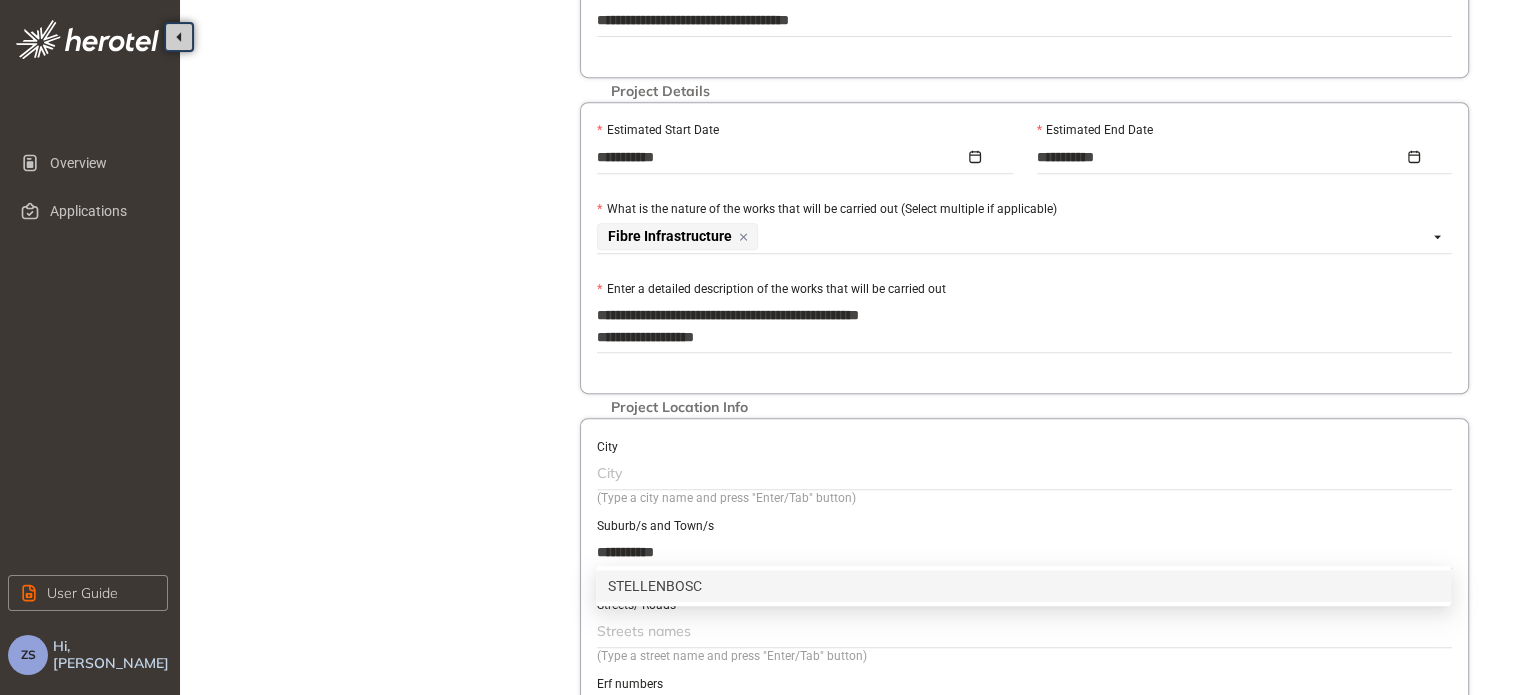 type on "**********" 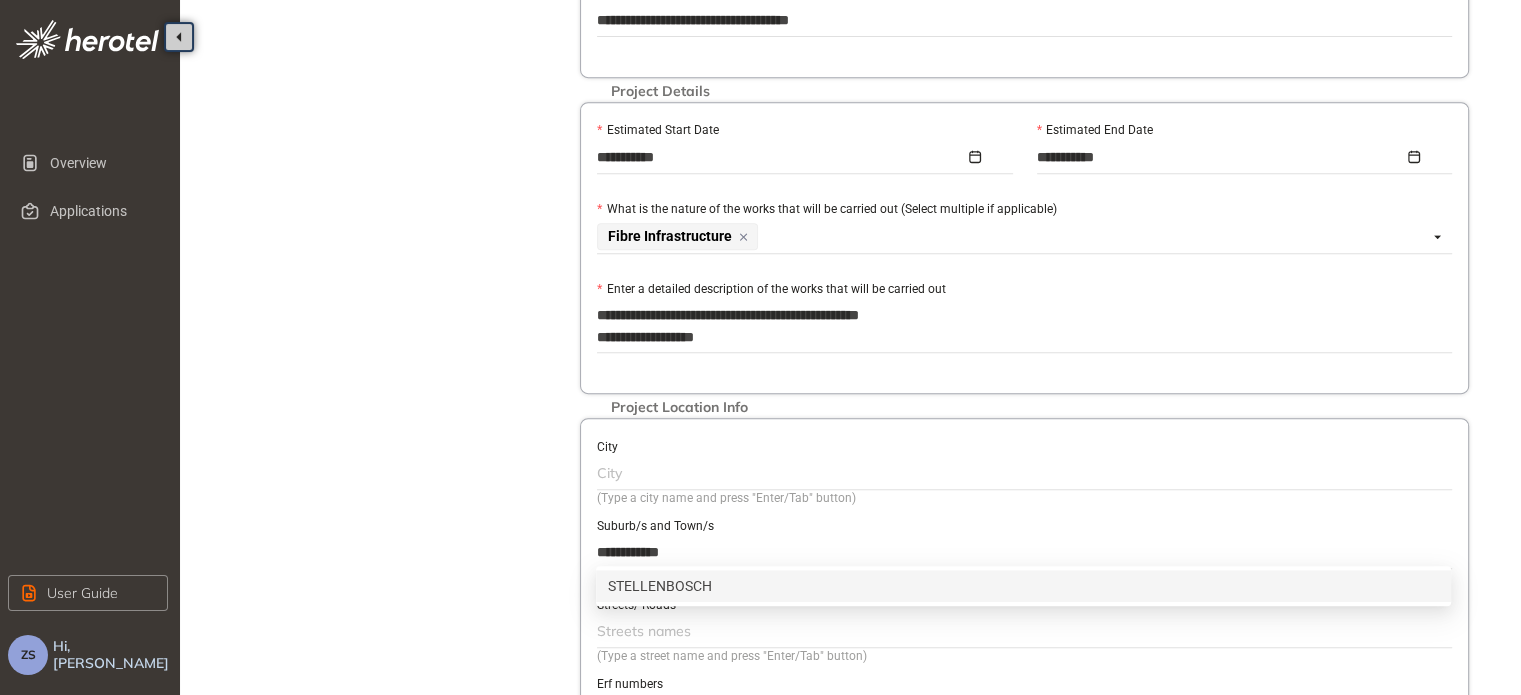 click on "STELLENBOSCH" at bounding box center [1023, 586] 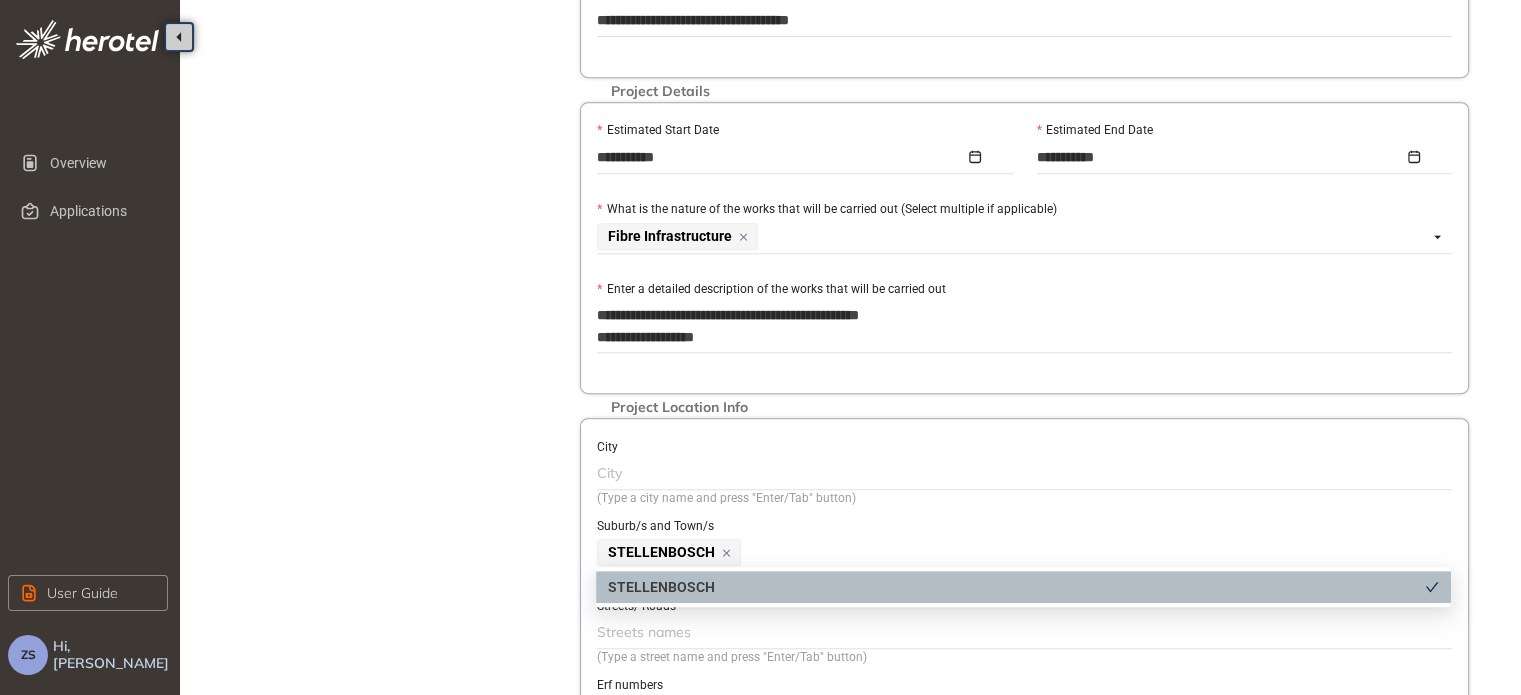 click at bounding box center (1022, 473) 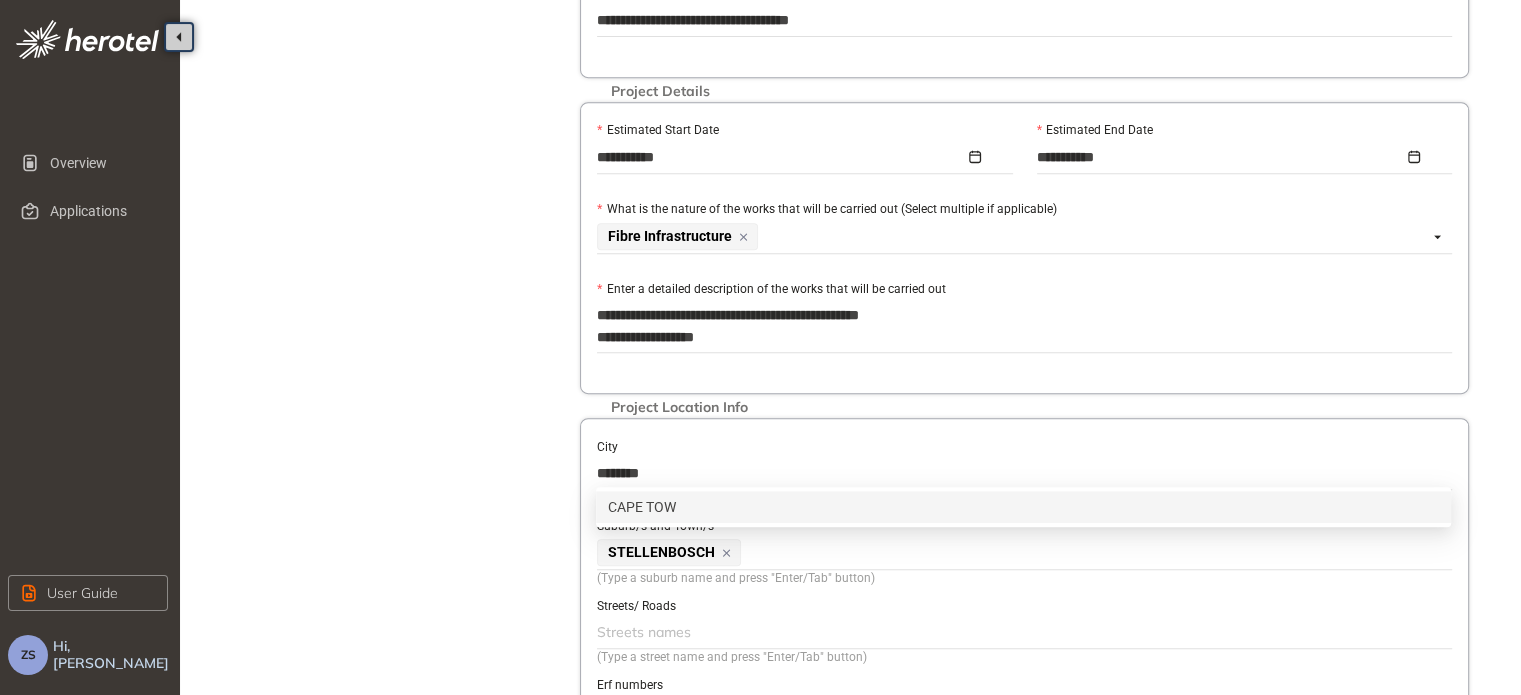 type on "*********" 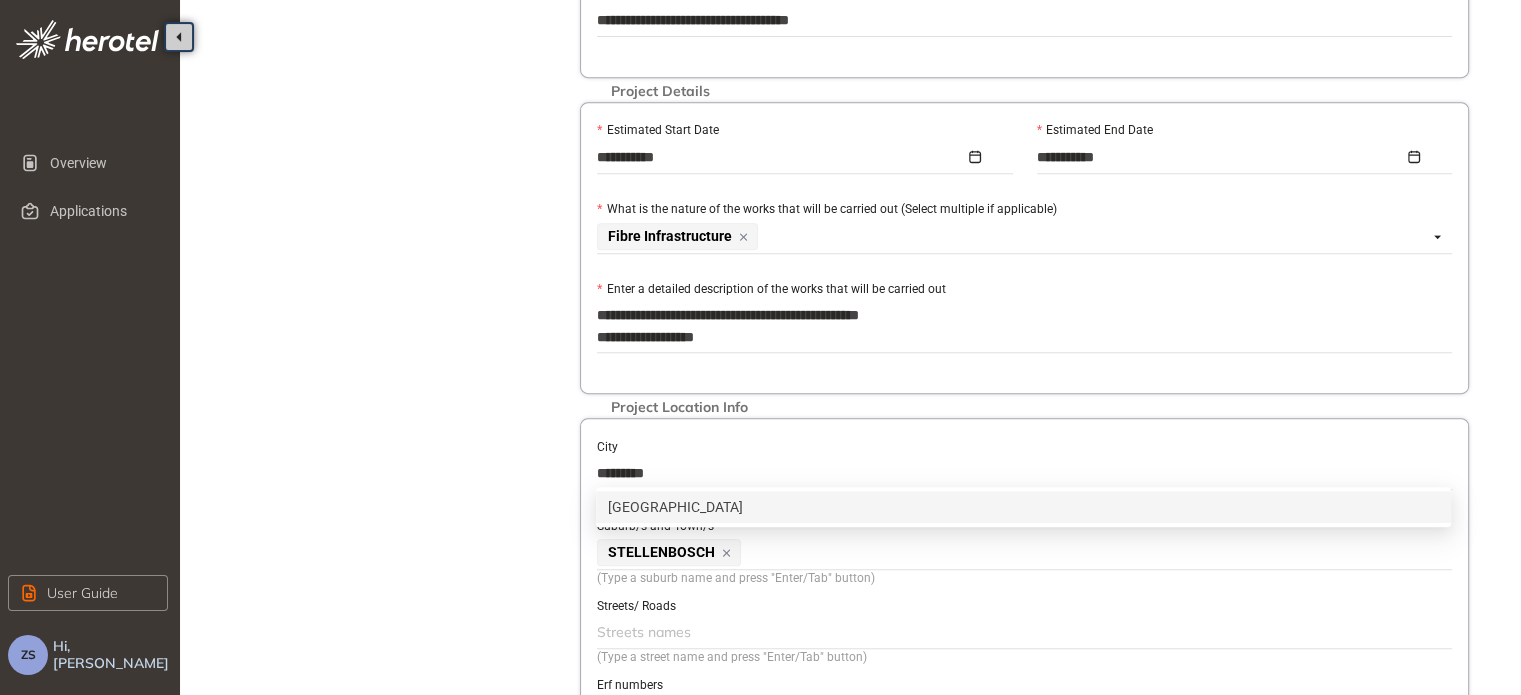 click on "[GEOGRAPHIC_DATA]" at bounding box center (1023, 507) 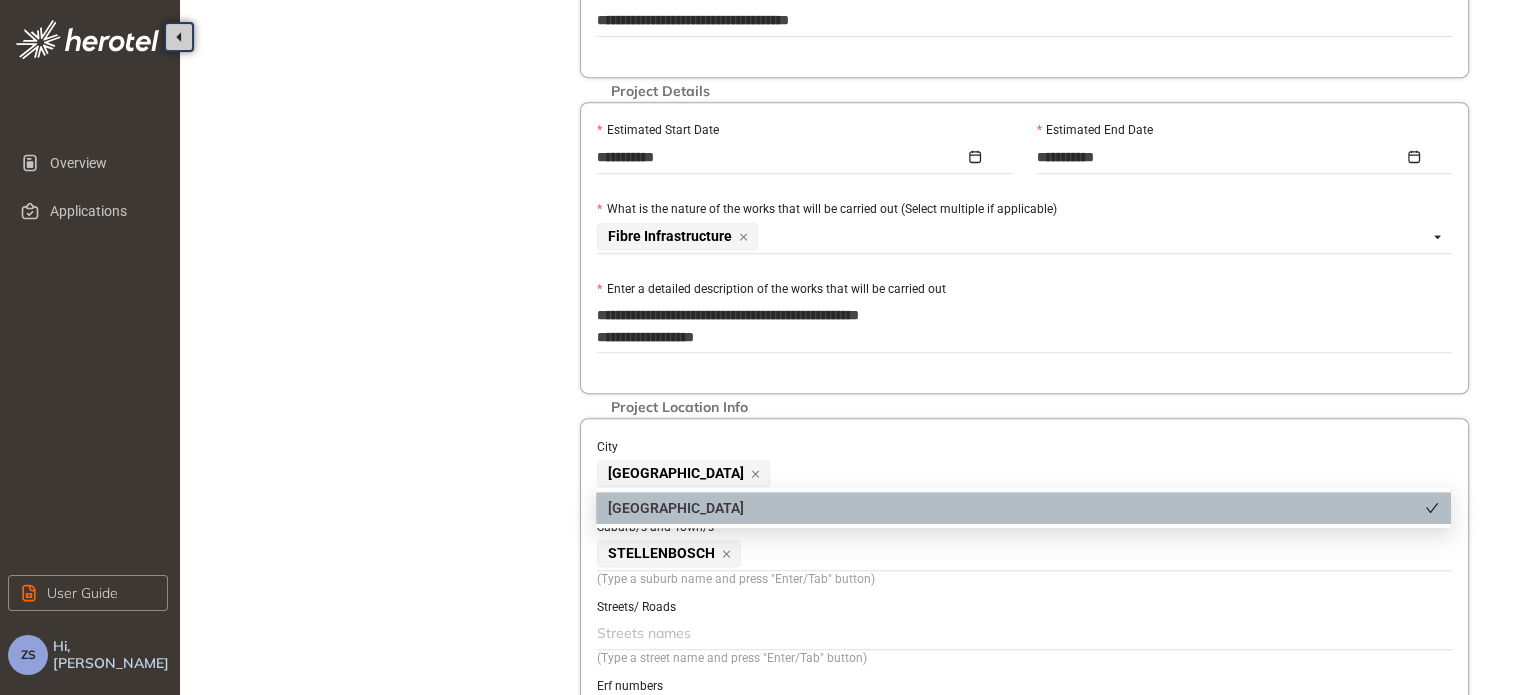 click on "[GEOGRAPHIC_DATA]" at bounding box center (1022, 473) 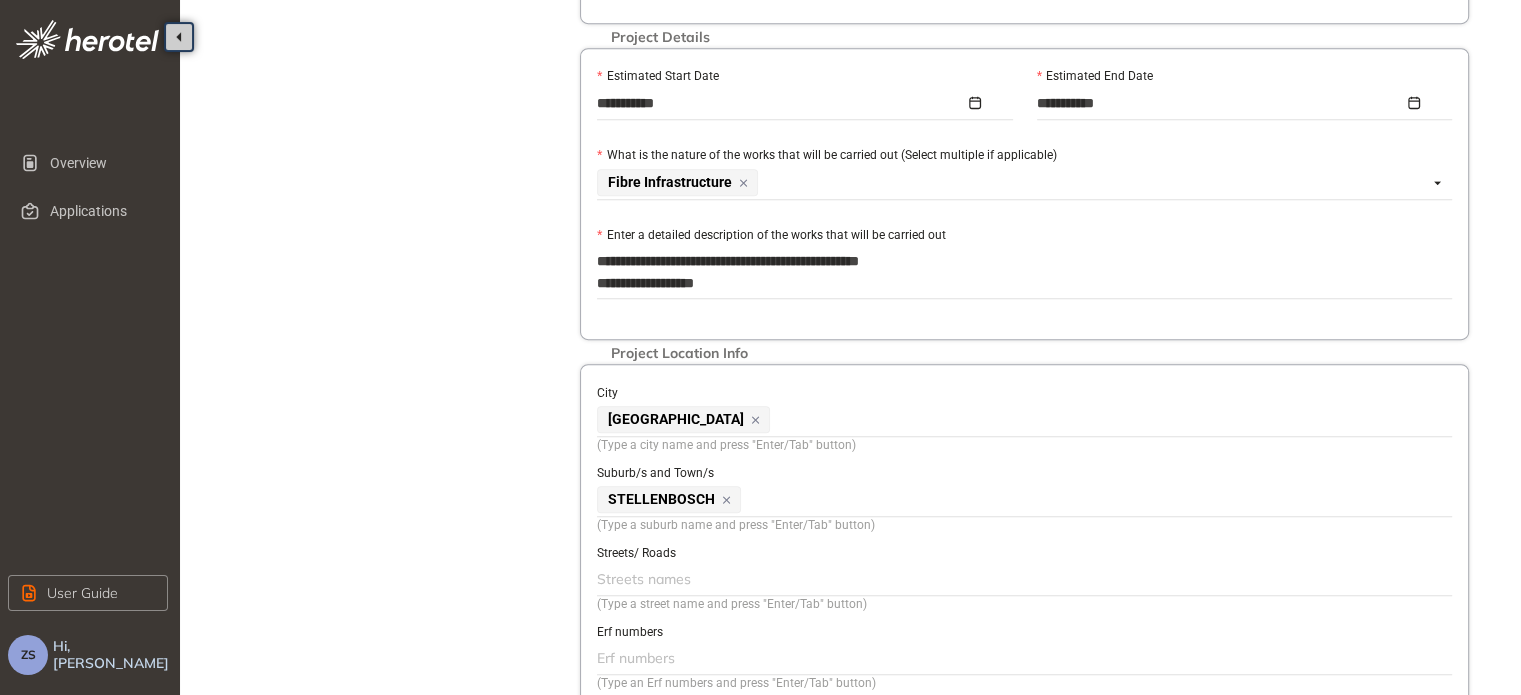 scroll, scrollTop: 1000, scrollLeft: 0, axis: vertical 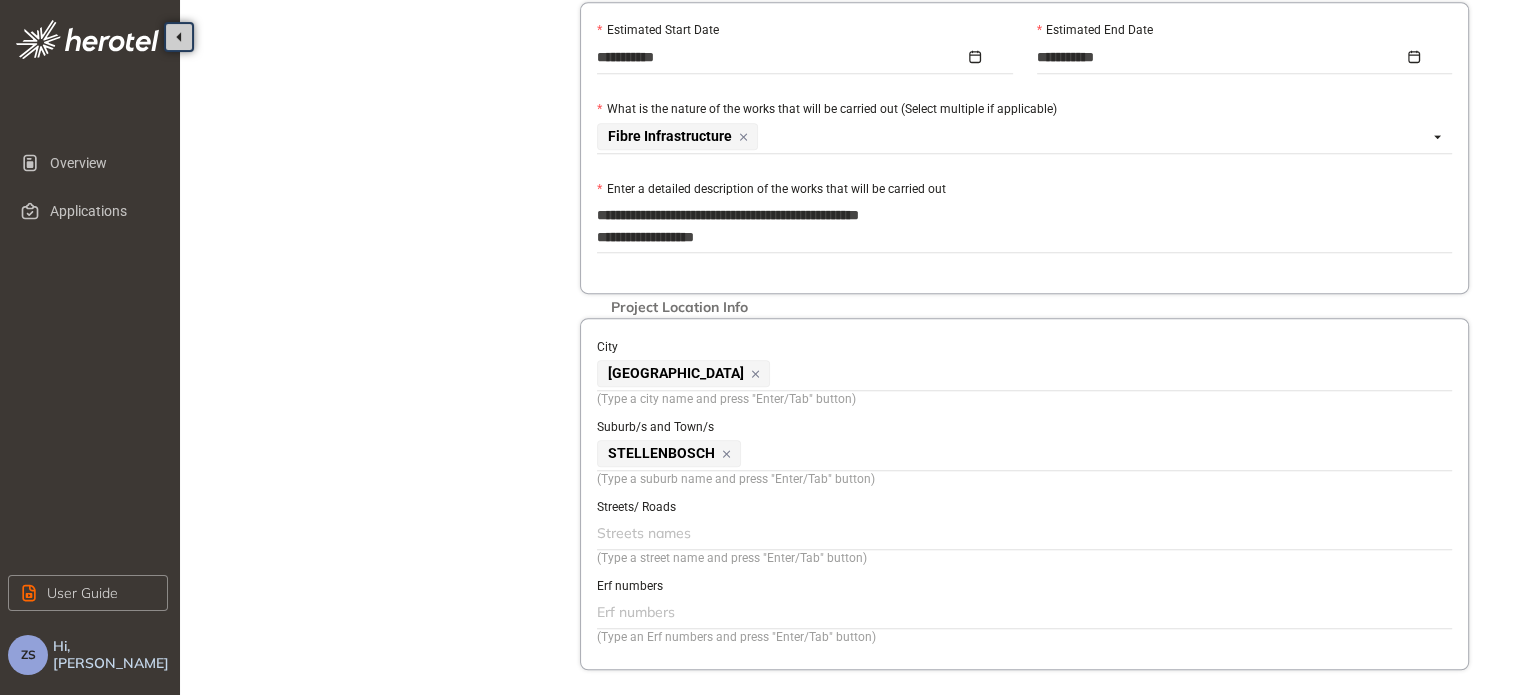 click at bounding box center [1022, 533] 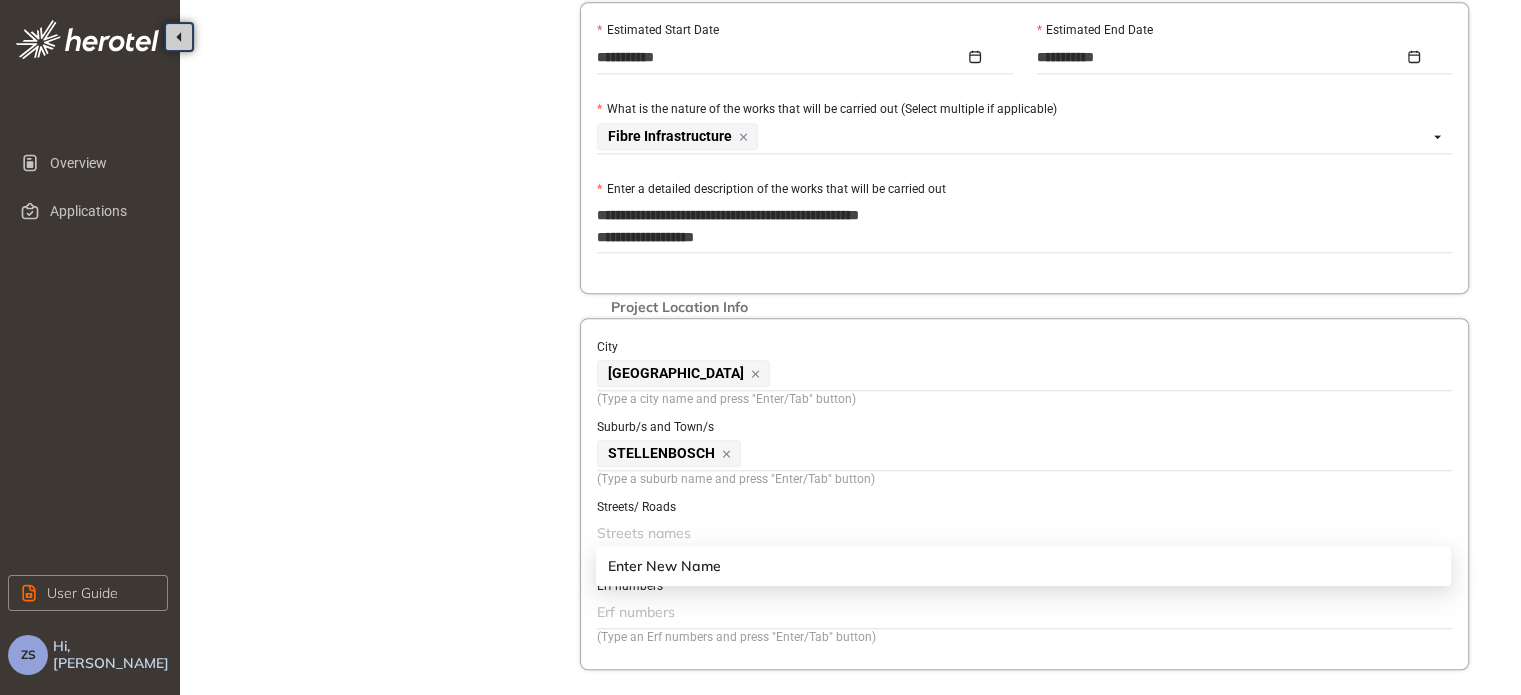drag, startPoint x: 615, startPoint y: 526, endPoint x: 947, endPoint y: 521, distance: 332.03766 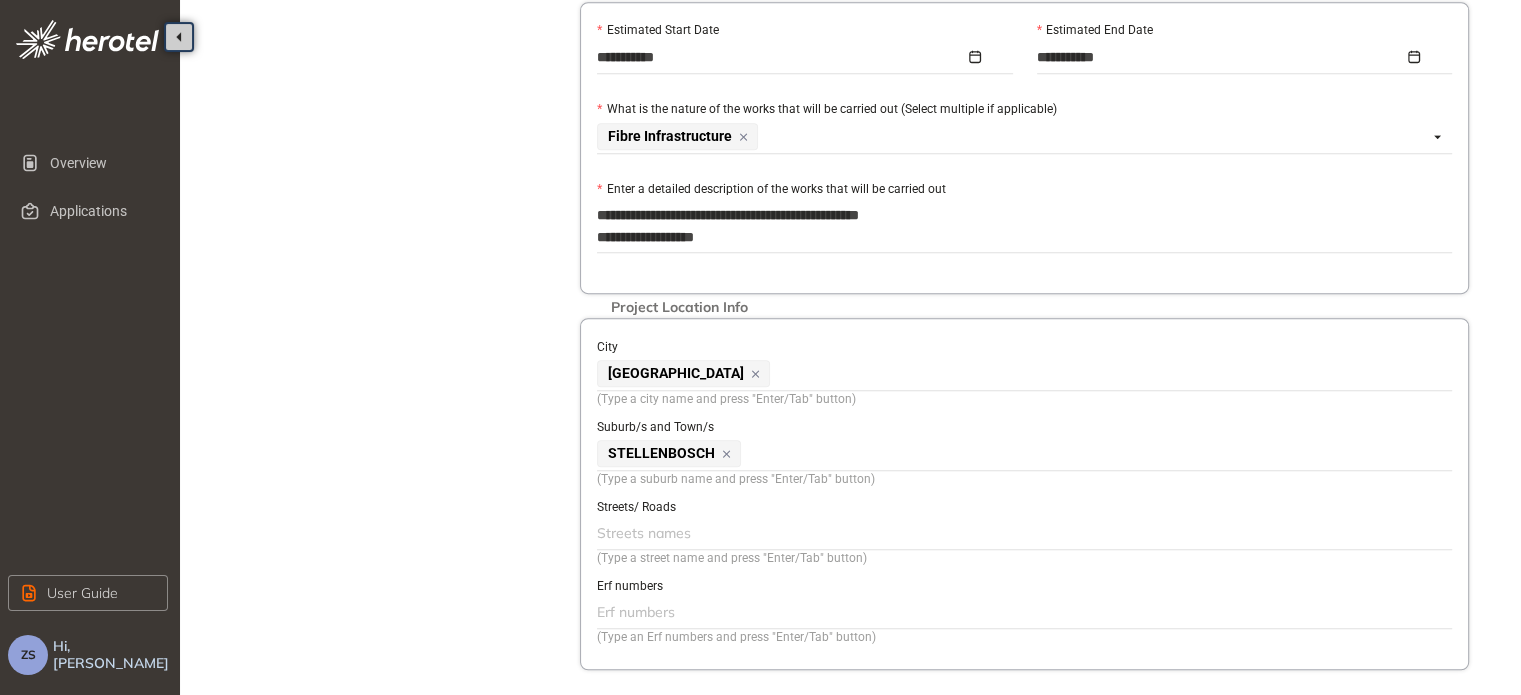drag, startPoint x: 947, startPoint y: 521, endPoint x: 678, endPoint y: 535, distance: 269.36407 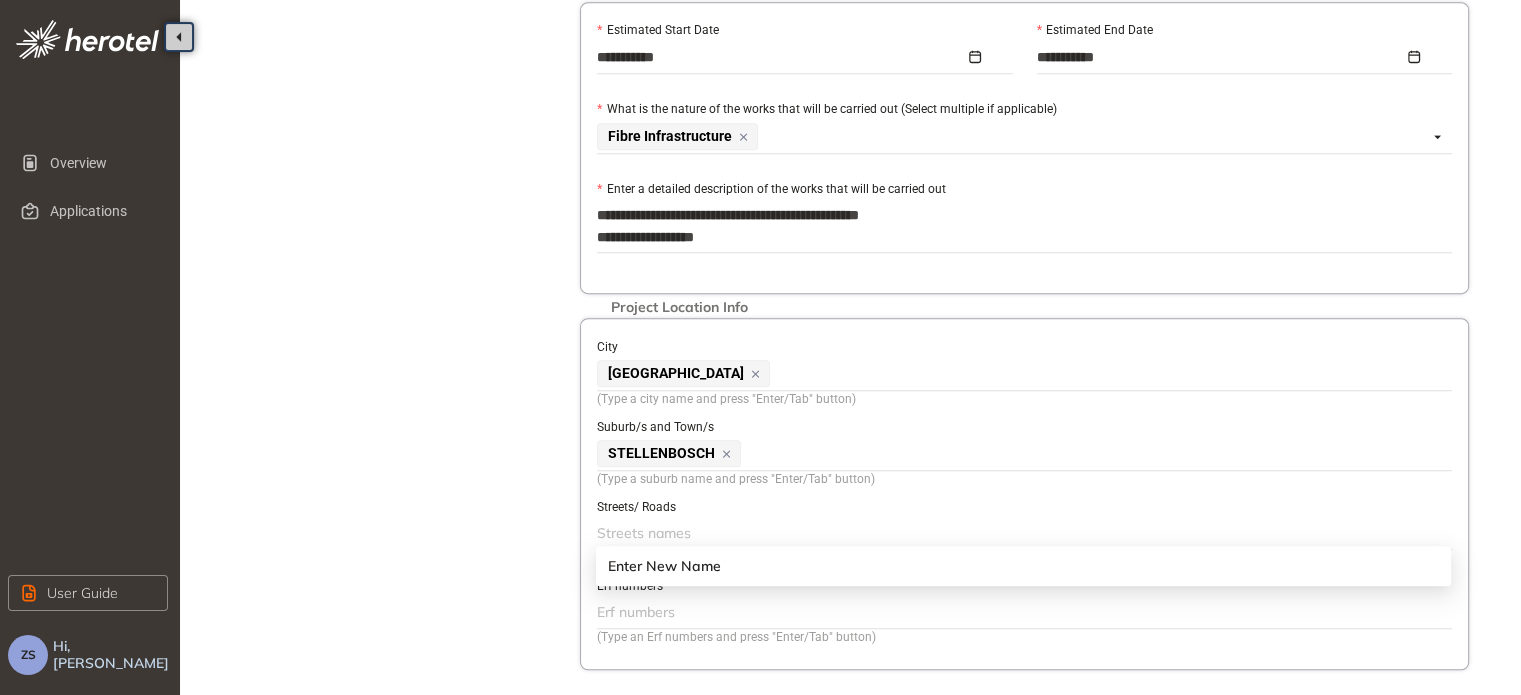 drag, startPoint x: 678, startPoint y: 535, endPoint x: 656, endPoint y: 571, distance: 42.190044 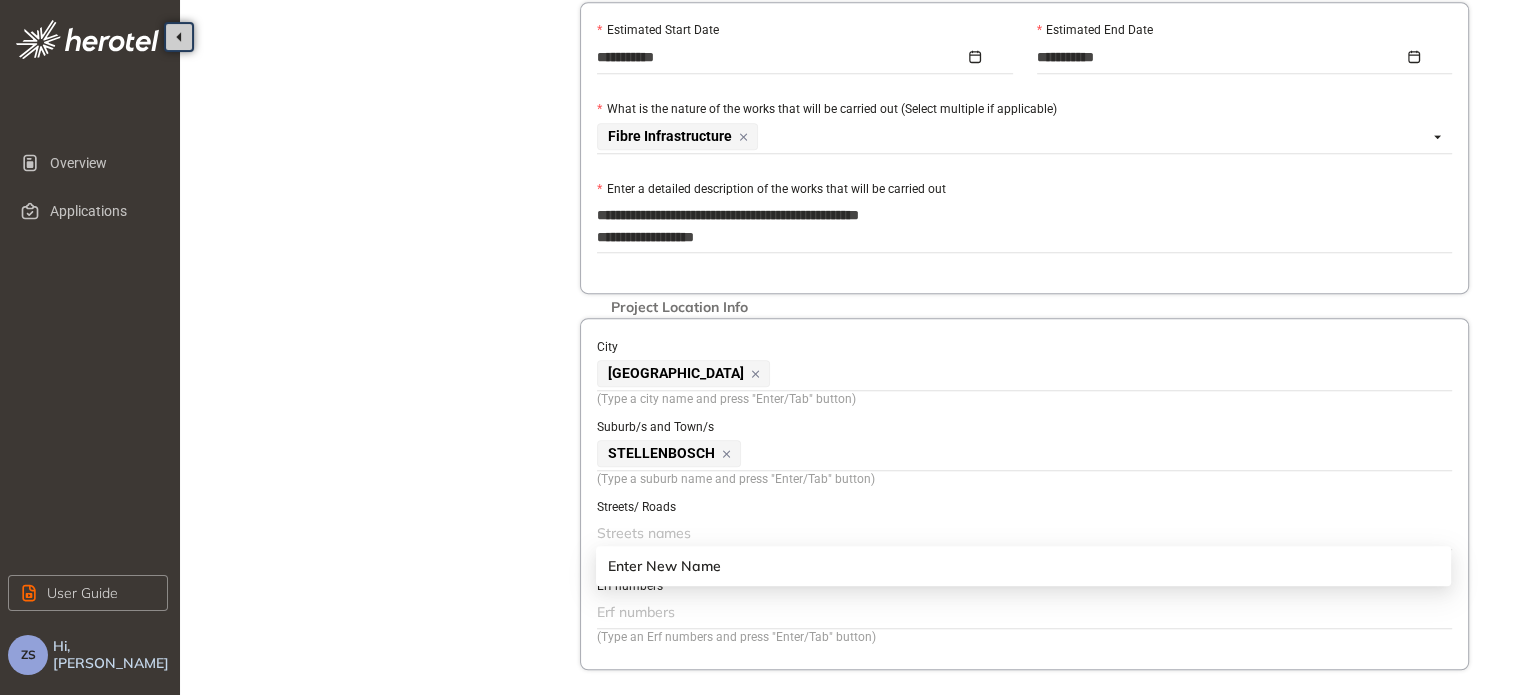 drag, startPoint x: 656, startPoint y: 571, endPoint x: 626, endPoint y: 566, distance: 30.413813 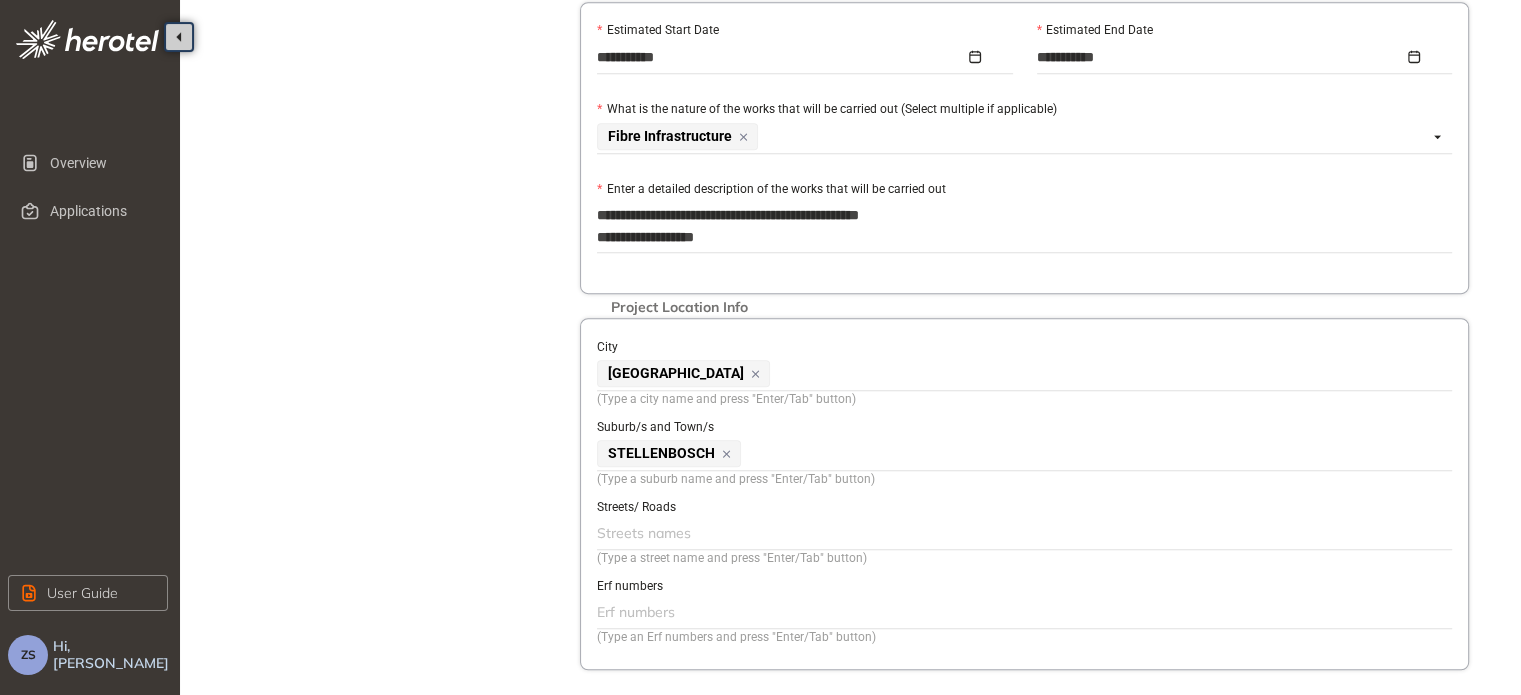 click at bounding box center [1022, 533] 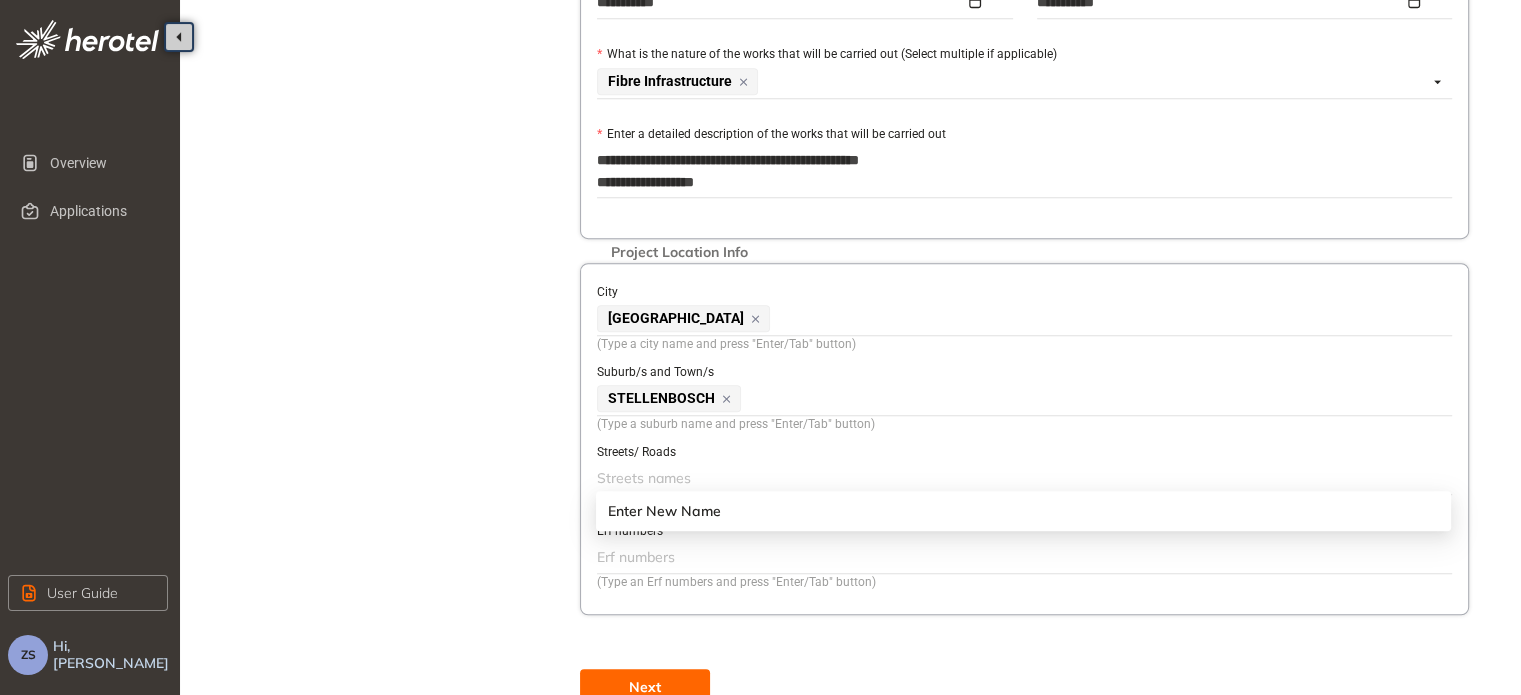 scroll, scrollTop: 1108, scrollLeft: 0, axis: vertical 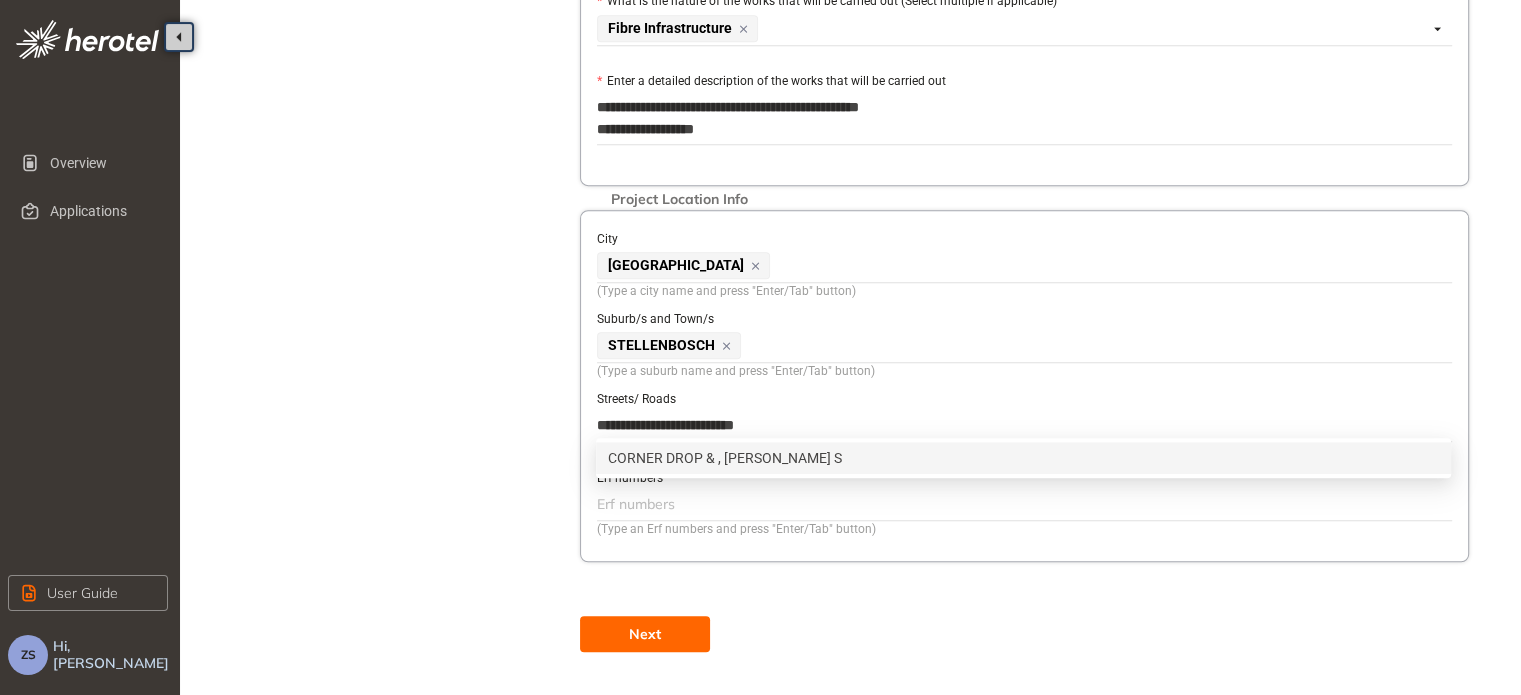type on "**********" 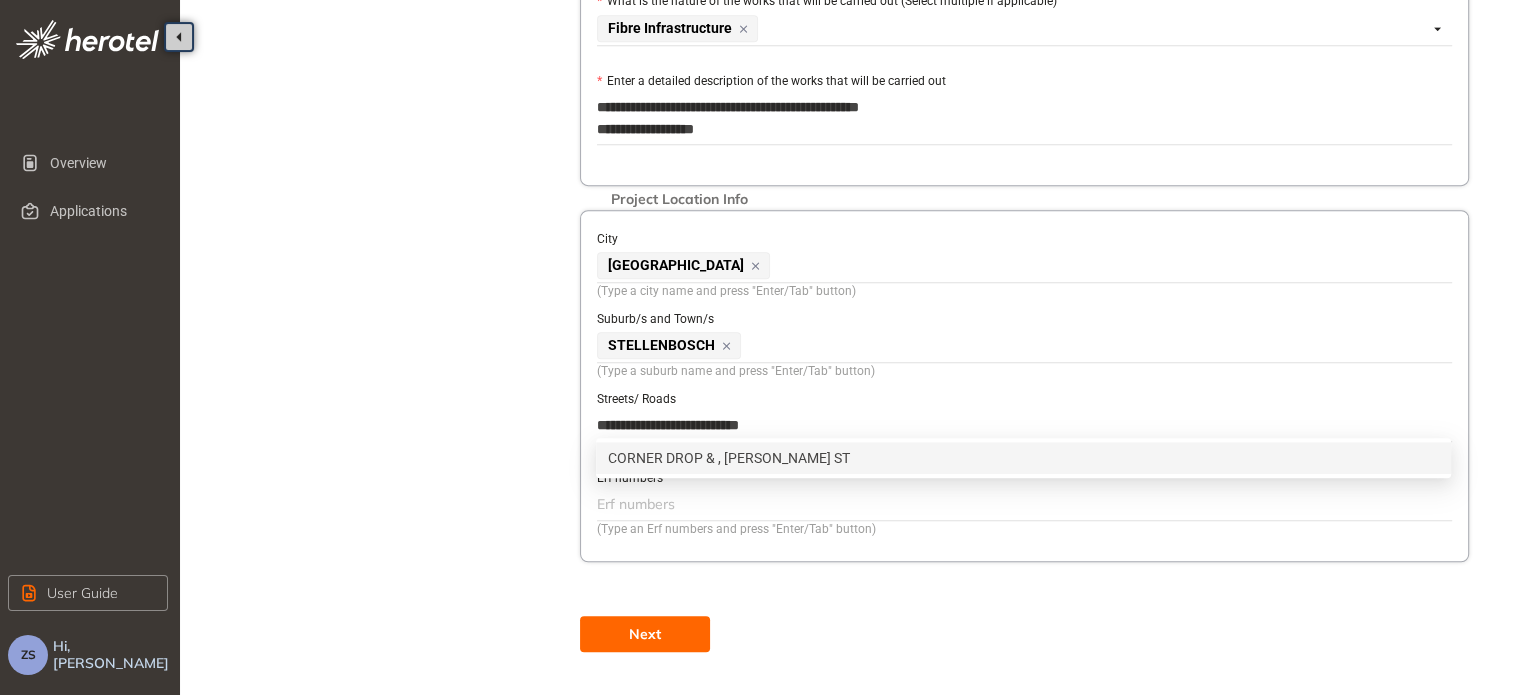 scroll, scrollTop: 0, scrollLeft: 0, axis: both 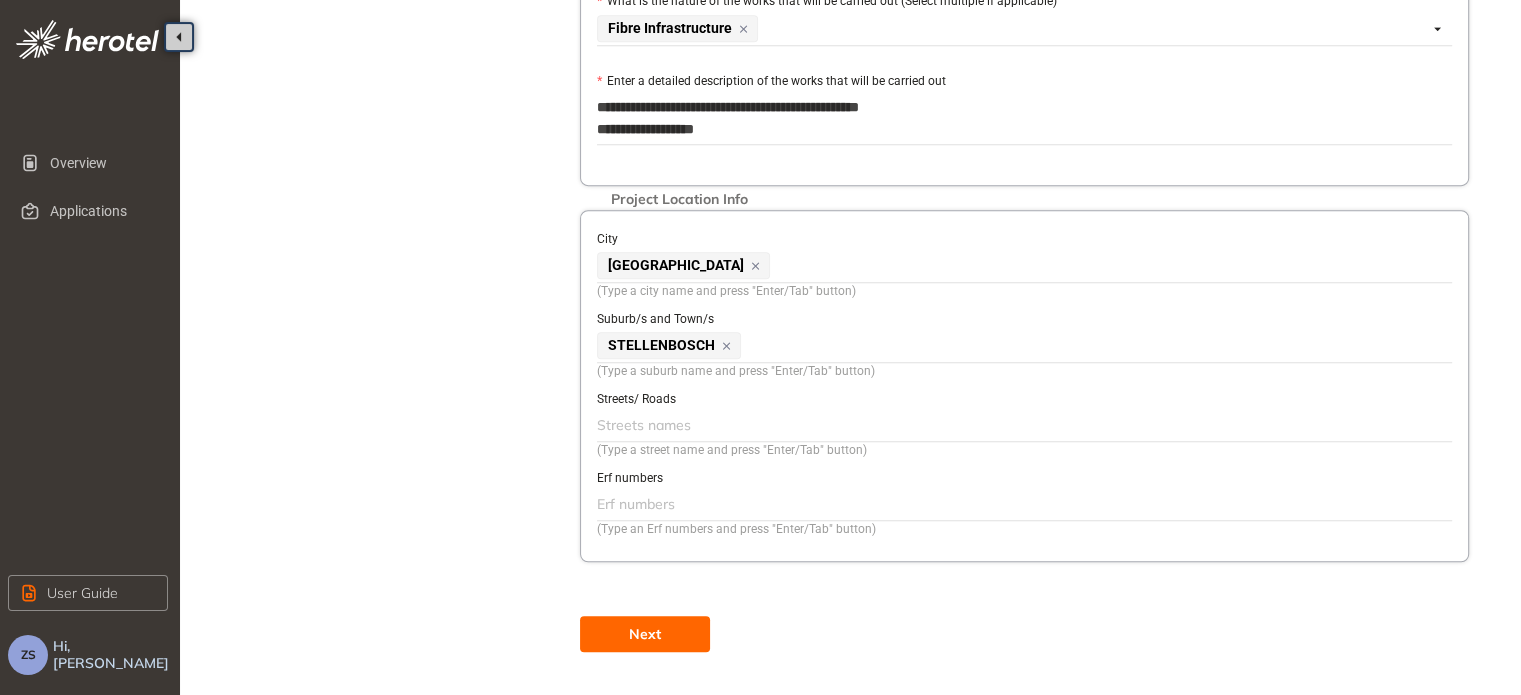 click at bounding box center (1022, 425) 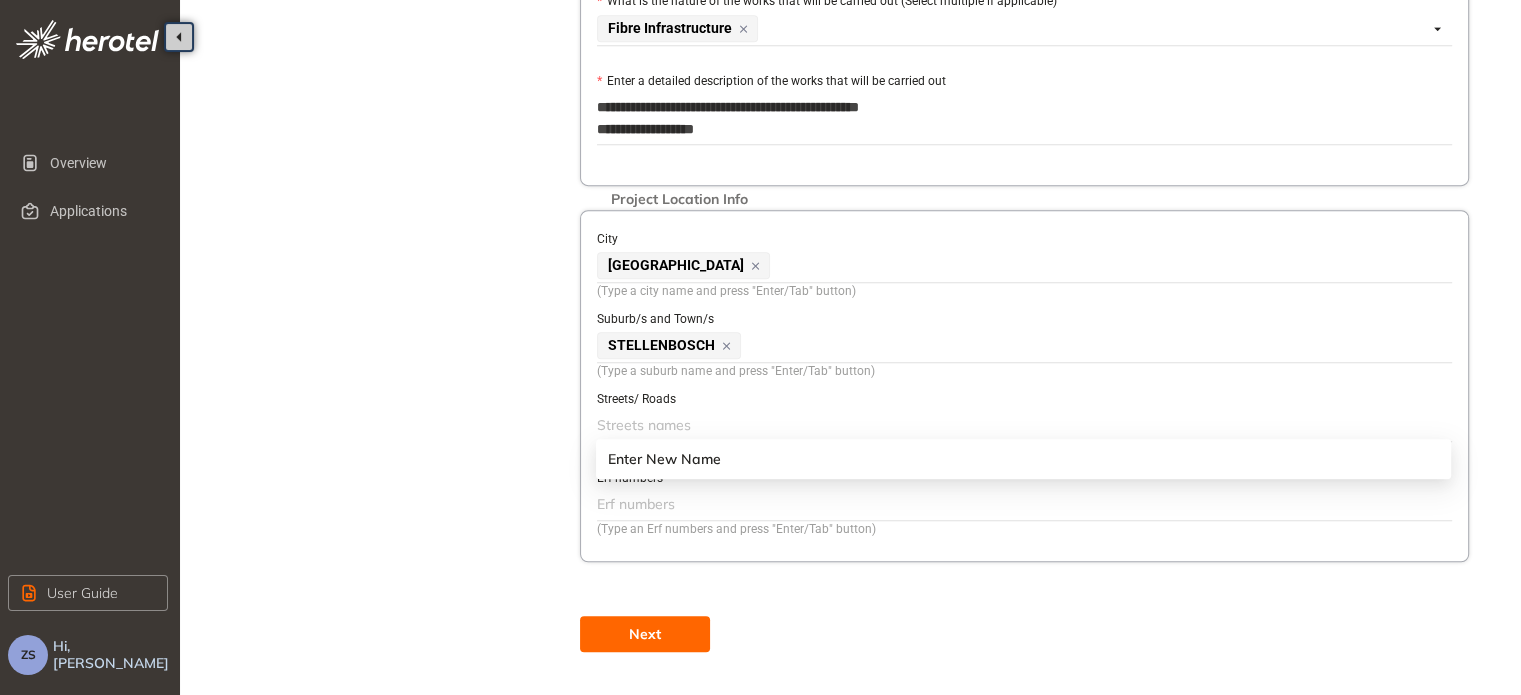 click at bounding box center [1022, 425] 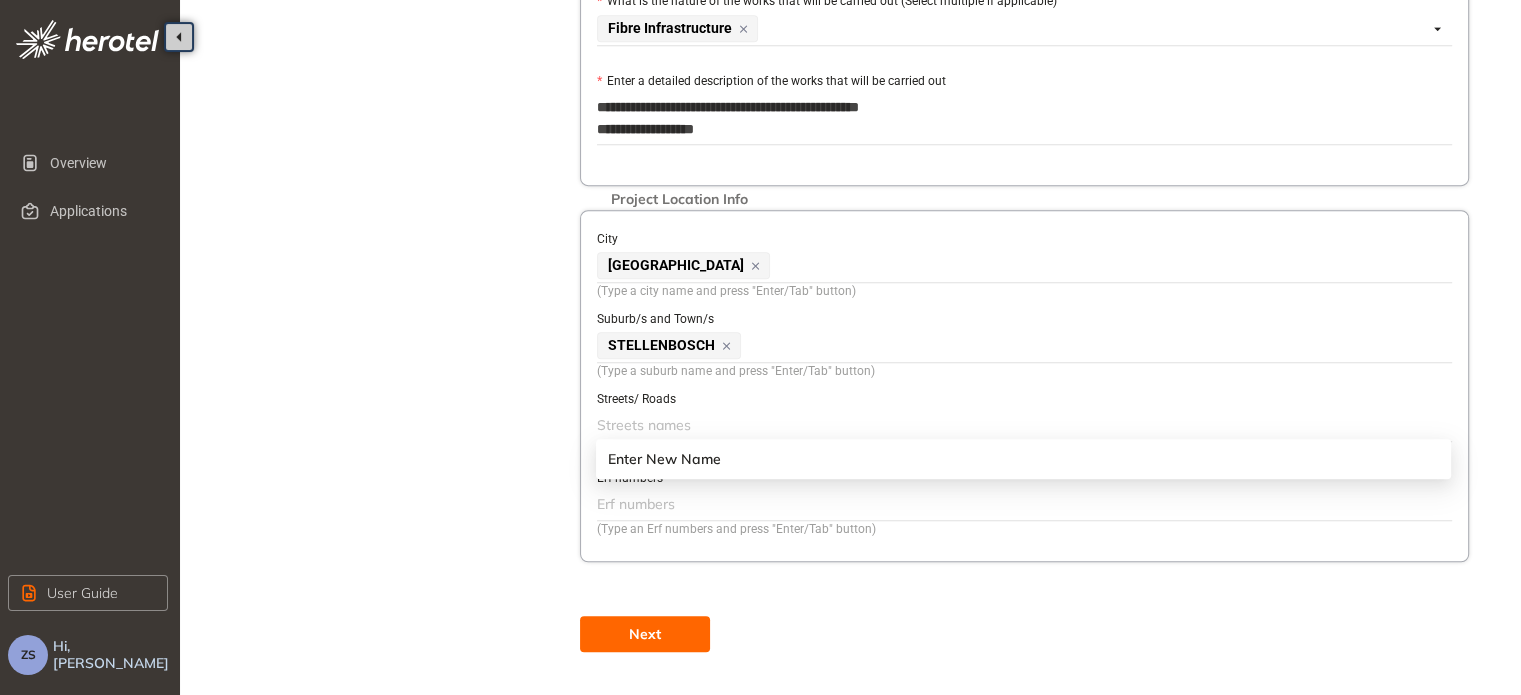 click at bounding box center [1022, 425] 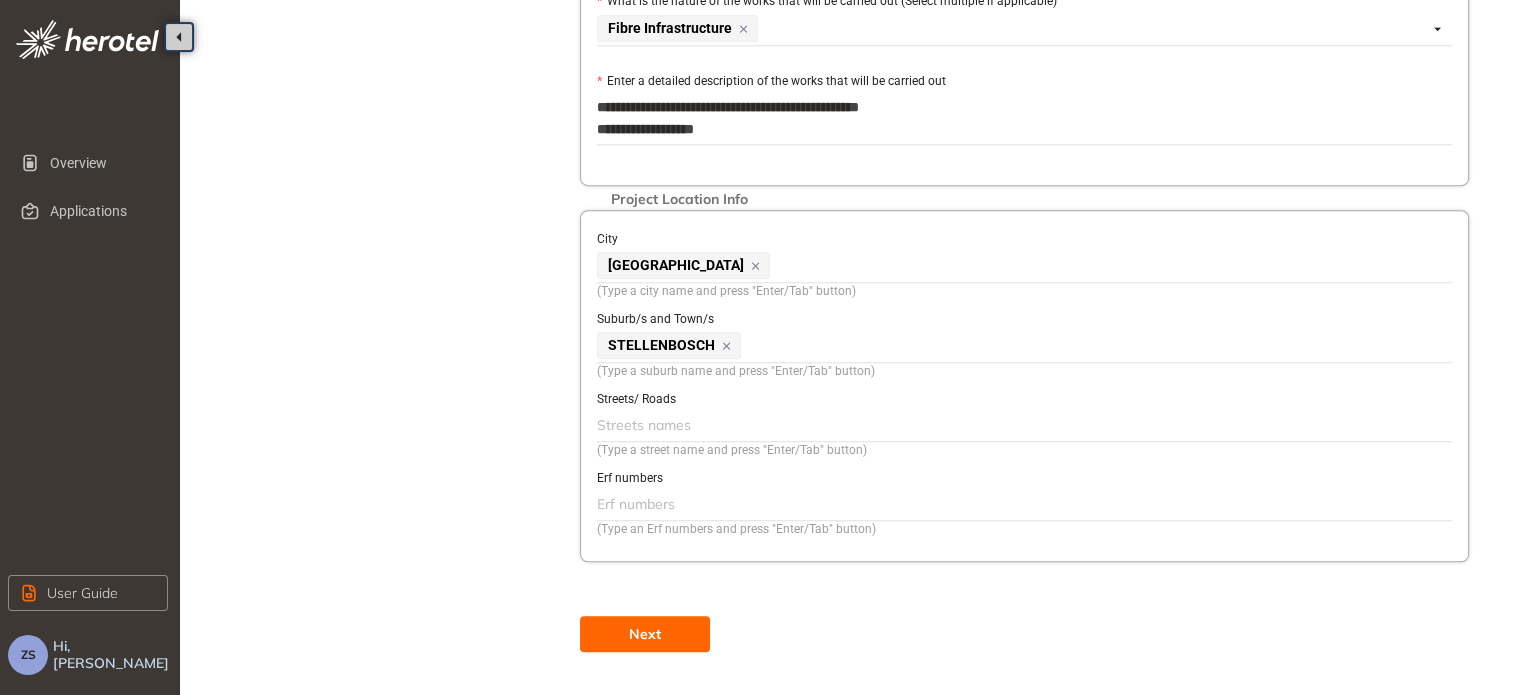 click at bounding box center [1022, 425] 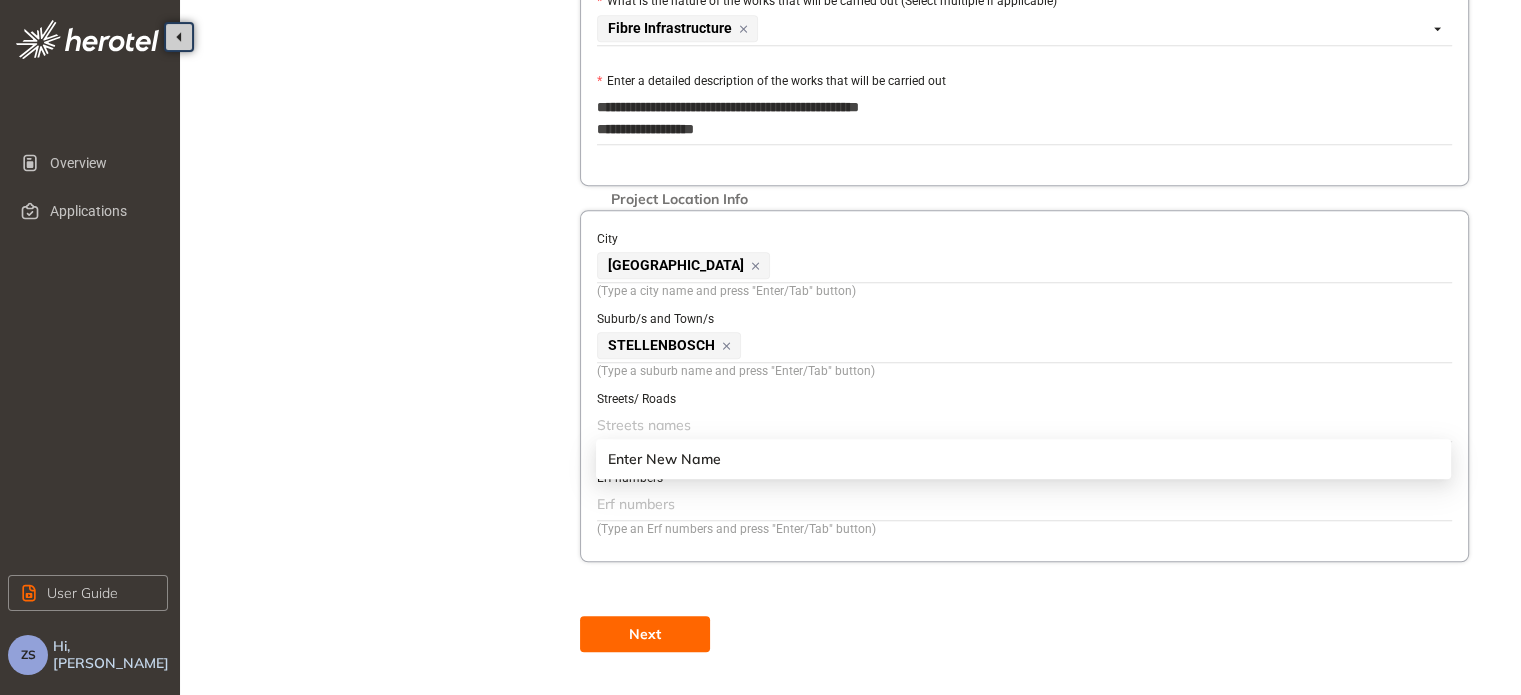 click on "Enter New Name" at bounding box center [1023, 459] 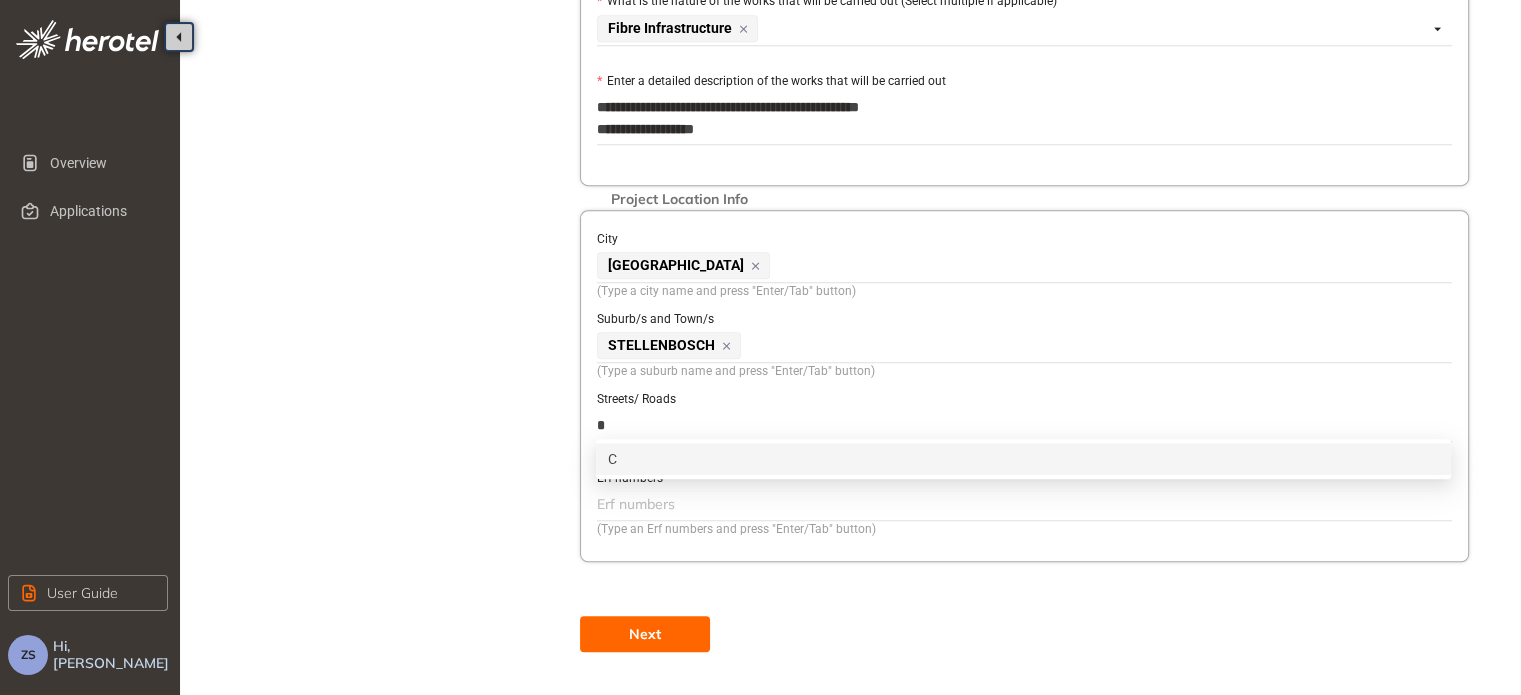 type on "**" 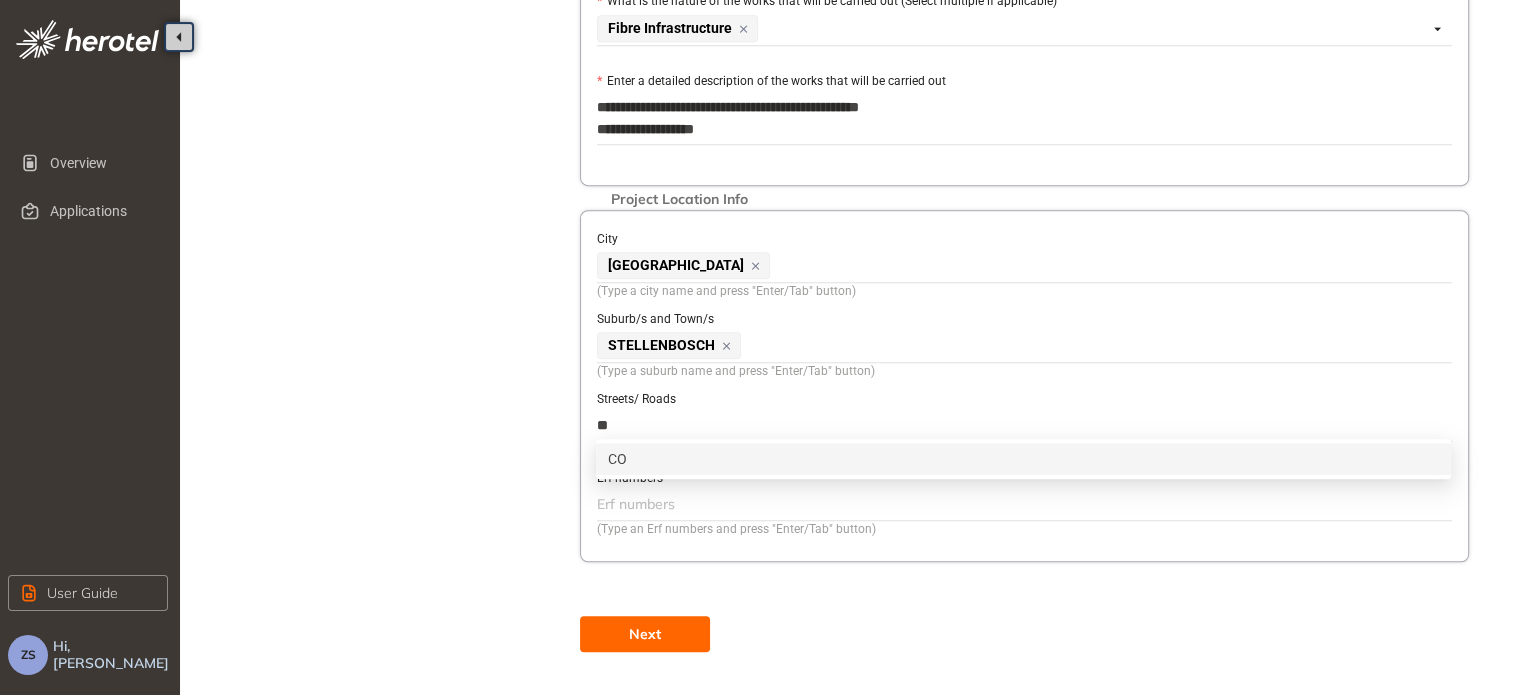 click on "CO" at bounding box center [1023, 459] 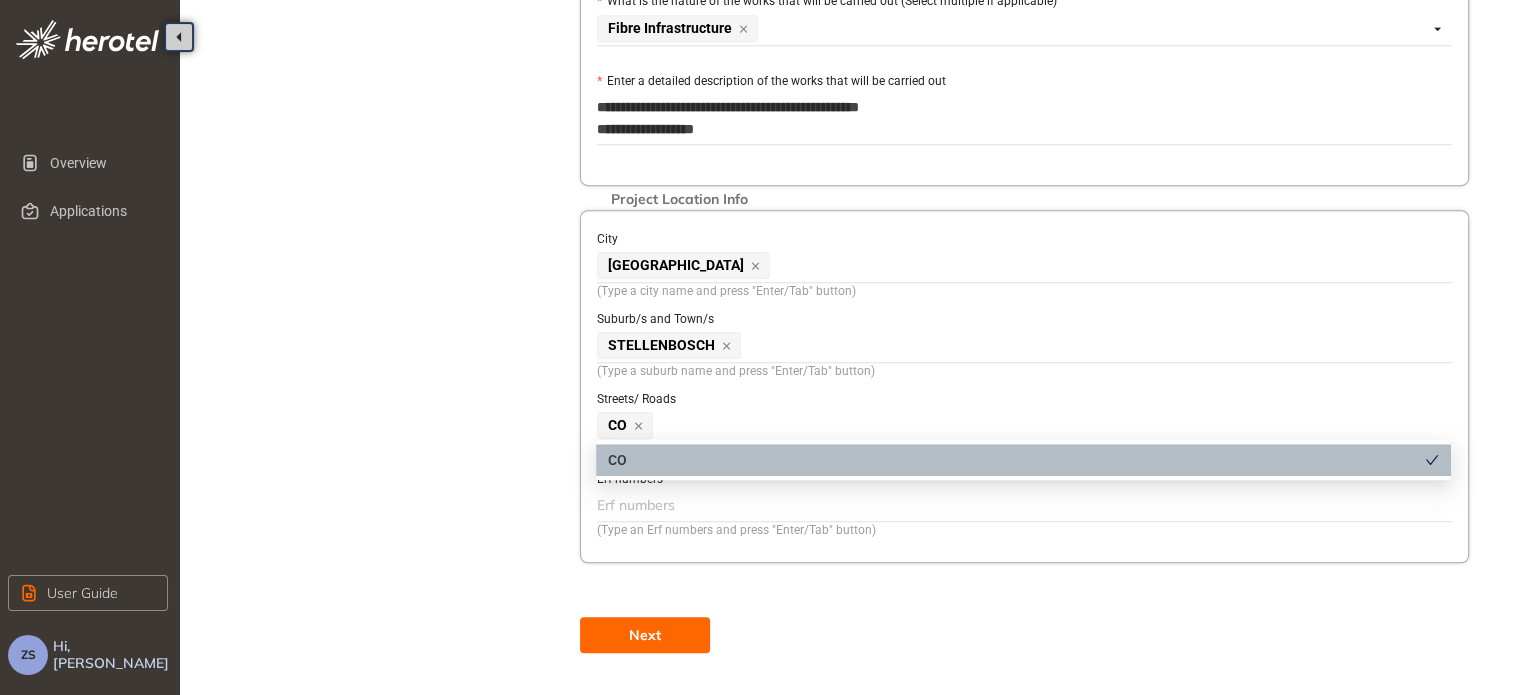 click 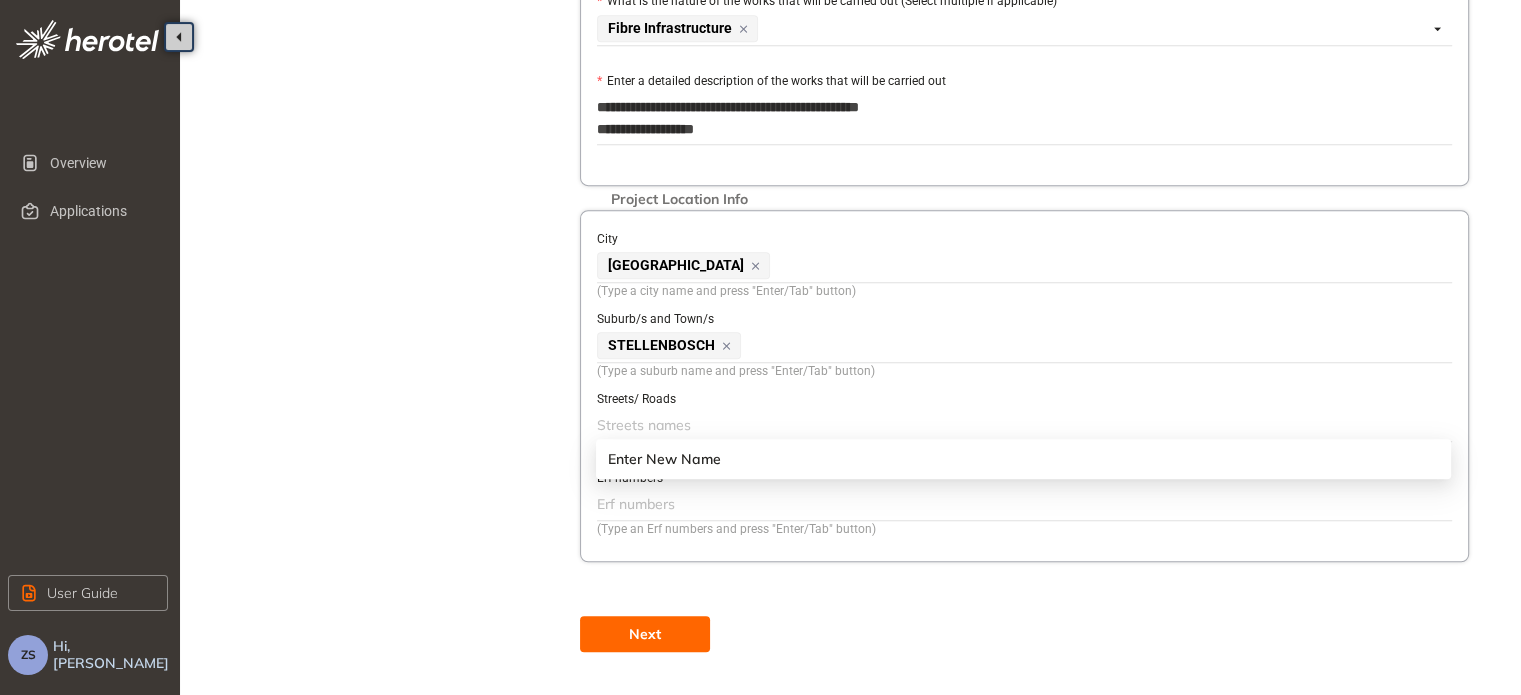 click on "Enter New Name" at bounding box center (664, 459) 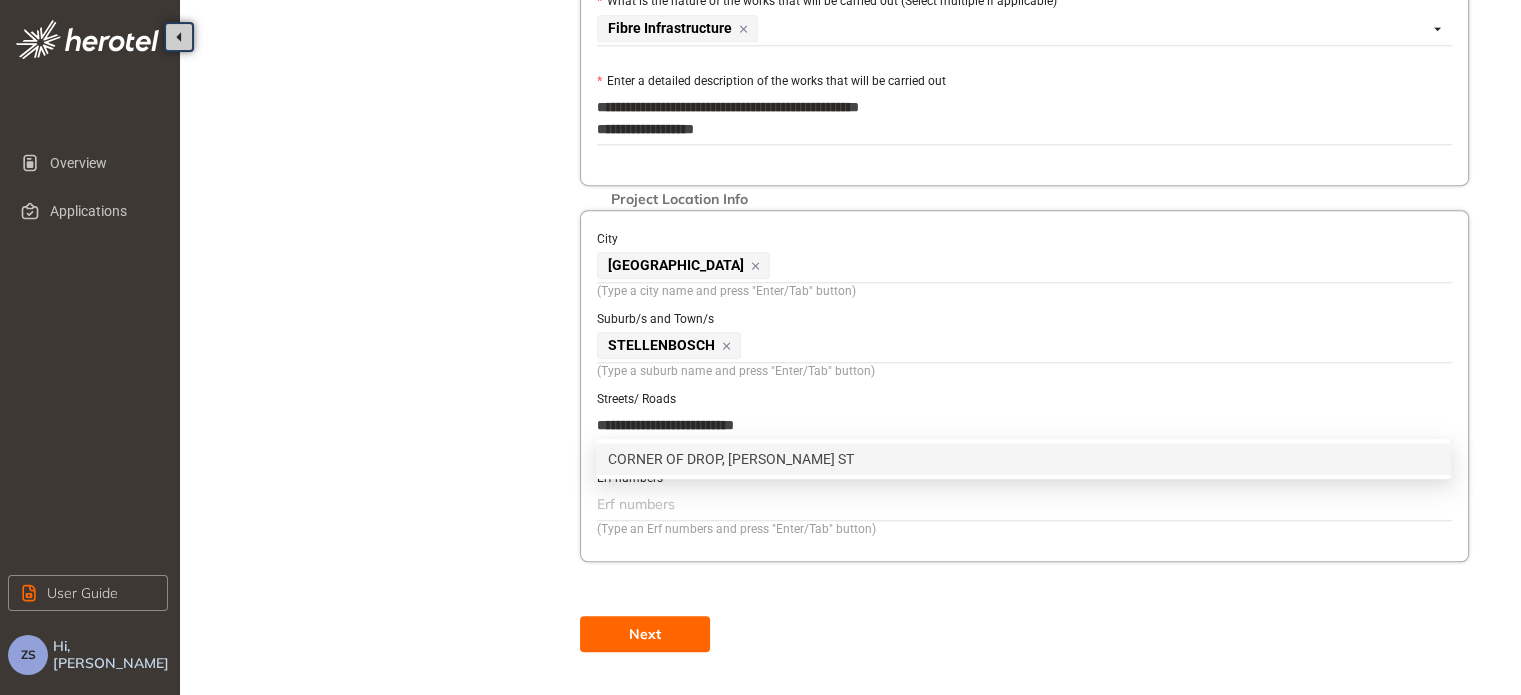 click on "**********" at bounding box center [704, 425] 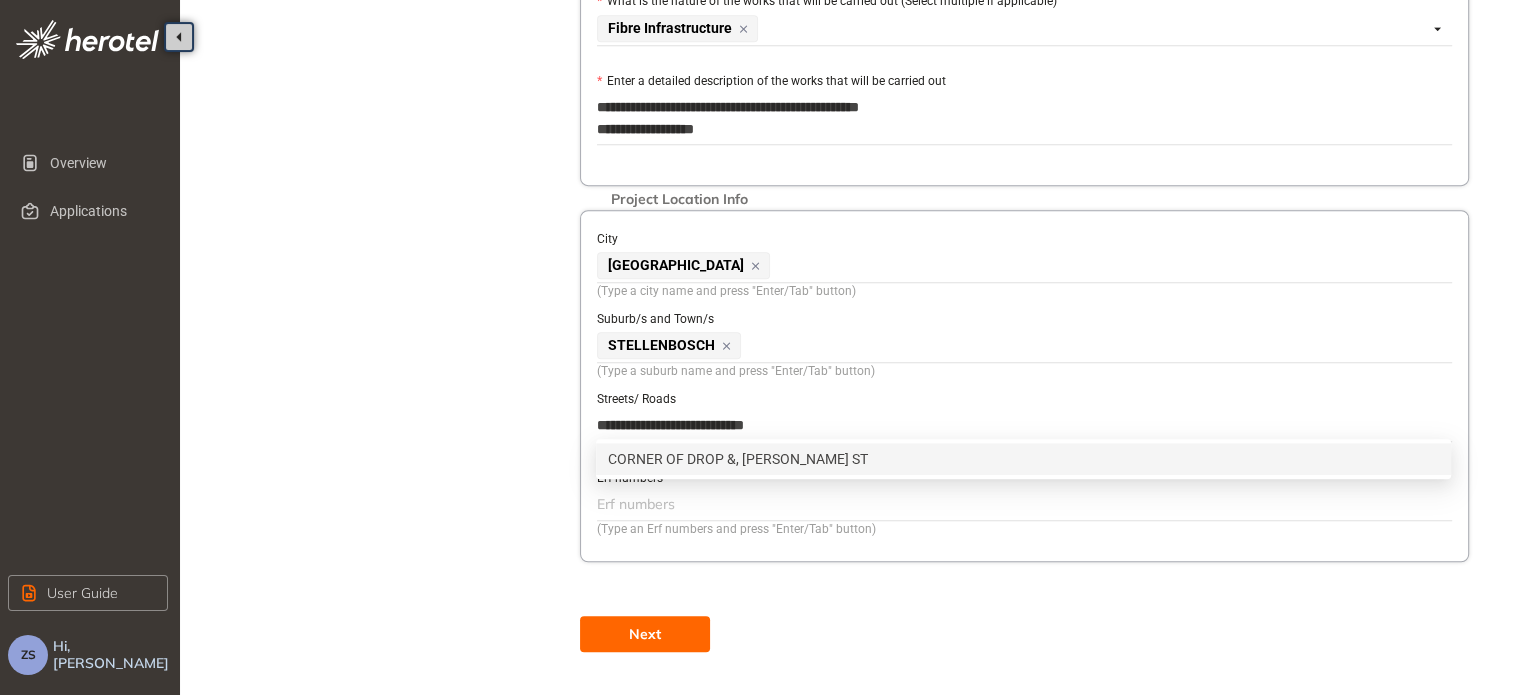 type on "**********" 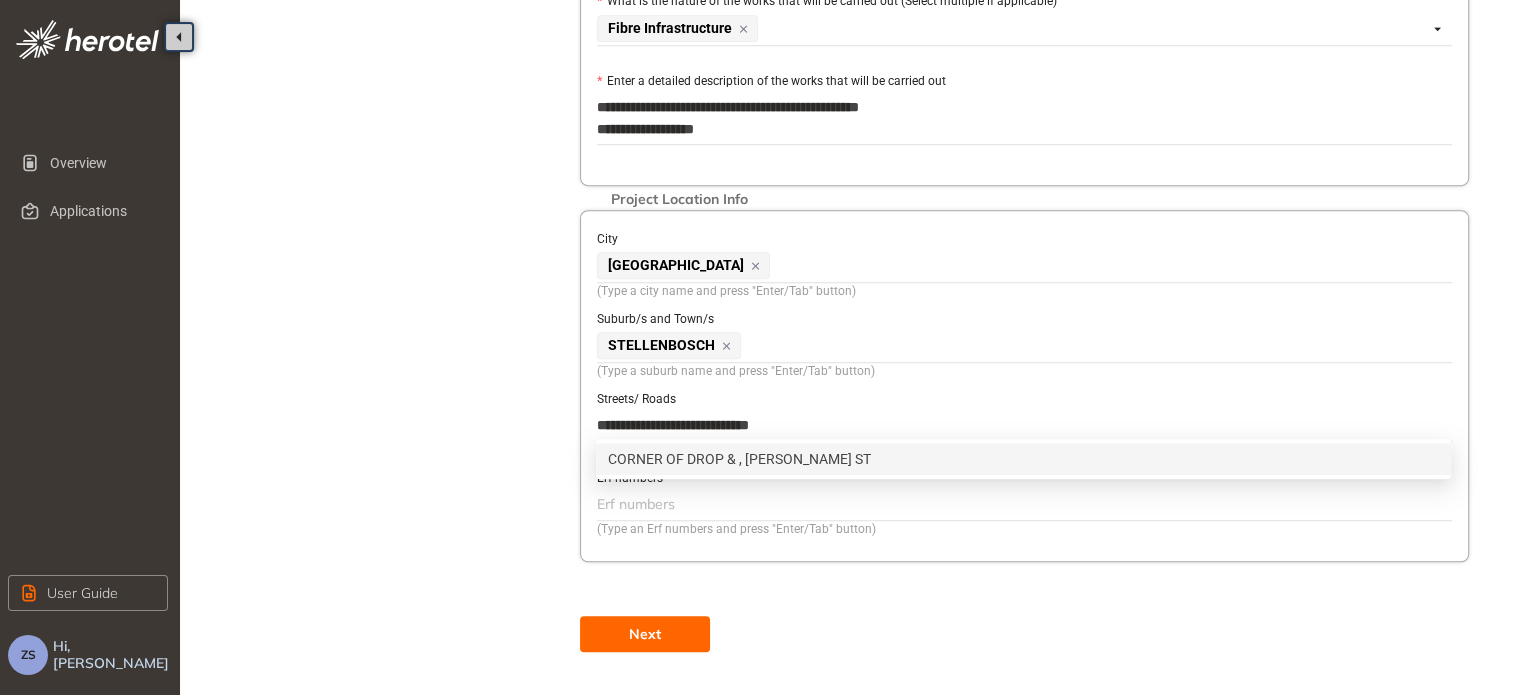 click on "CORNER OF DROP & , [PERSON_NAME] ST" at bounding box center [1023, 459] 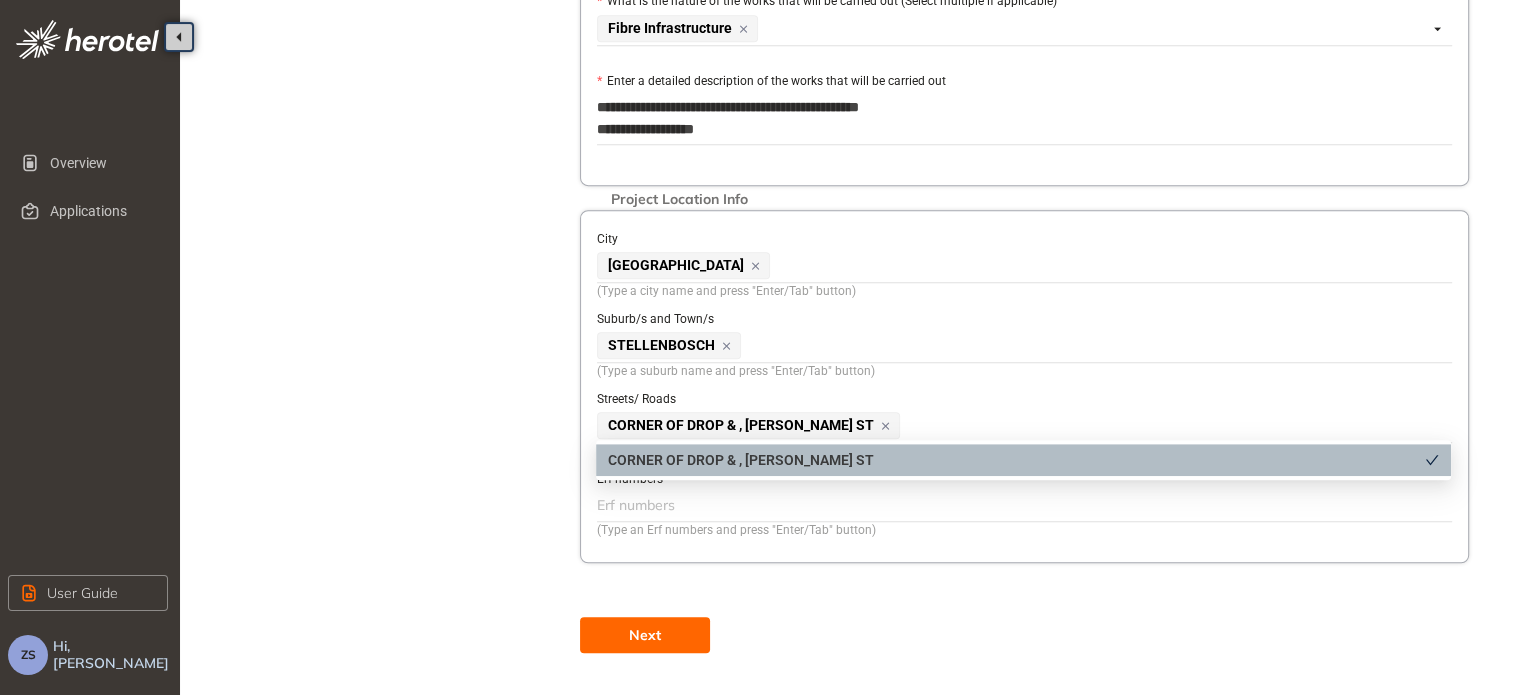 click at bounding box center [1022, 505] 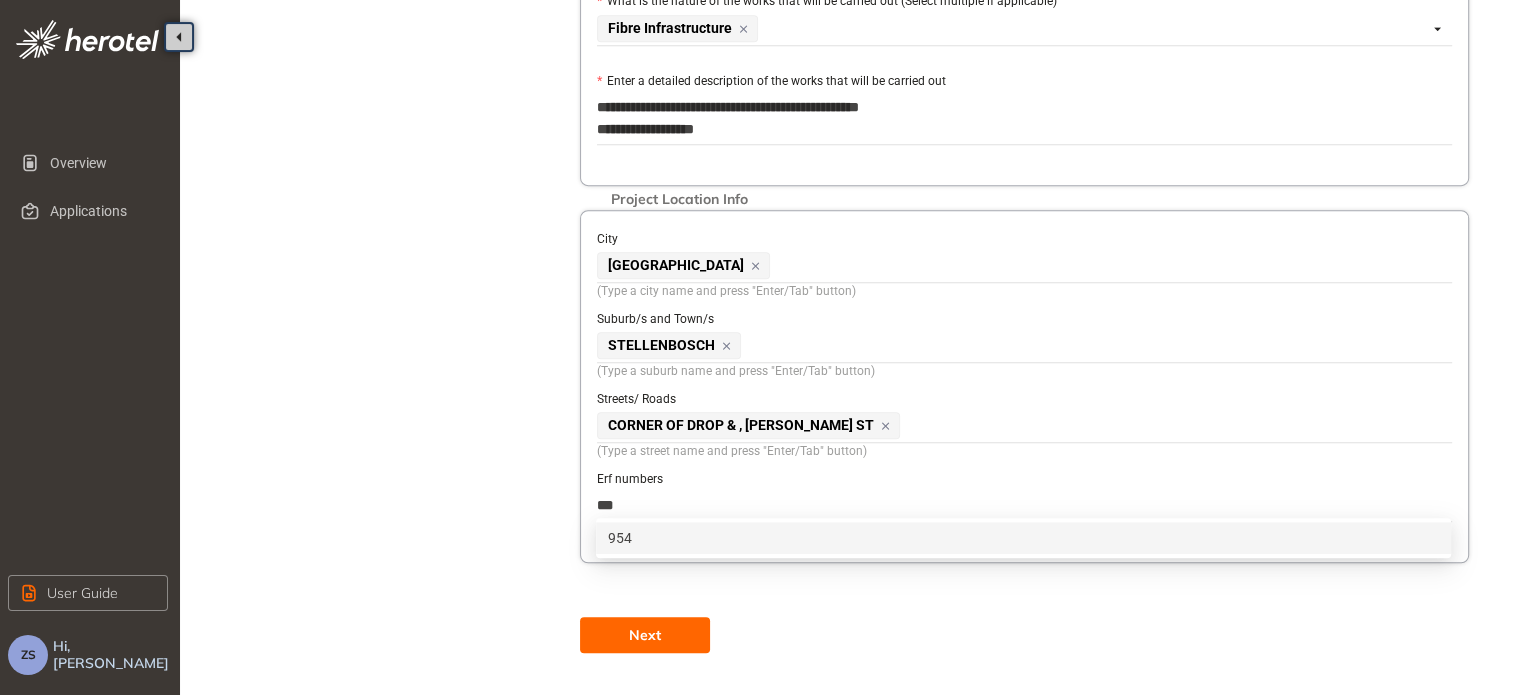 type on "****" 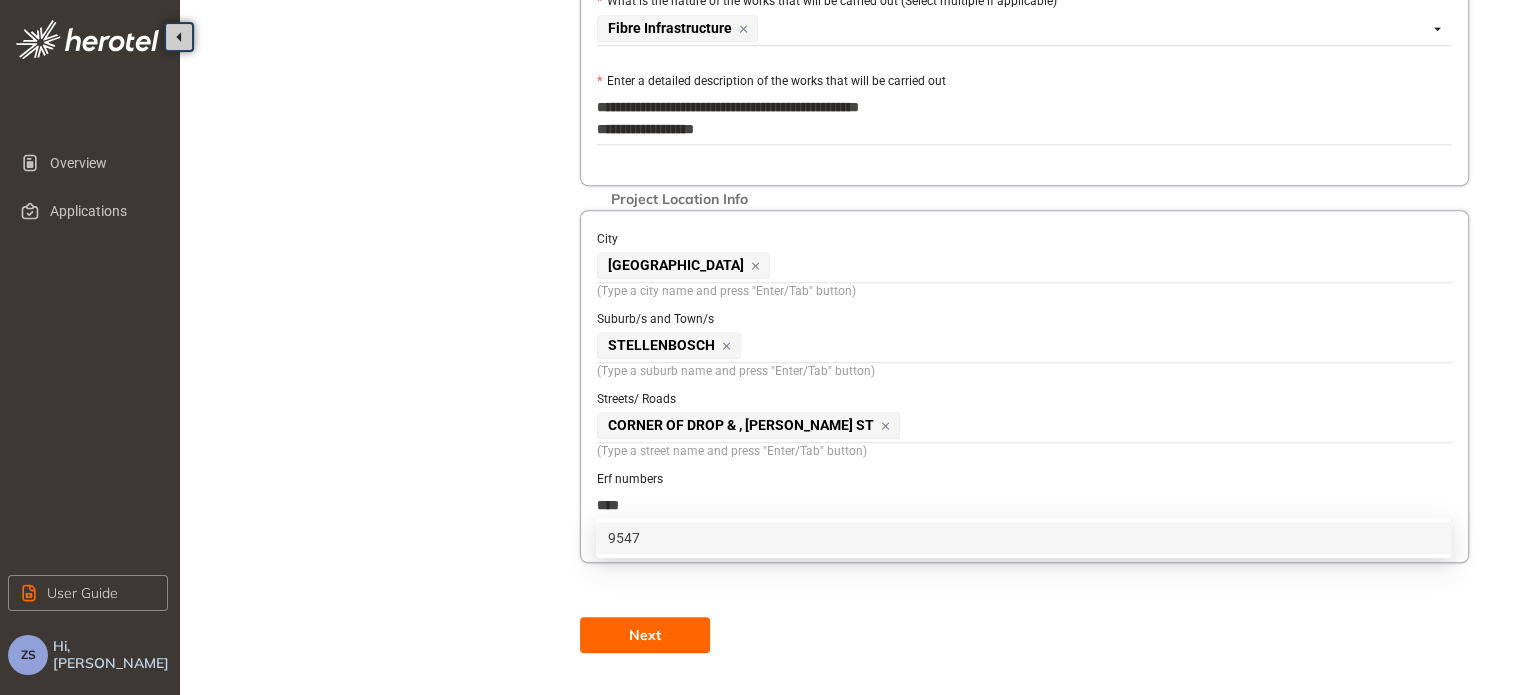 click on "9547" at bounding box center (1023, 538) 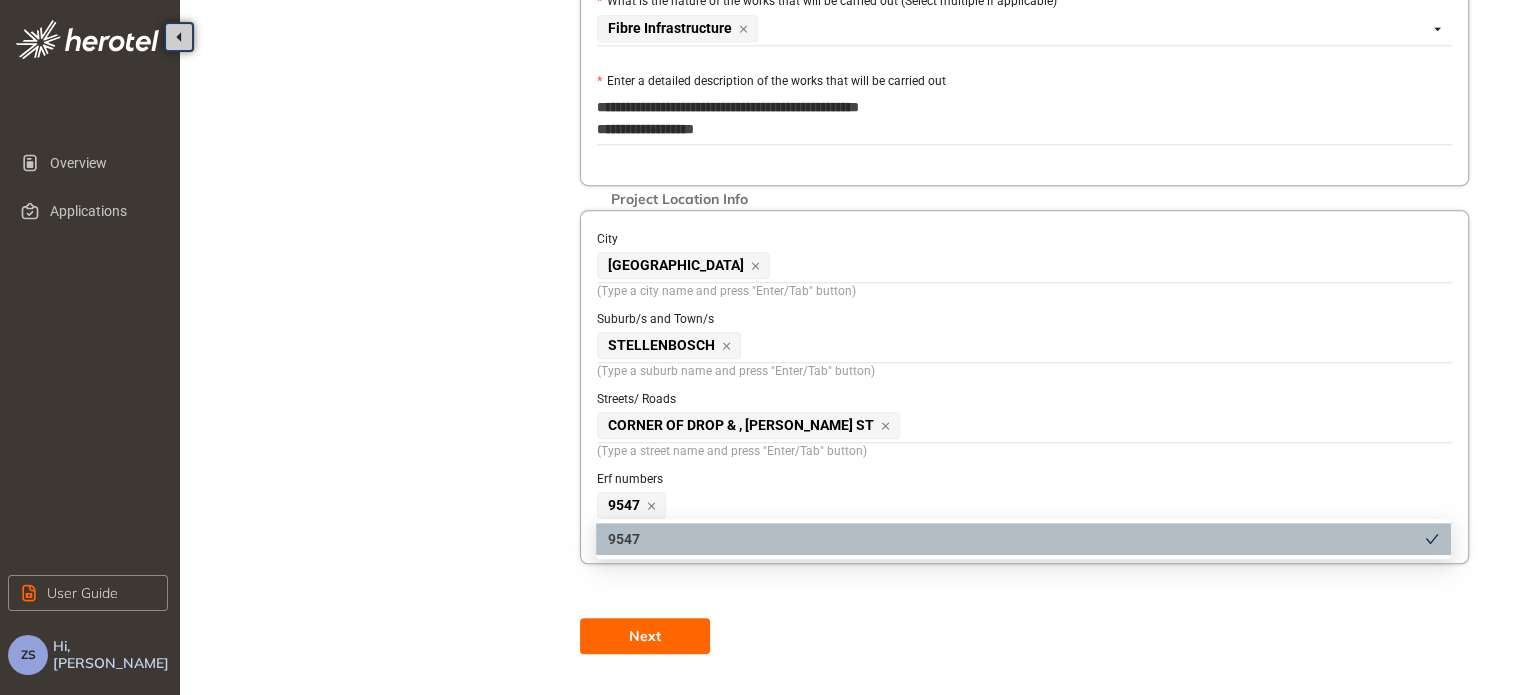 click on "Next" at bounding box center [645, 636] 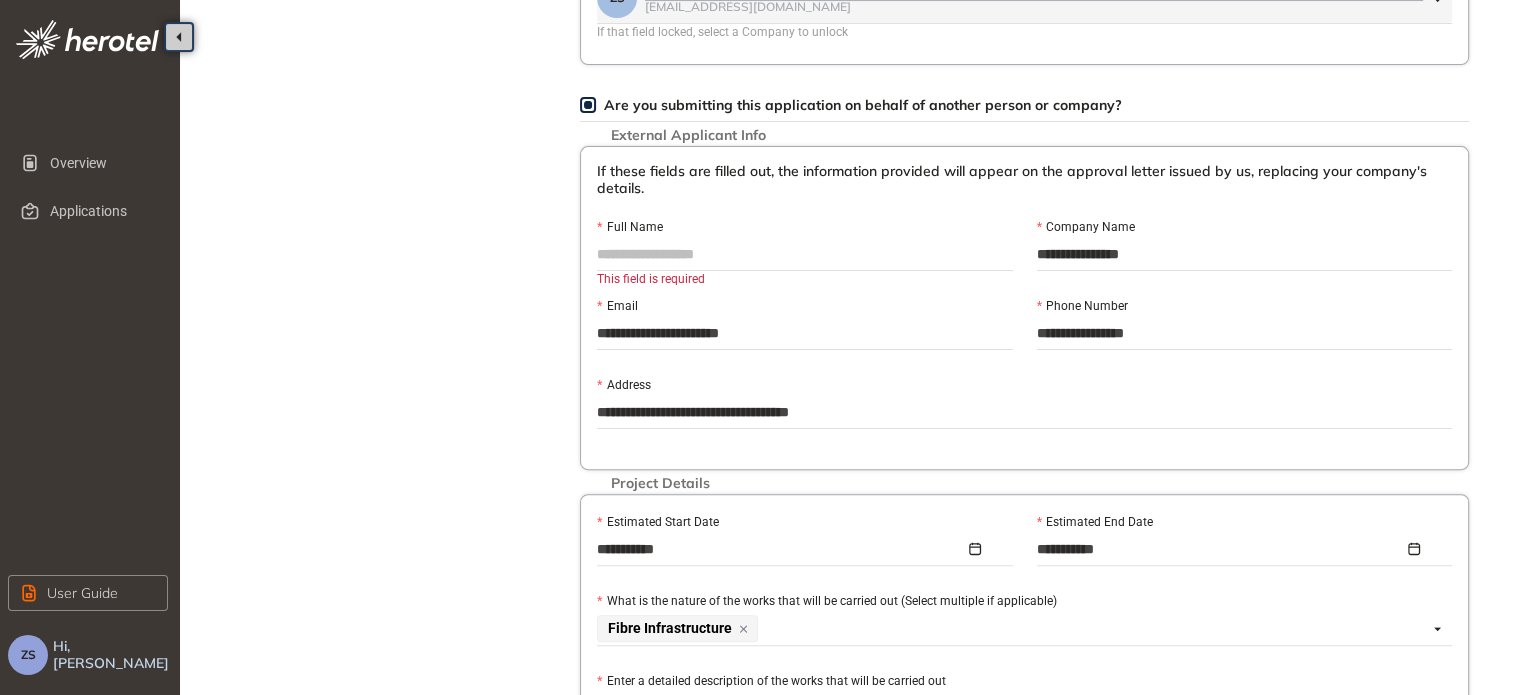 scroll, scrollTop: 408, scrollLeft: 0, axis: vertical 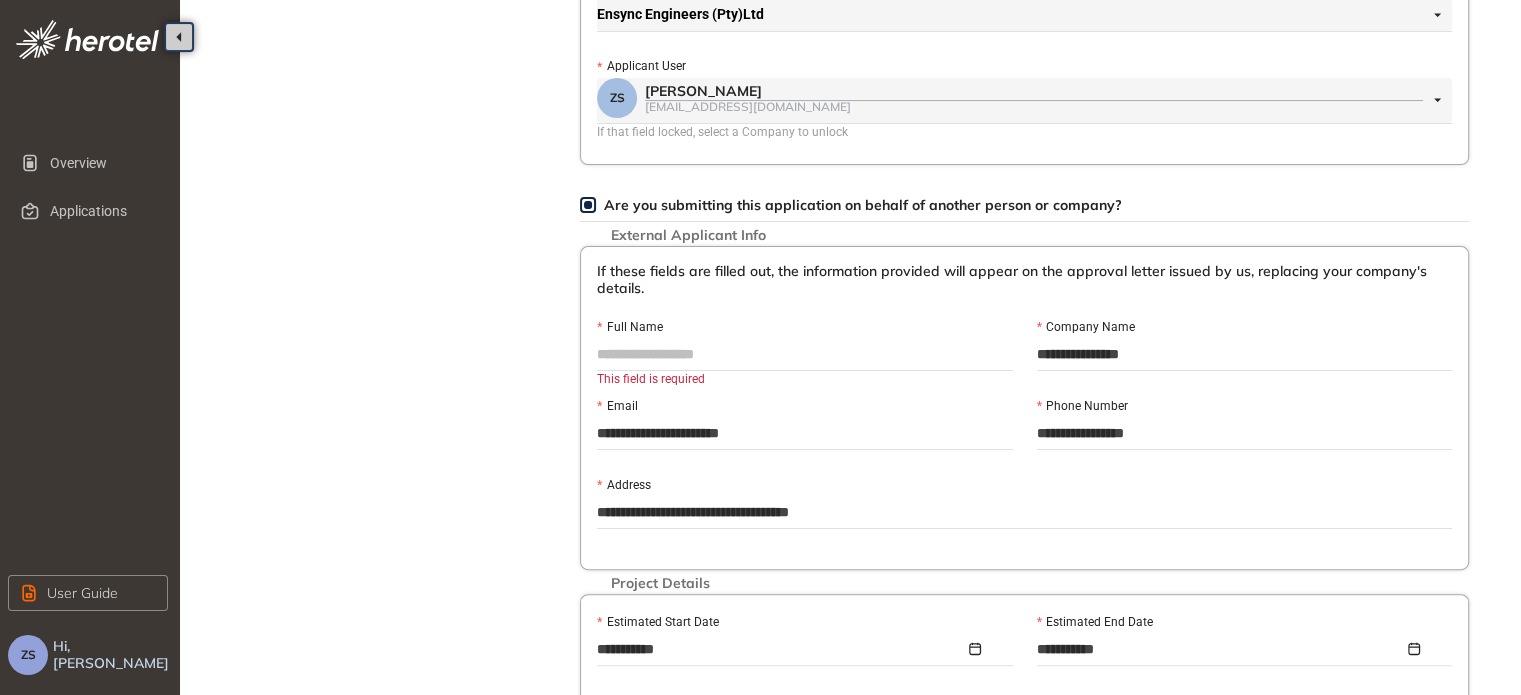 click on "Full Name" at bounding box center (805, 354) 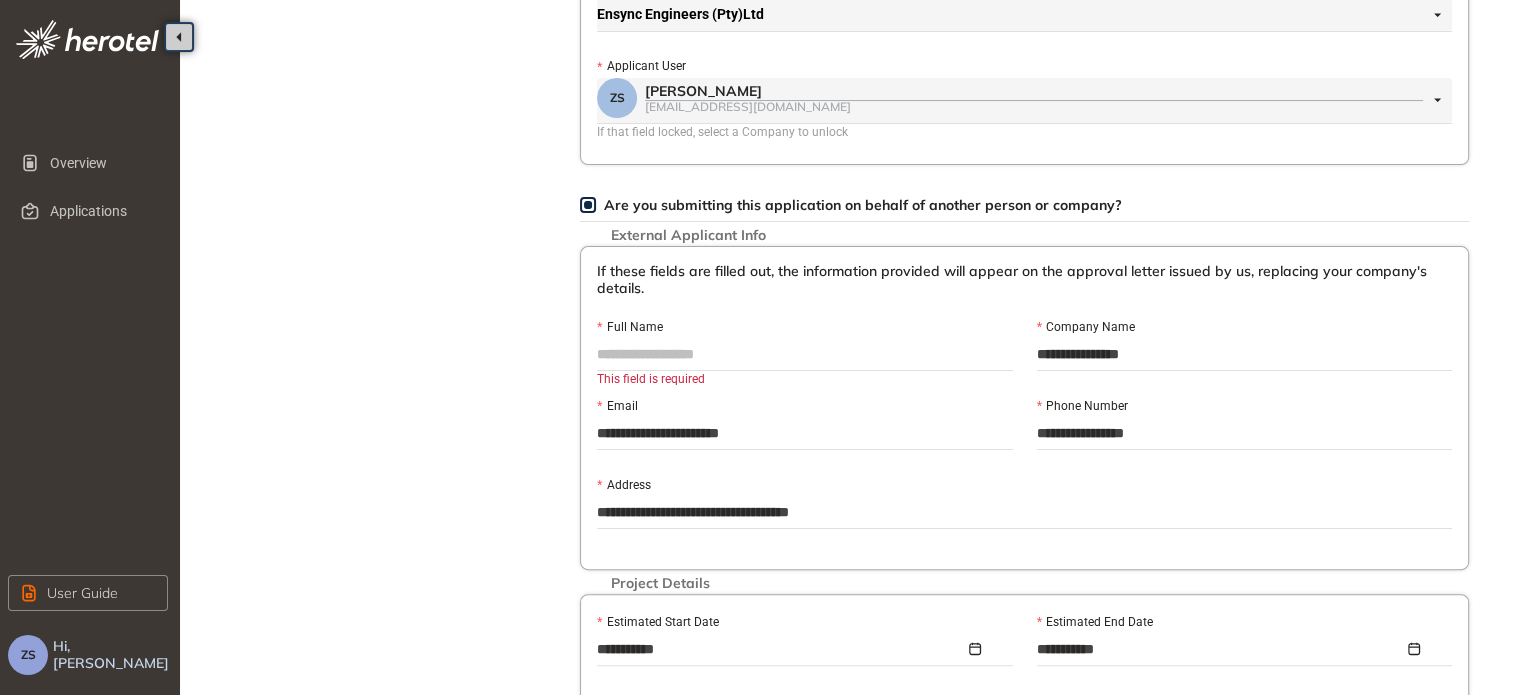 type on "*********" 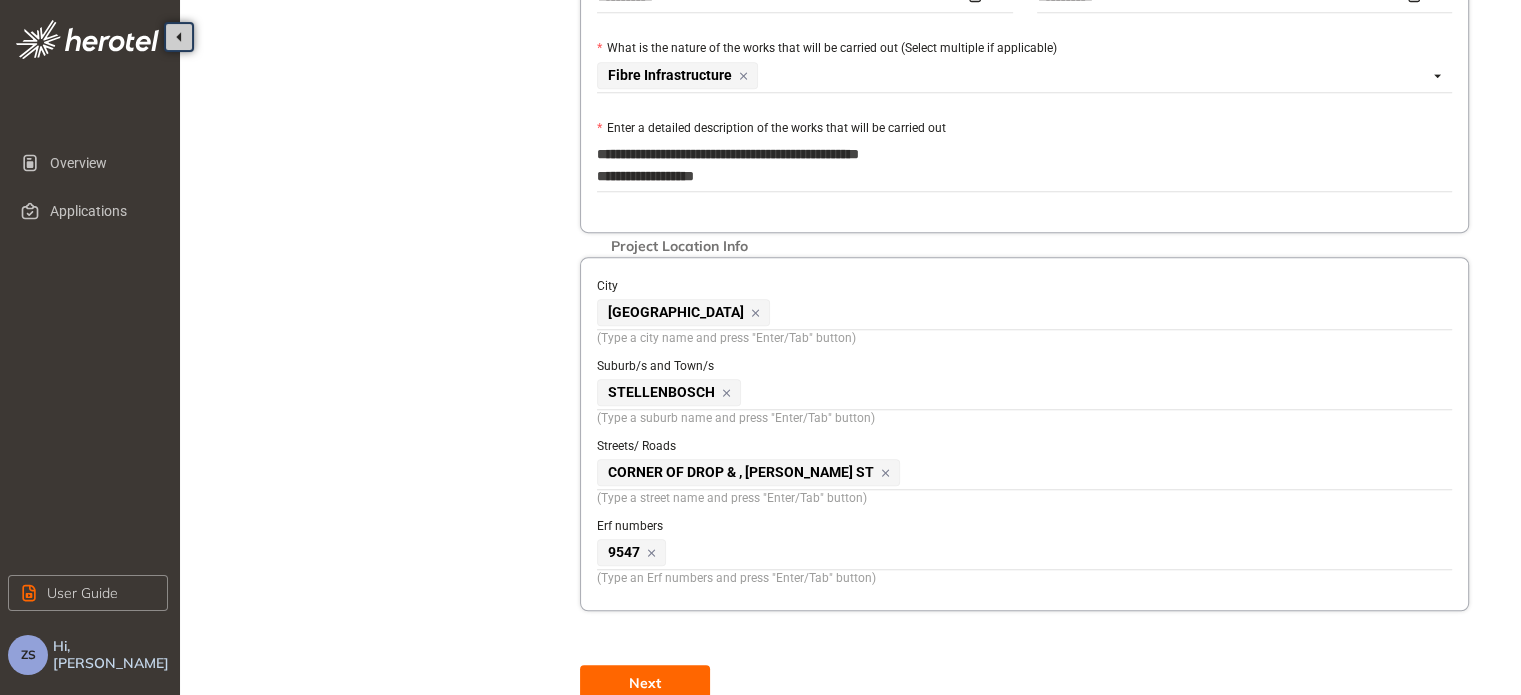 scroll, scrollTop: 1110, scrollLeft: 0, axis: vertical 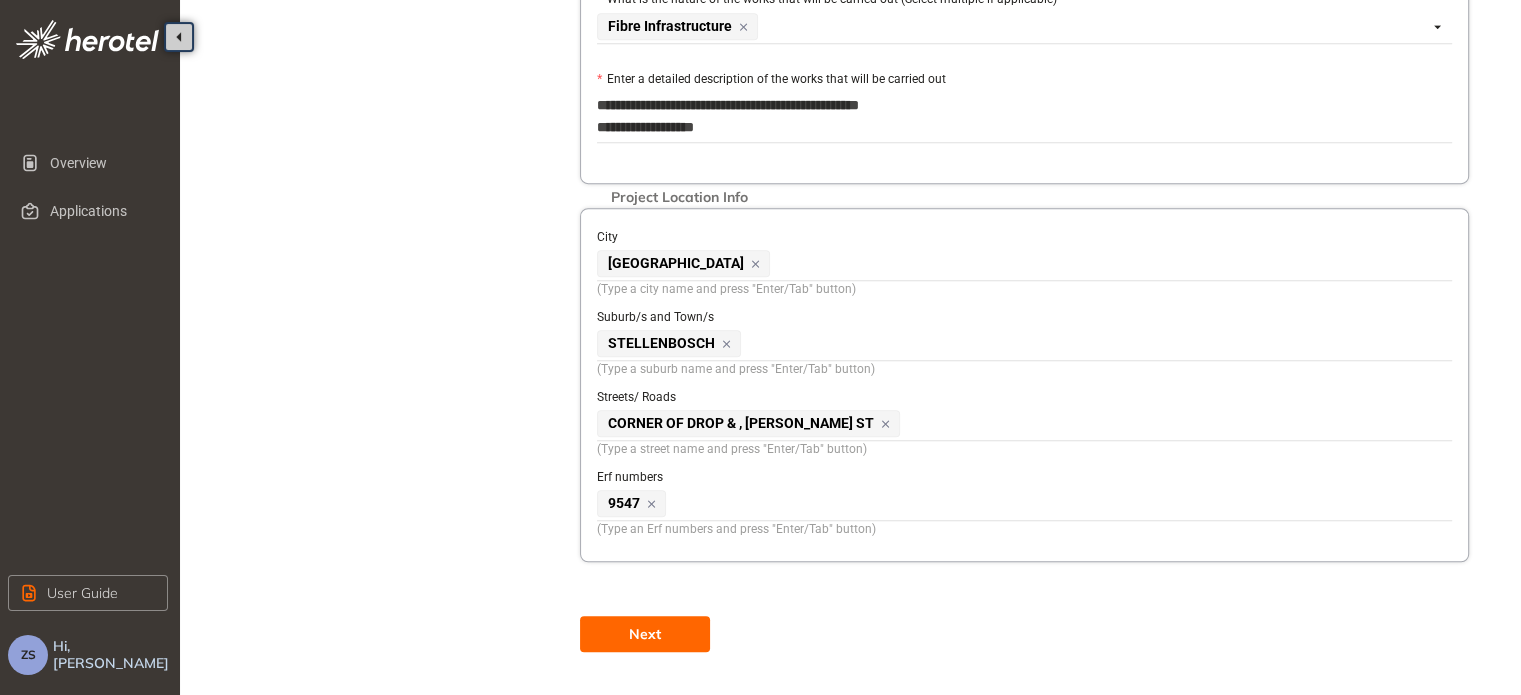 click on "Next" at bounding box center (645, 634) 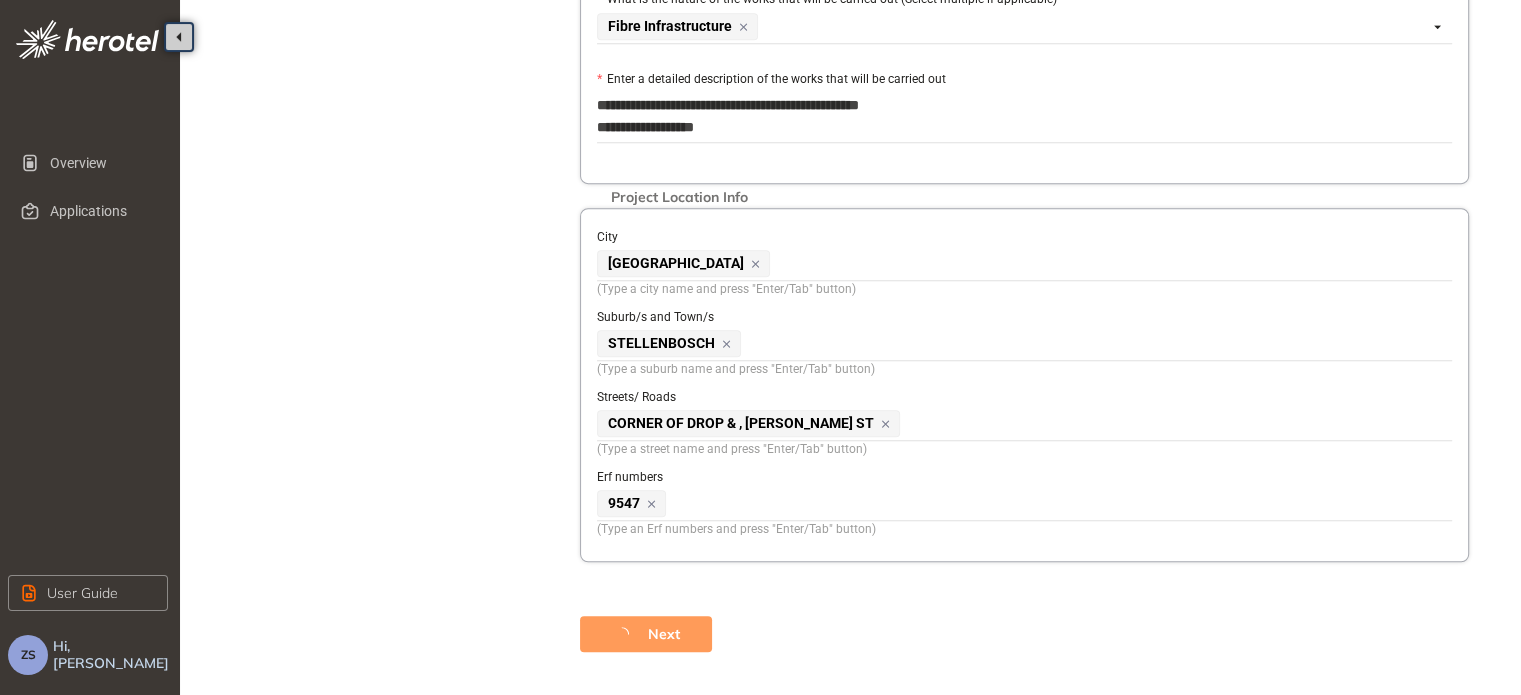 scroll, scrollTop: 92, scrollLeft: 0, axis: vertical 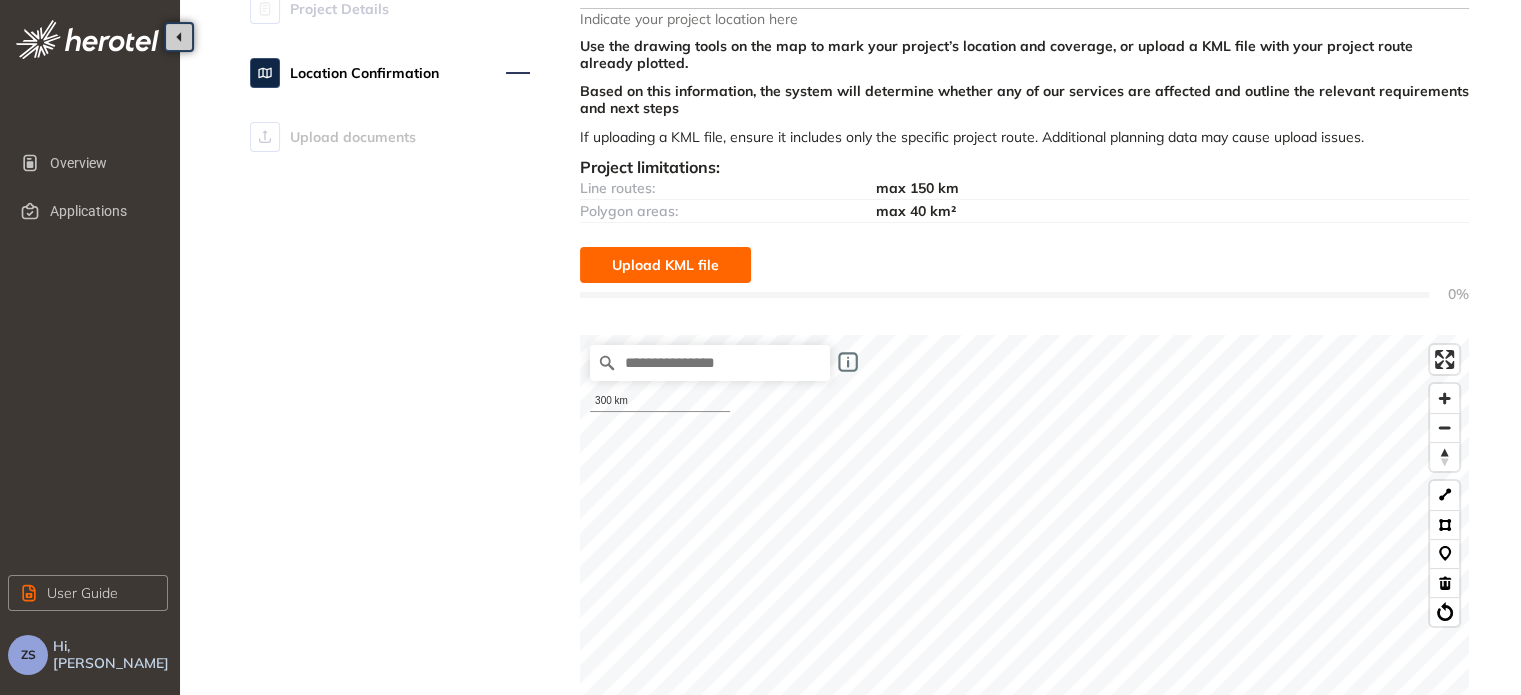 click on "Upload KML file" at bounding box center (665, 265) 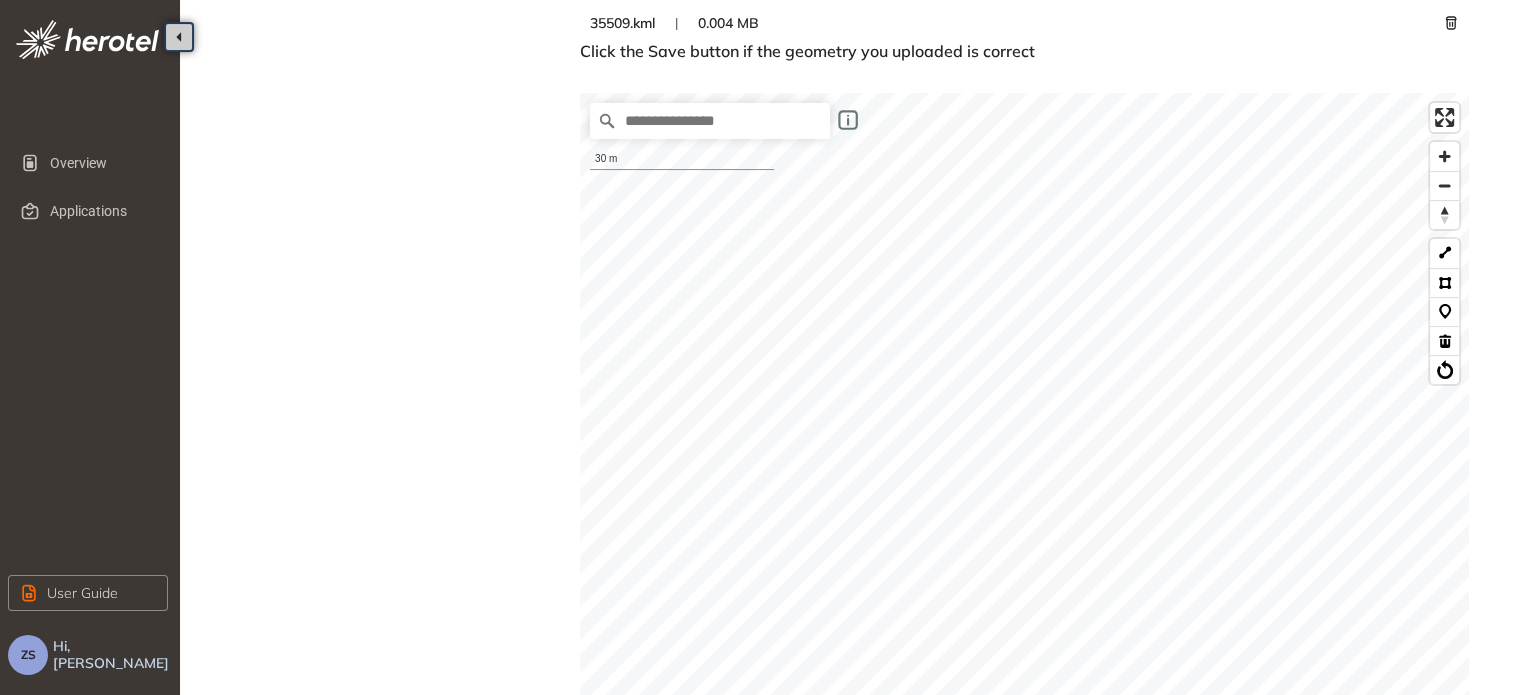 scroll, scrollTop: 777, scrollLeft: 0, axis: vertical 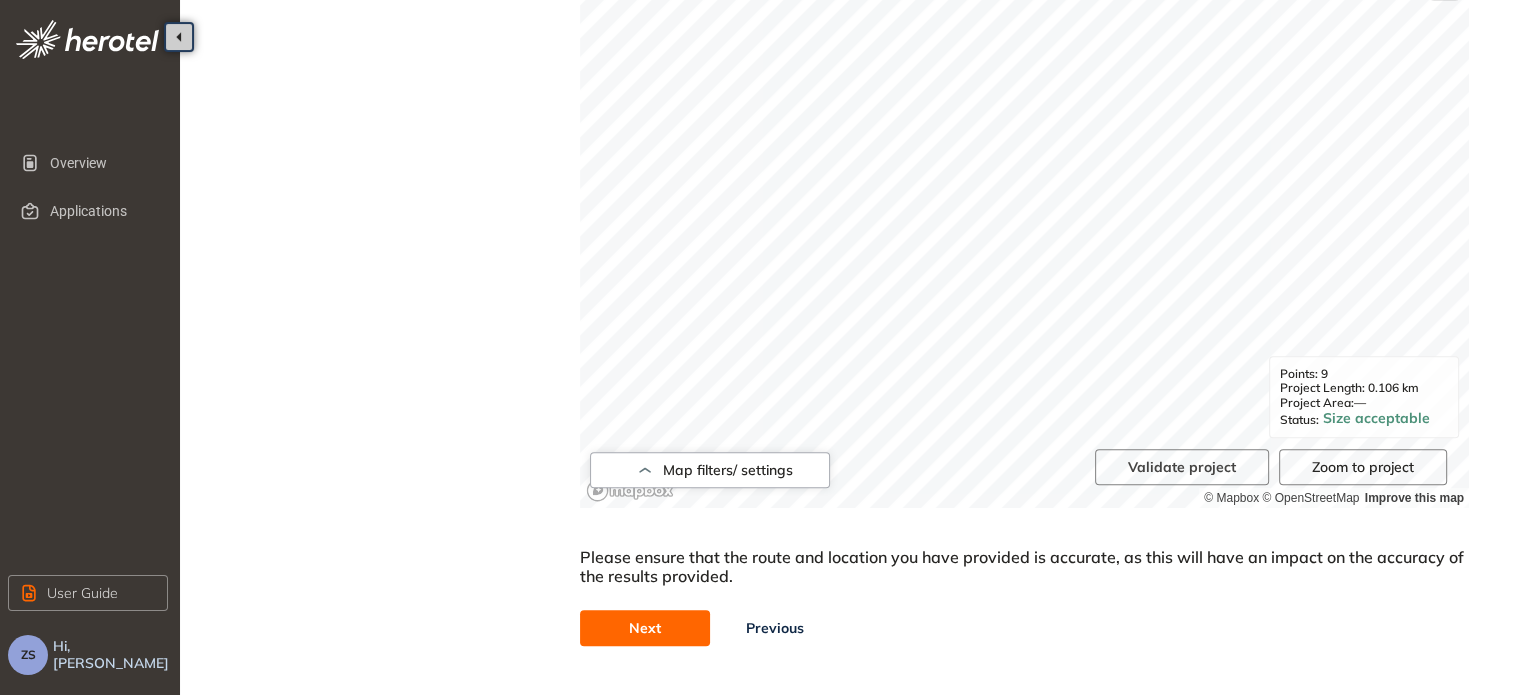 click on "Next" at bounding box center (645, 628) 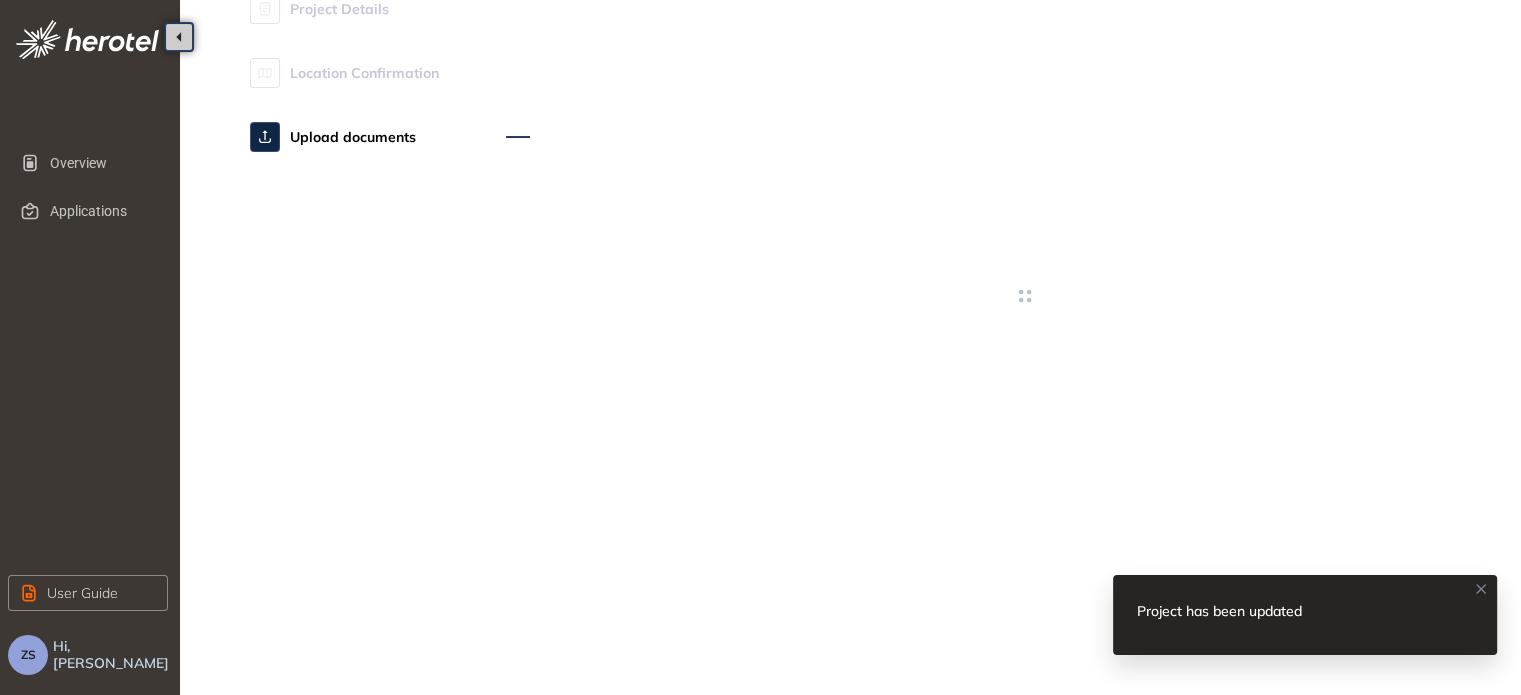 scroll, scrollTop: 0, scrollLeft: 0, axis: both 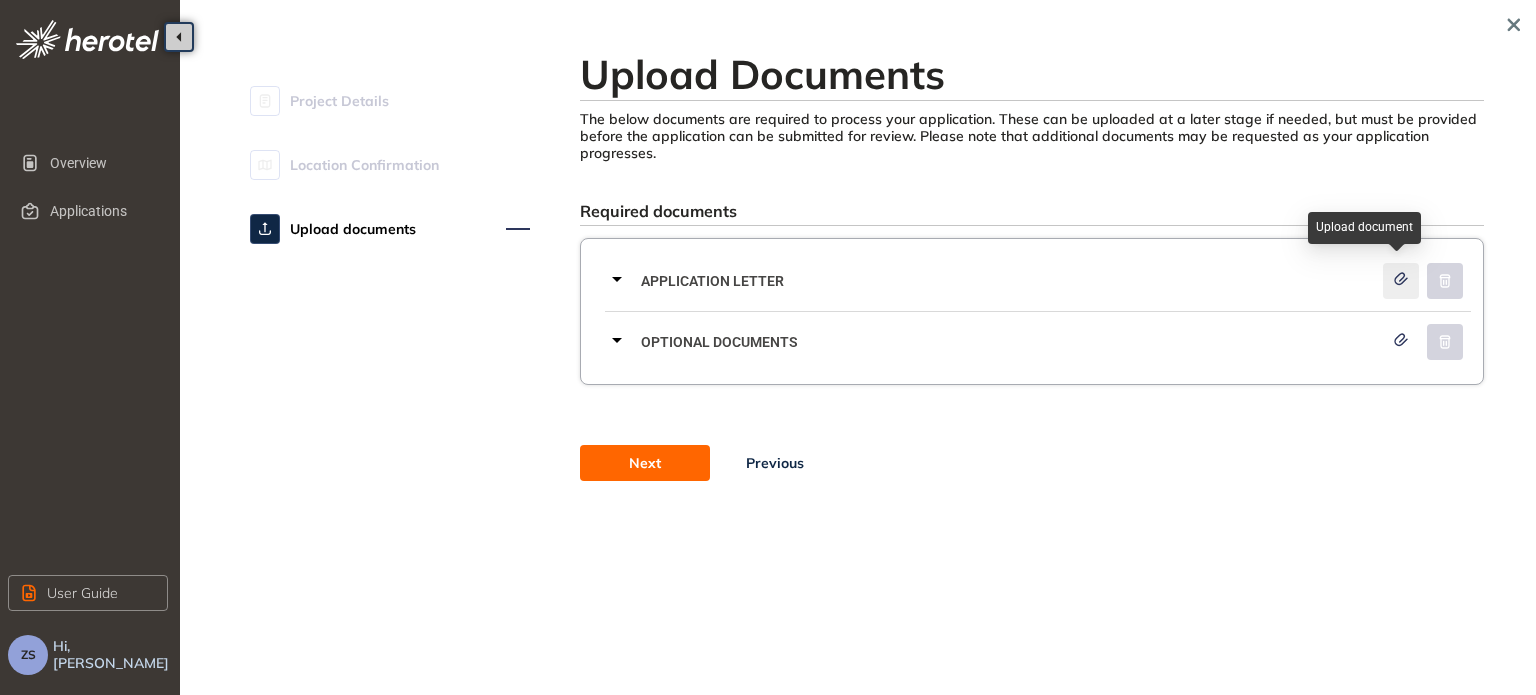 click 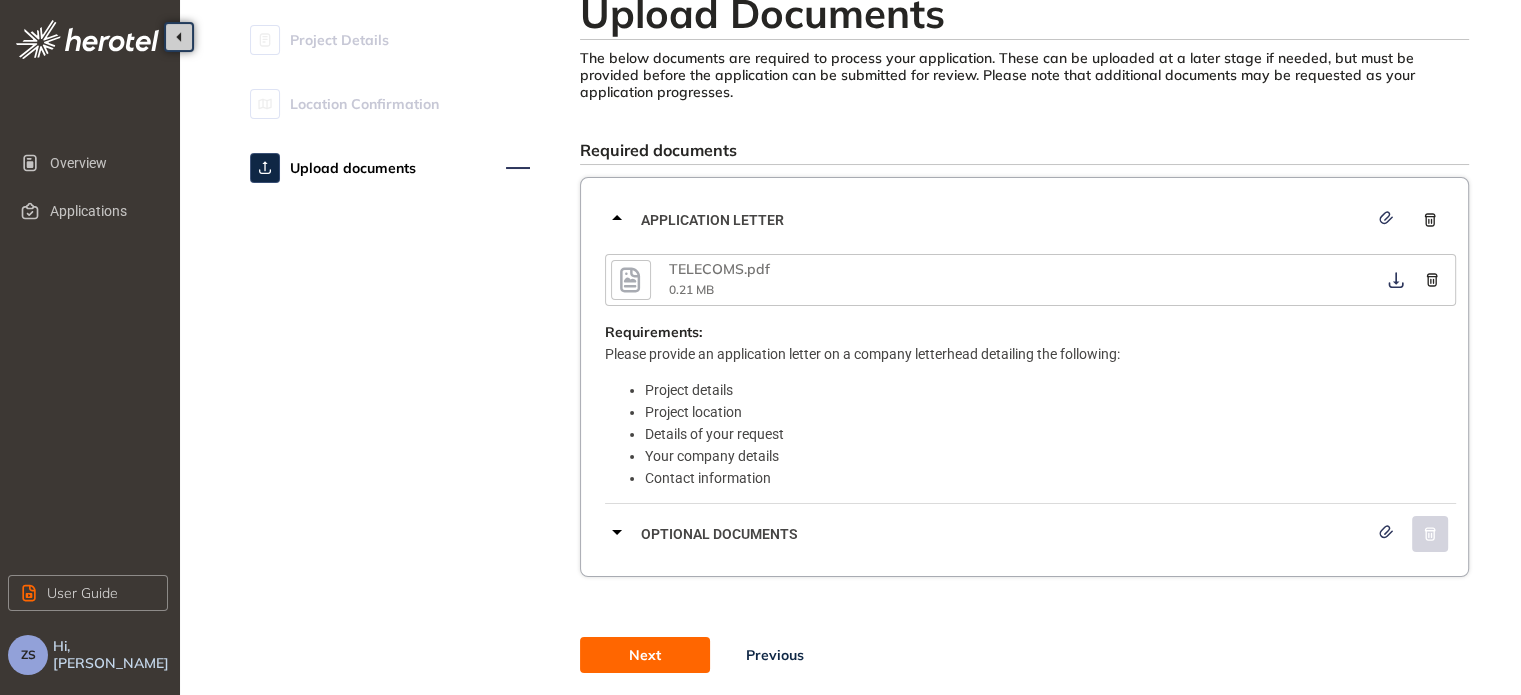 scroll, scrollTop: 128, scrollLeft: 0, axis: vertical 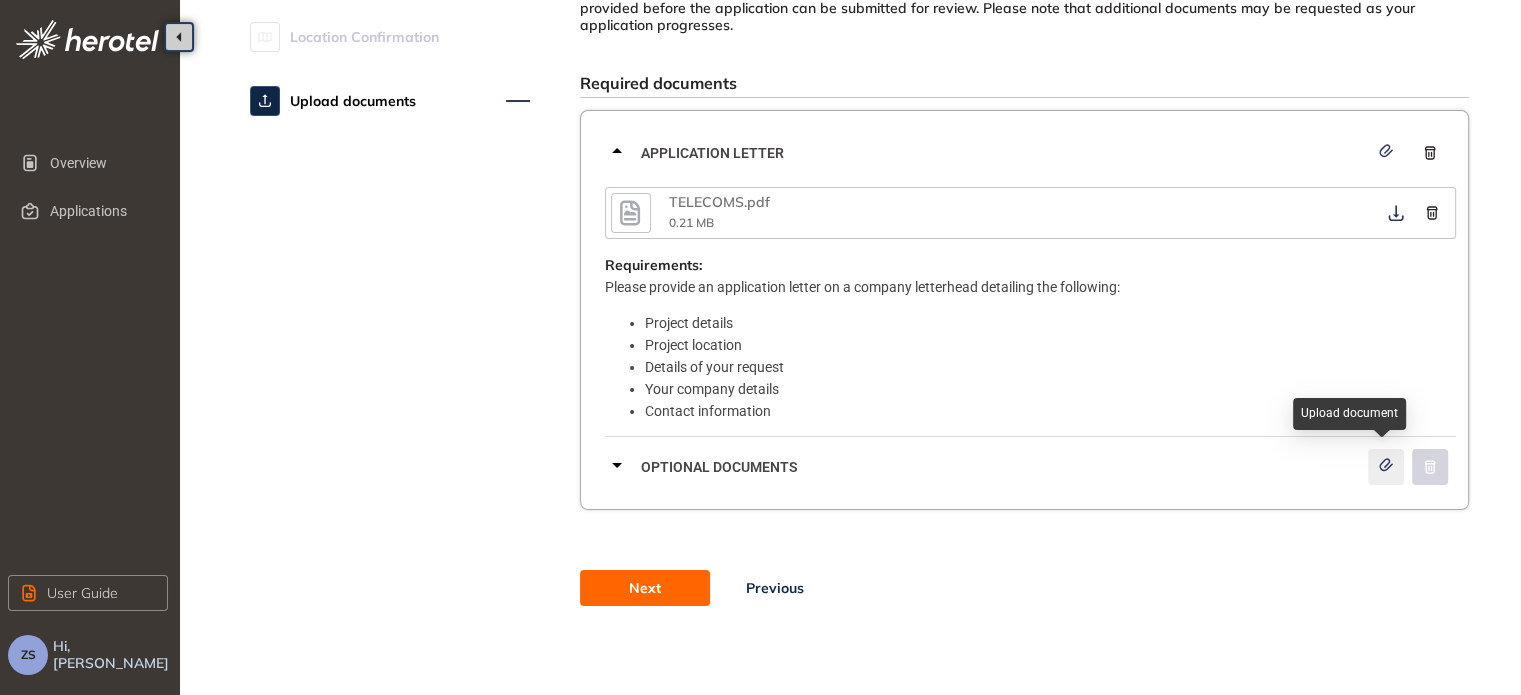 click 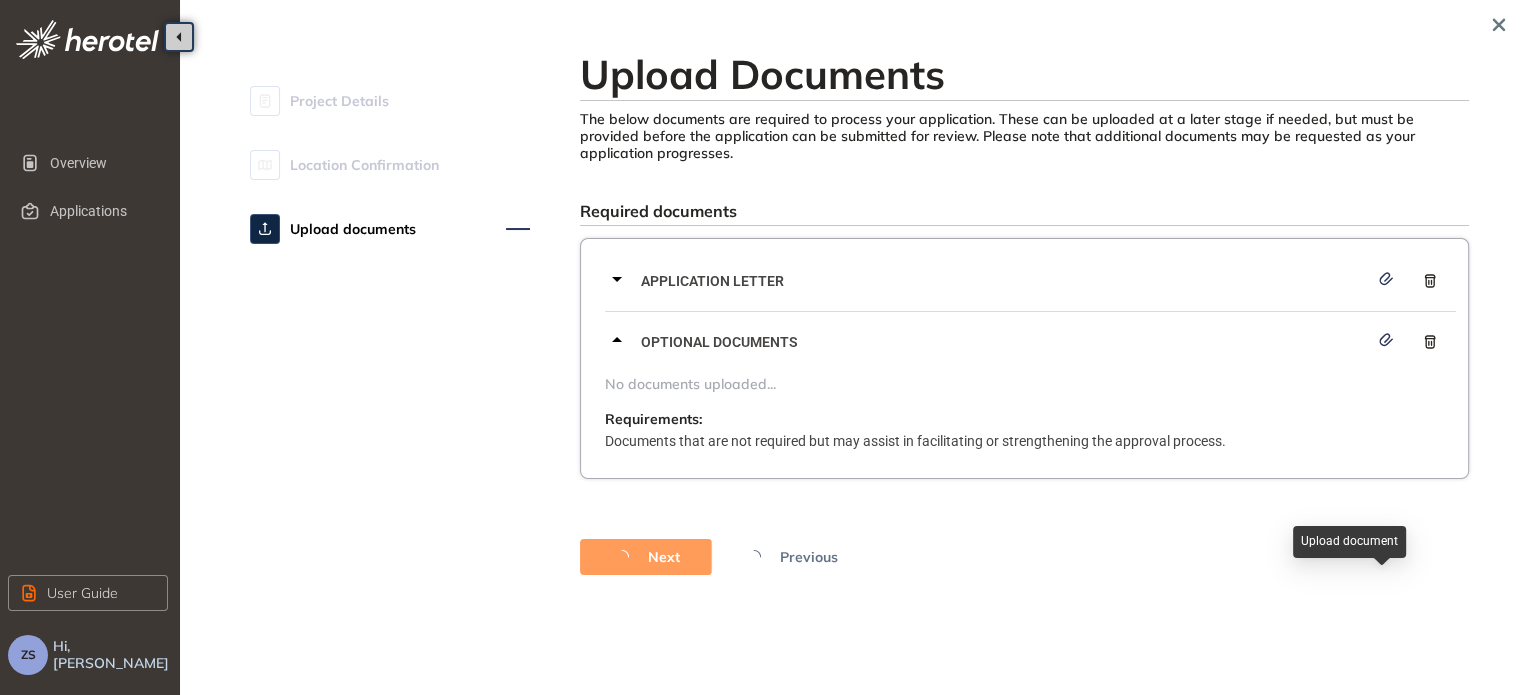 scroll, scrollTop: 0, scrollLeft: 0, axis: both 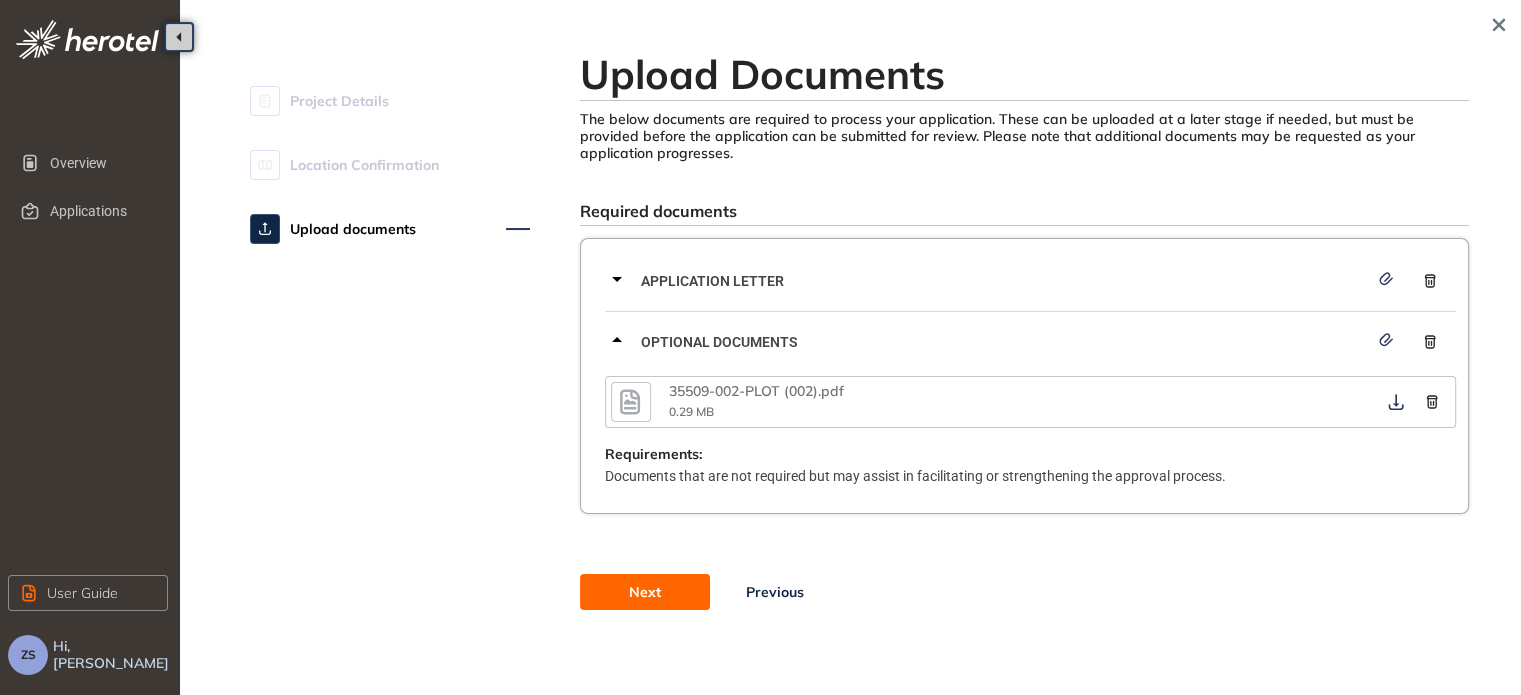 click on "Next" at bounding box center [645, 592] 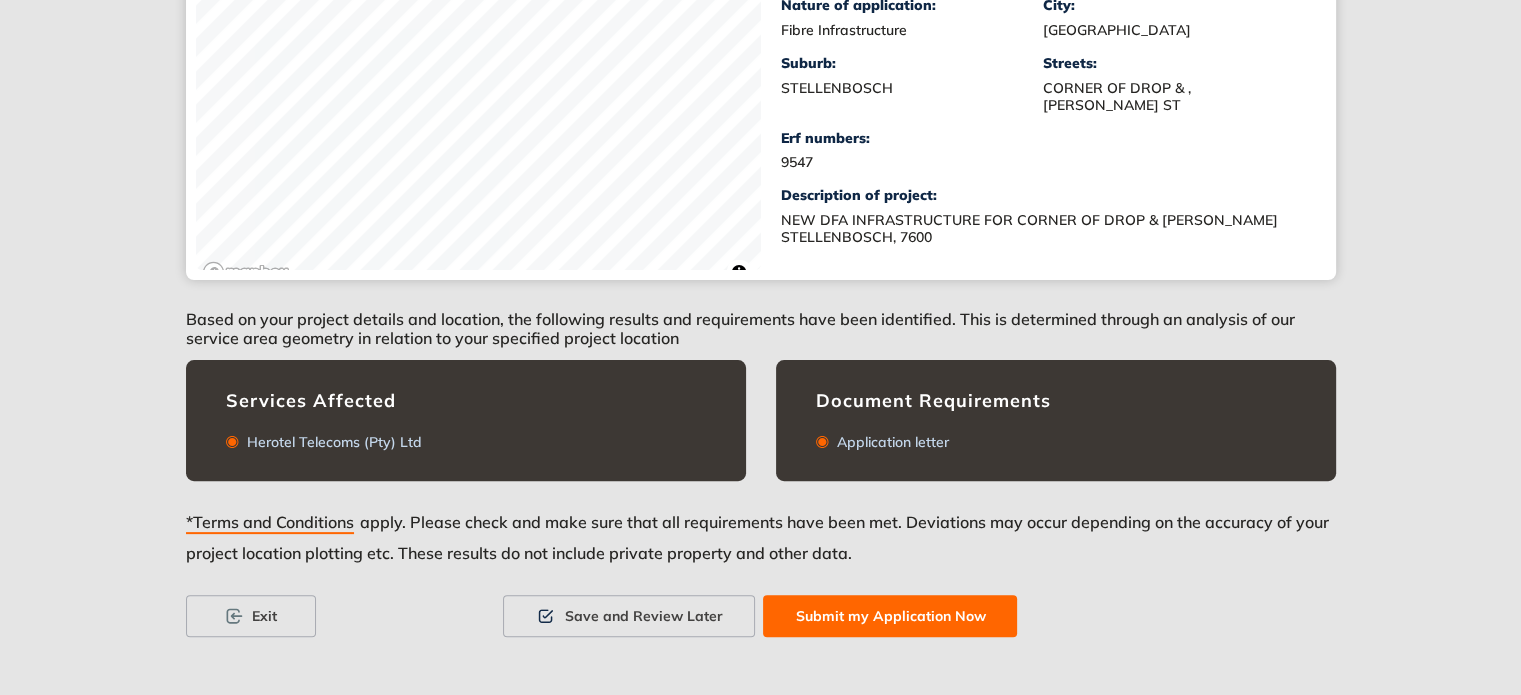 scroll, scrollTop: 481, scrollLeft: 0, axis: vertical 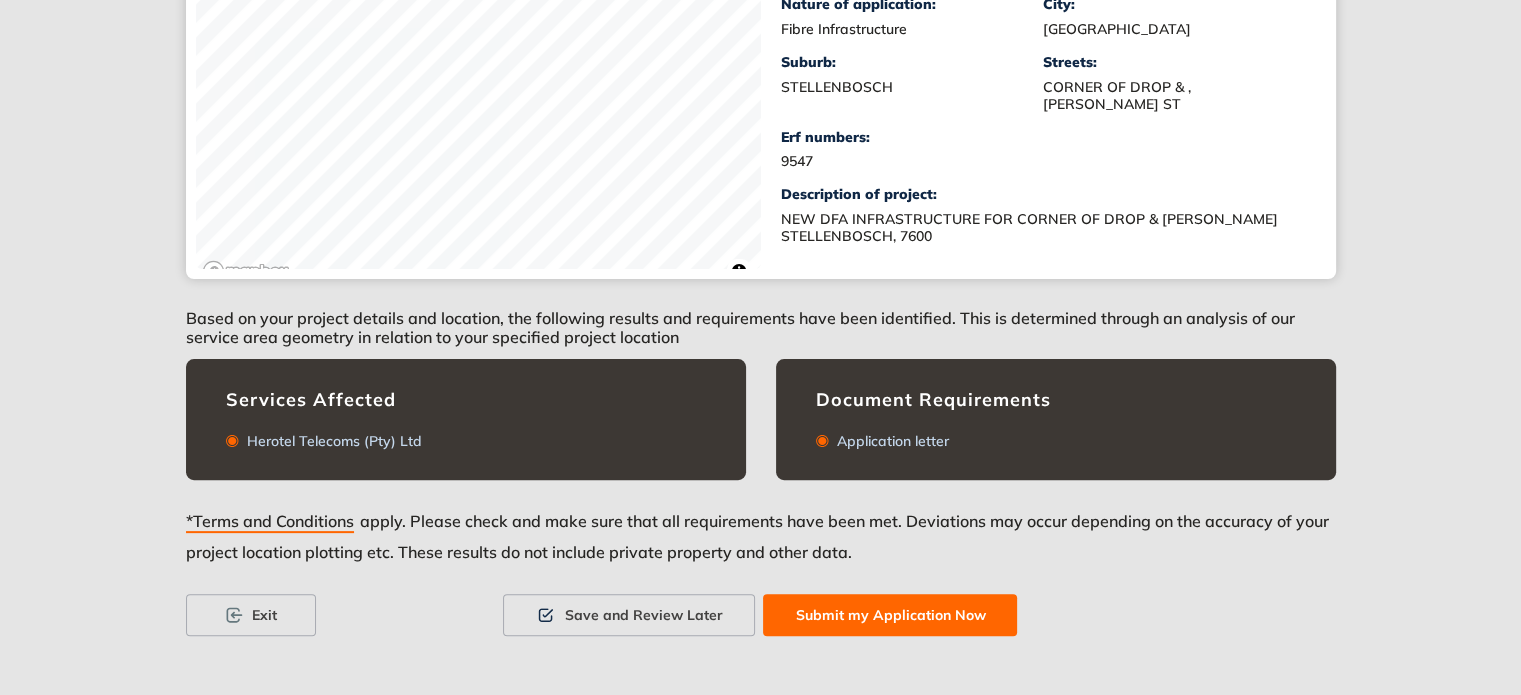 click on "Submit my Application Now" at bounding box center [890, 615] 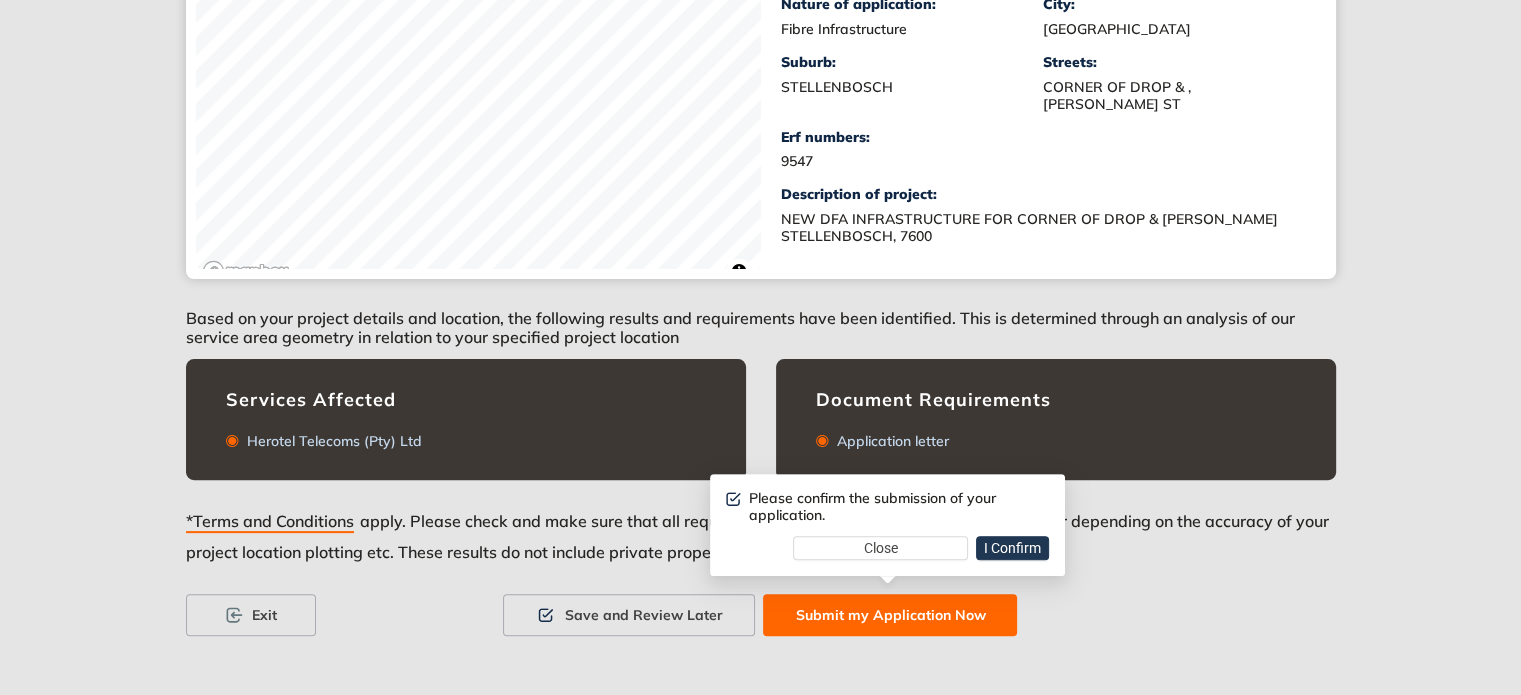 click on "I Confirm" at bounding box center (1012, 548) 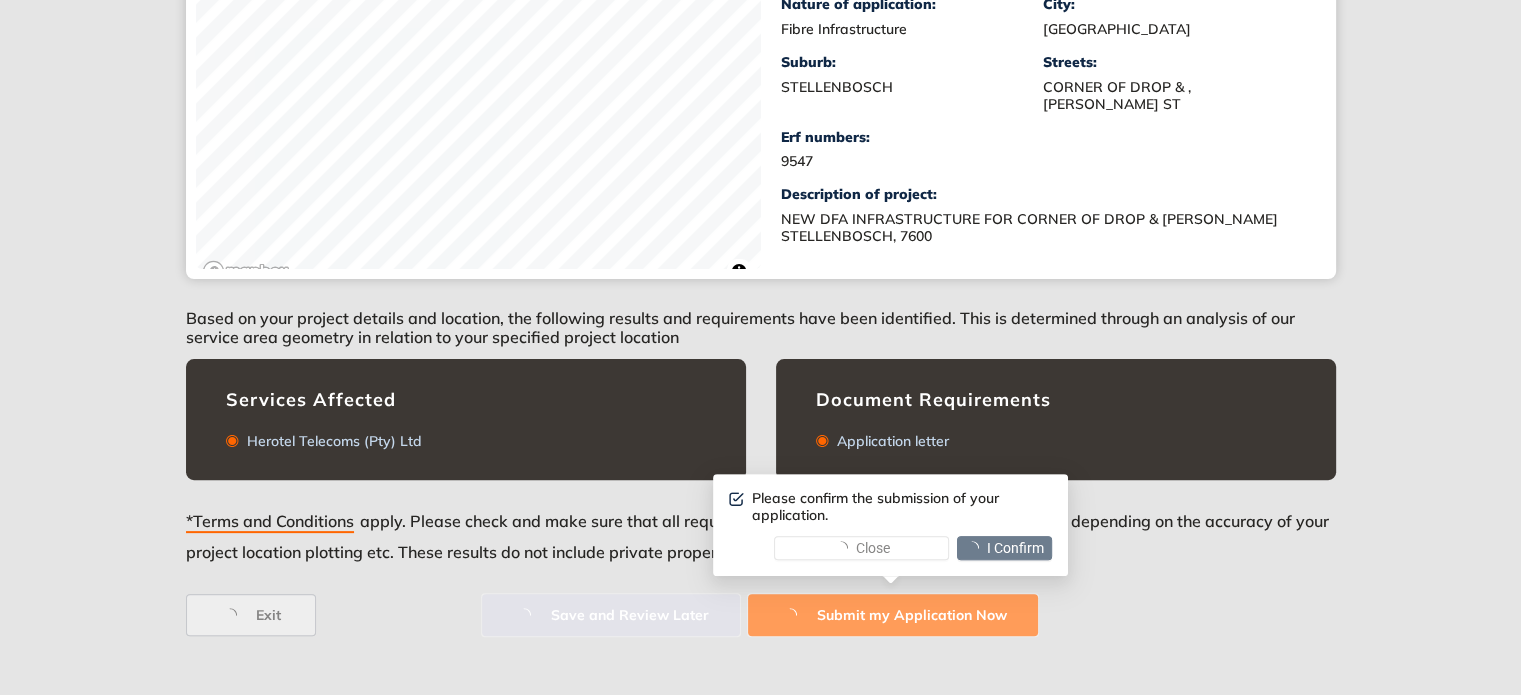 scroll, scrollTop: 0, scrollLeft: 0, axis: both 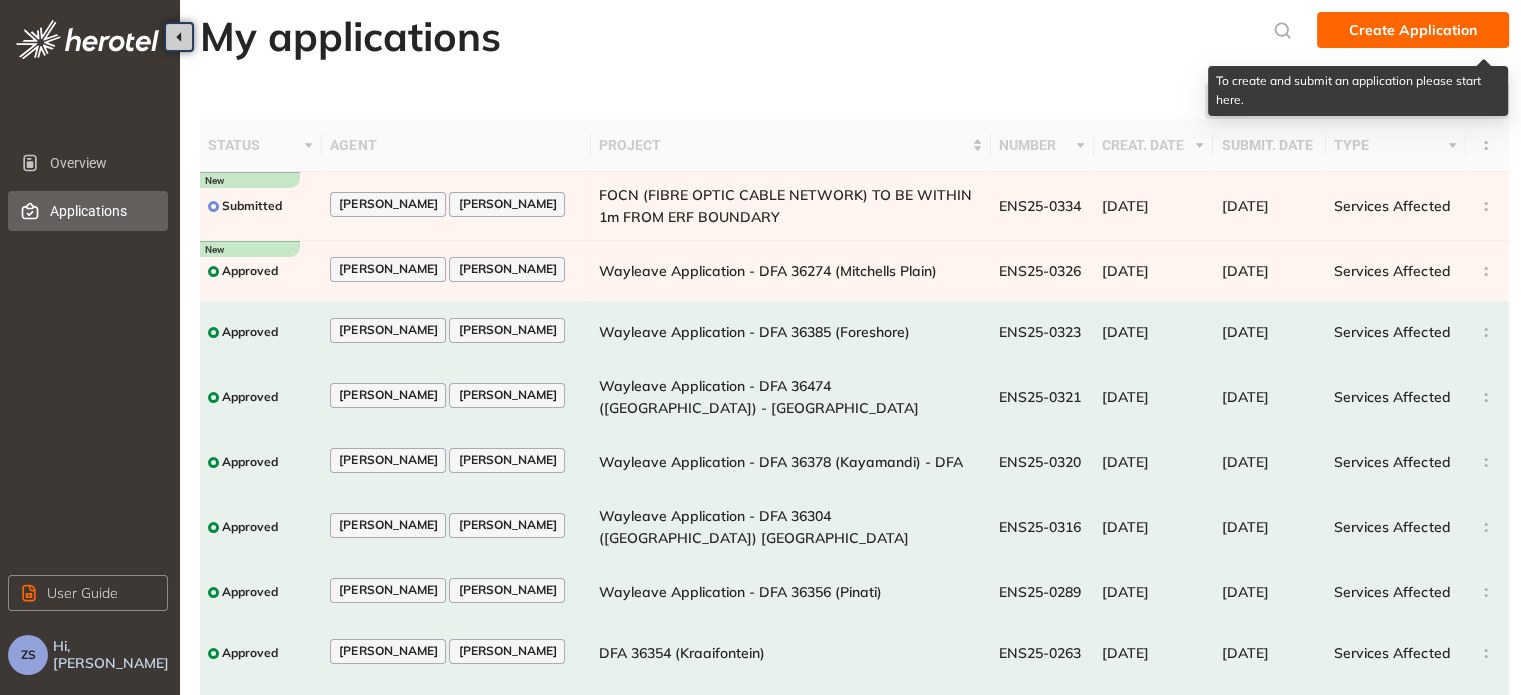 click on "Create Application" at bounding box center [1413, 30] 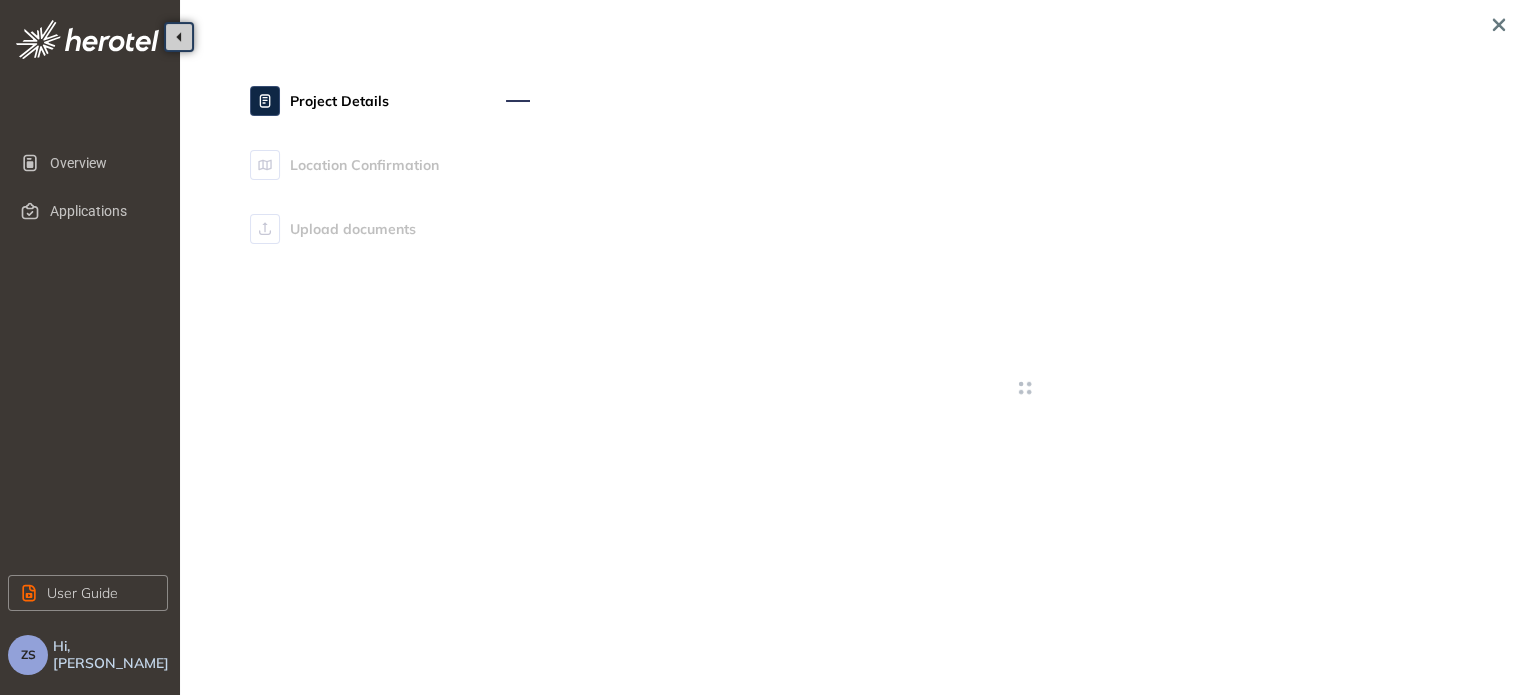 type on "**********" 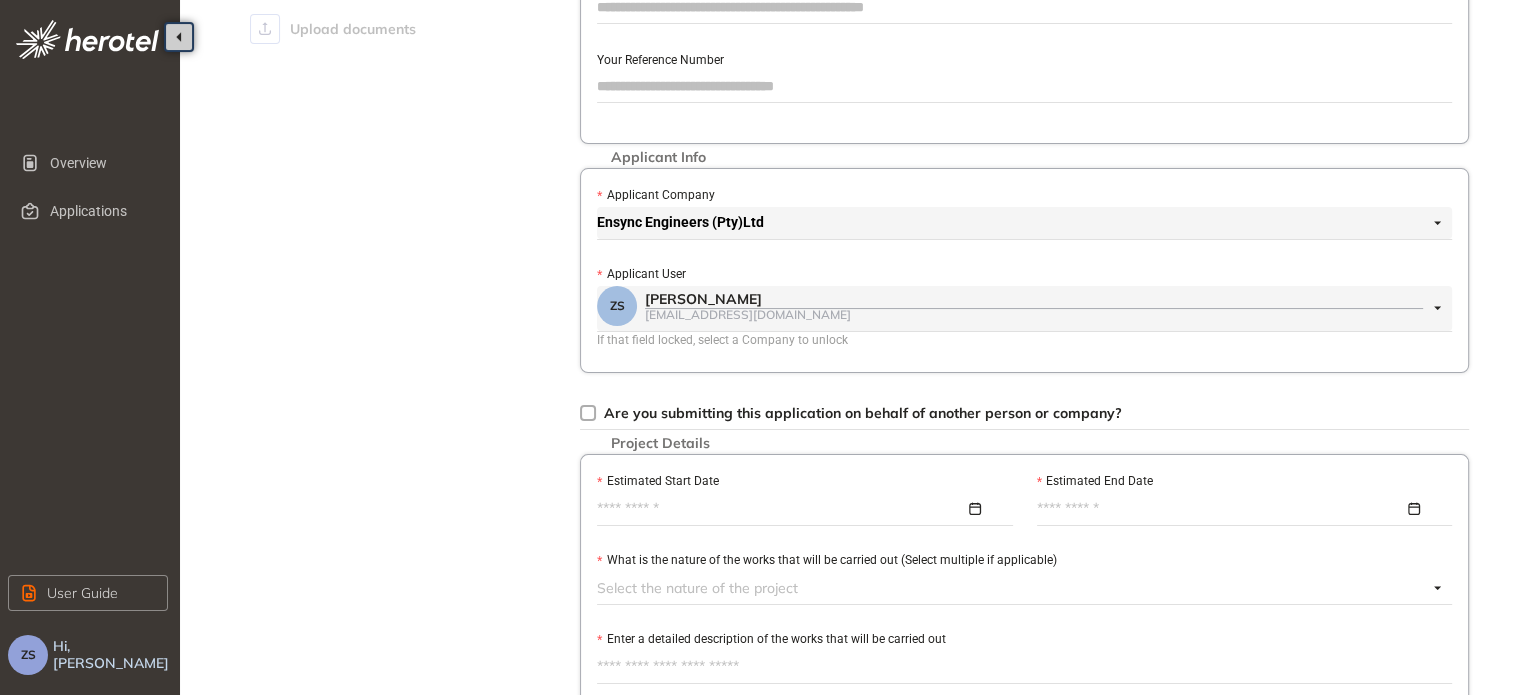 scroll, scrollTop: 0, scrollLeft: 0, axis: both 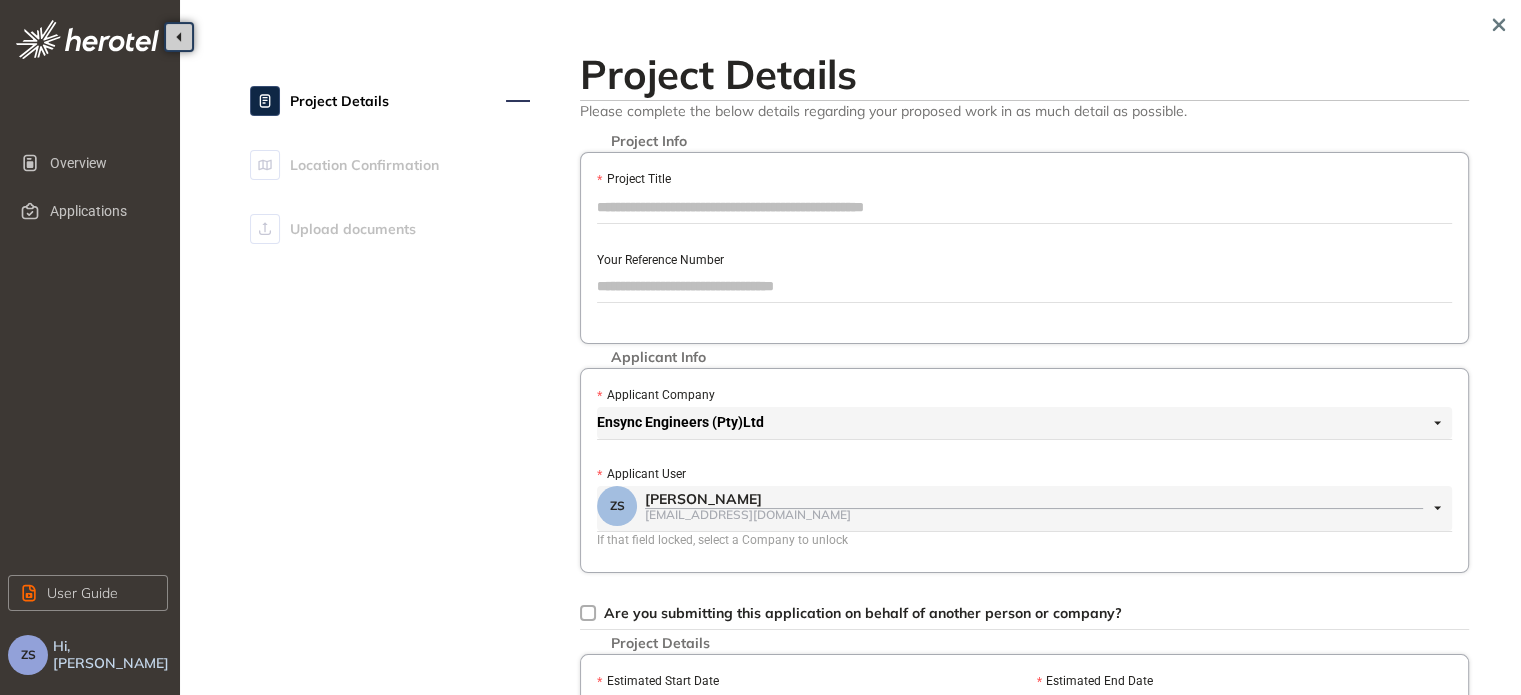 click on "Project Title" at bounding box center (1024, 207) 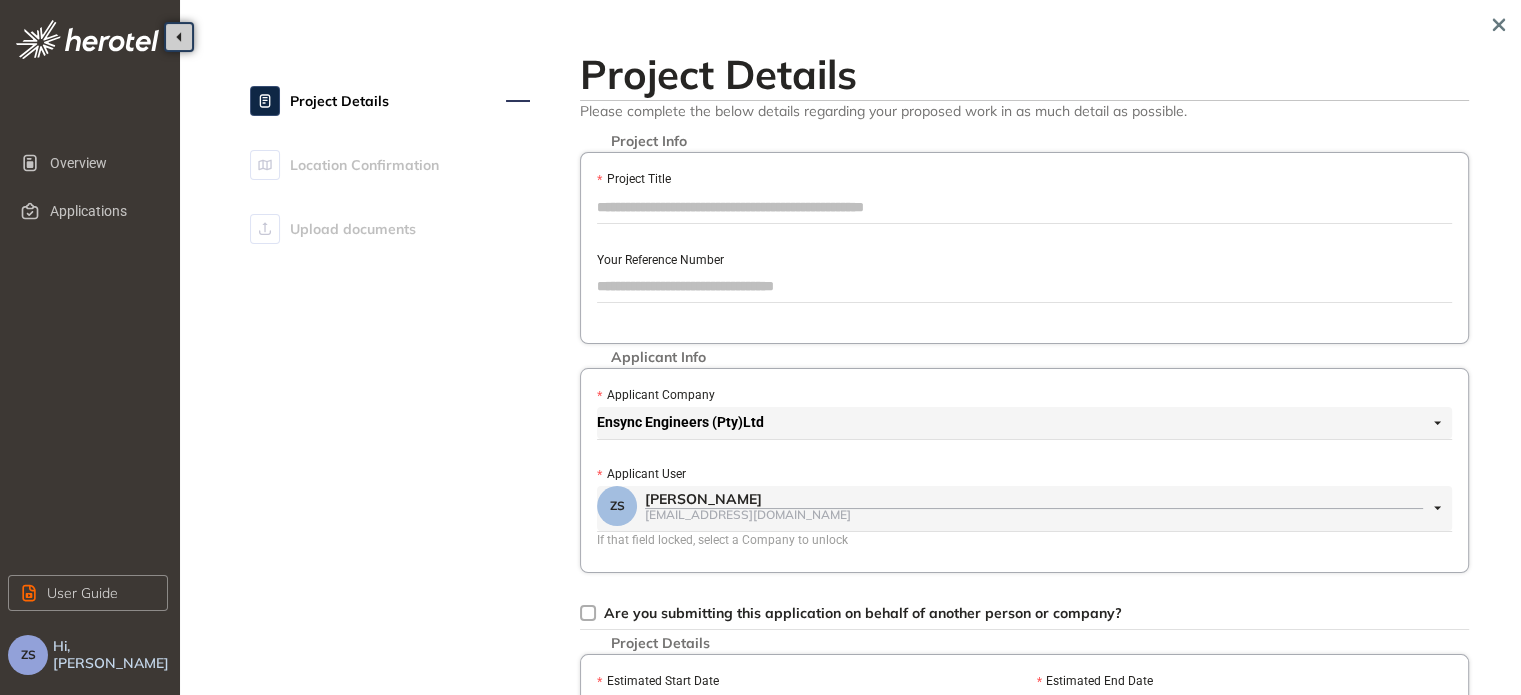 paste on "**********" 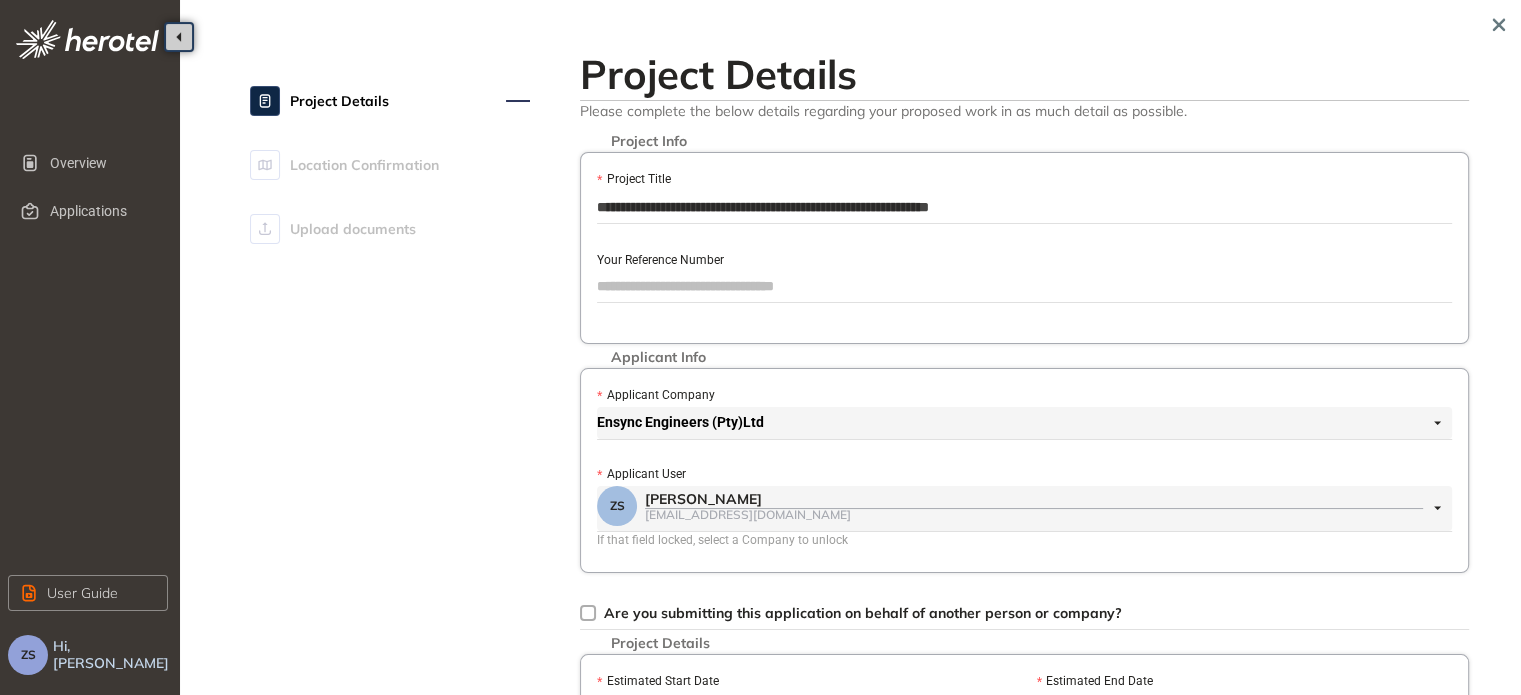 type on "**********" 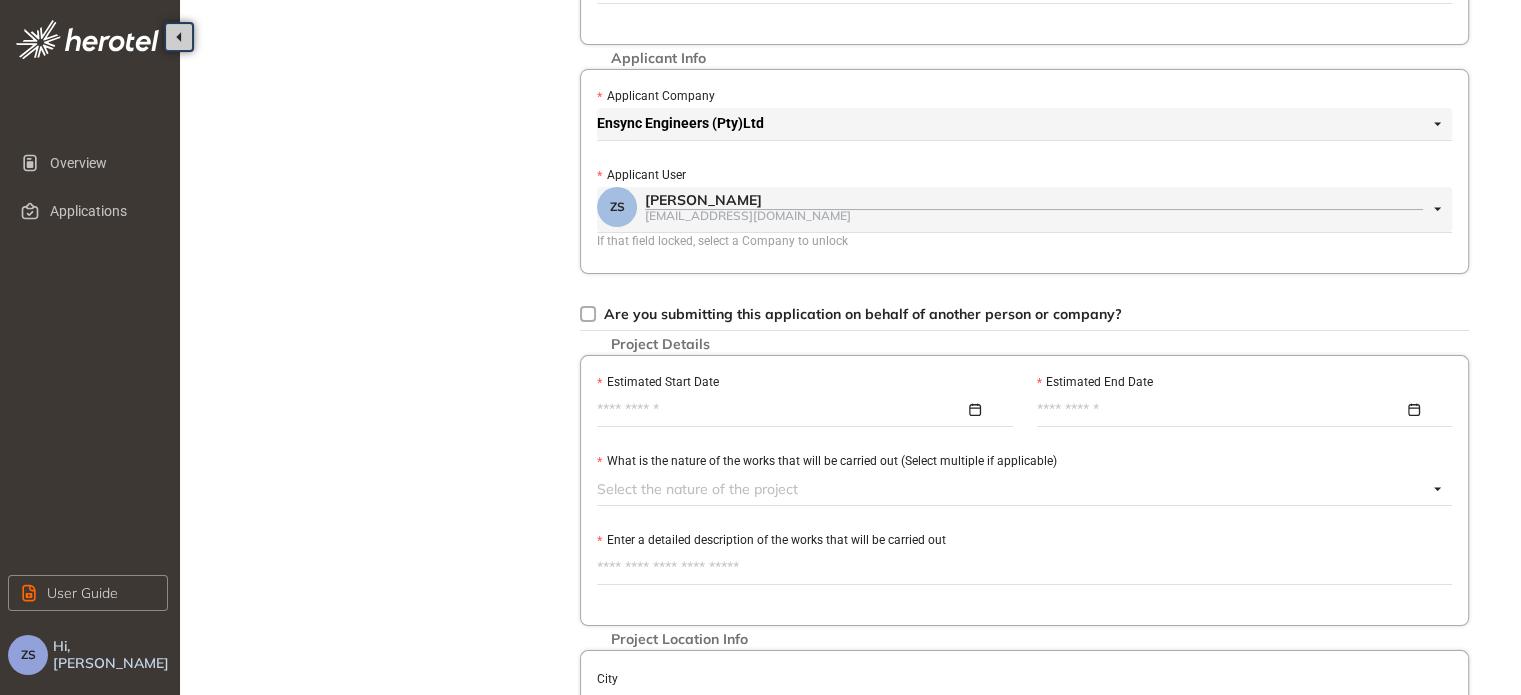 scroll, scrollTop: 300, scrollLeft: 0, axis: vertical 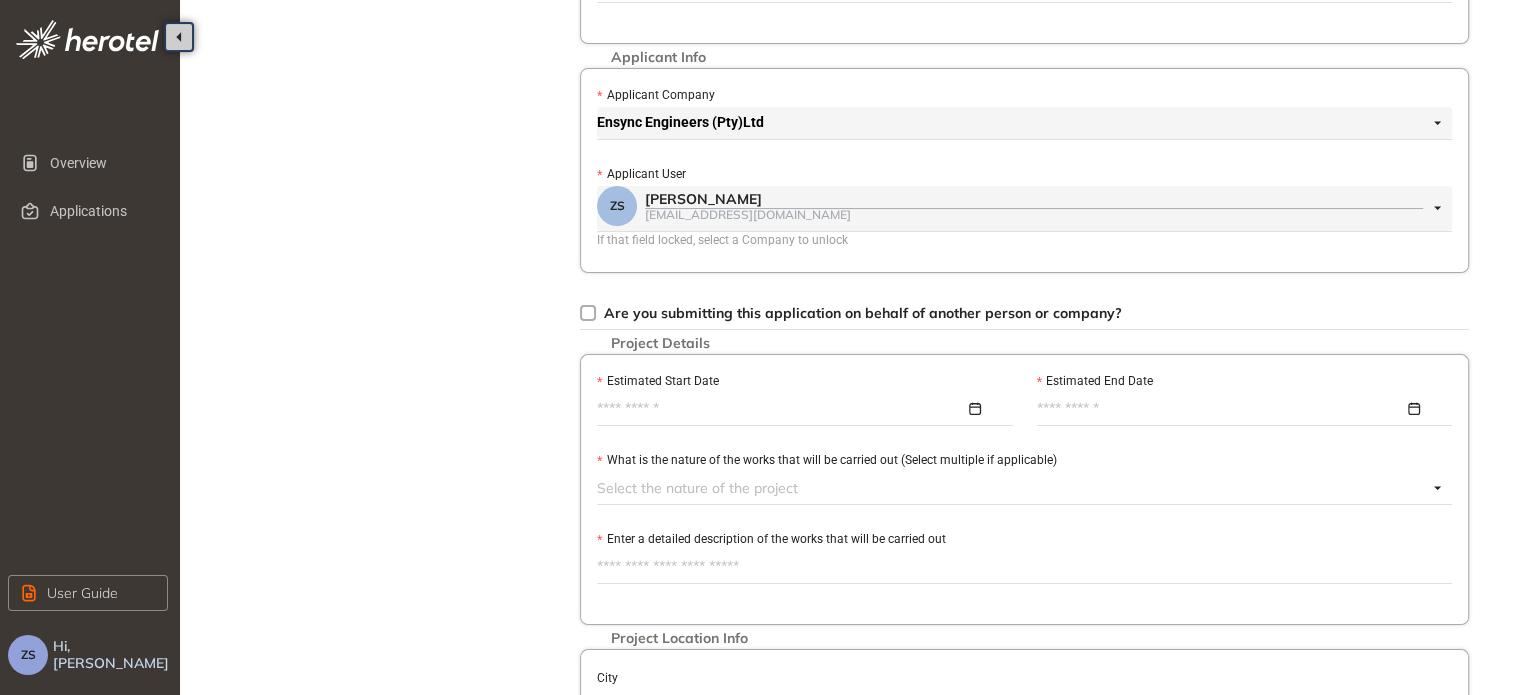type on "**********" 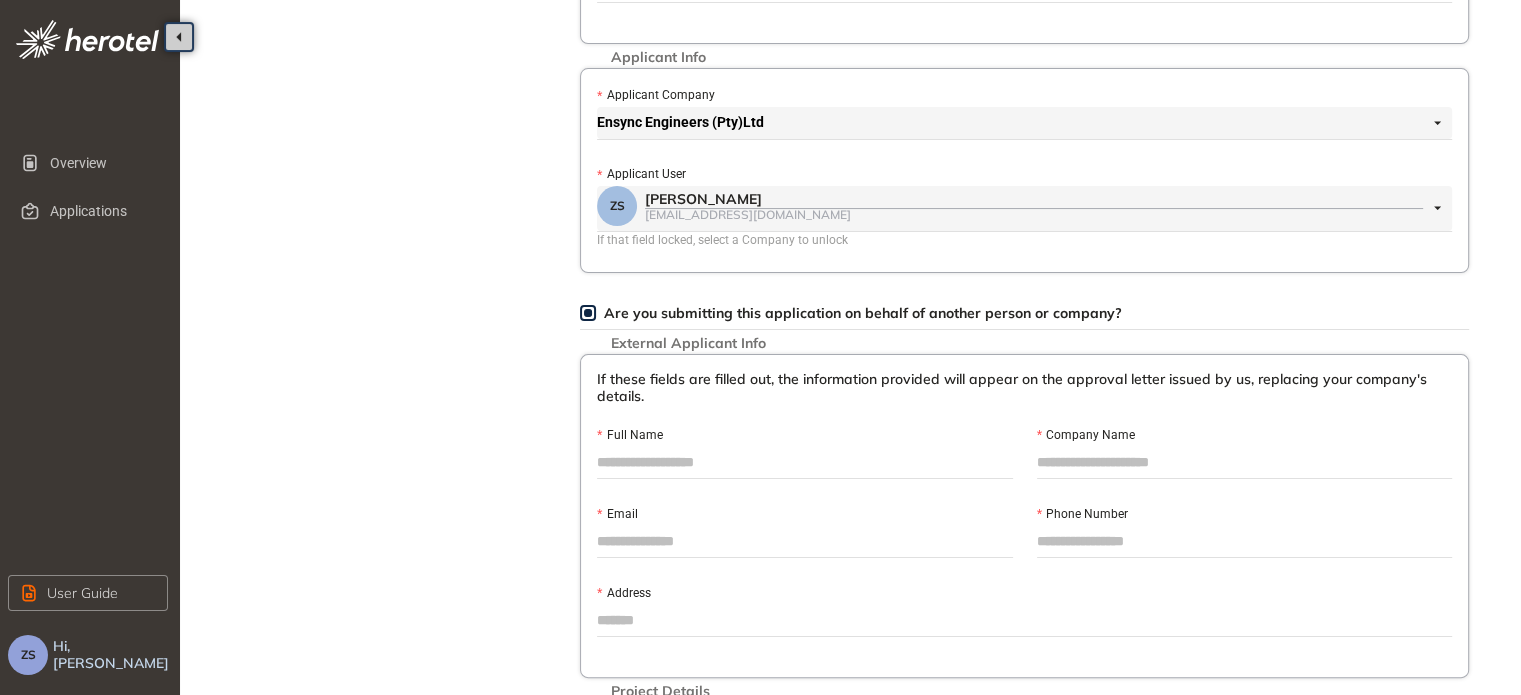 click on "Full Name" at bounding box center [805, 462] 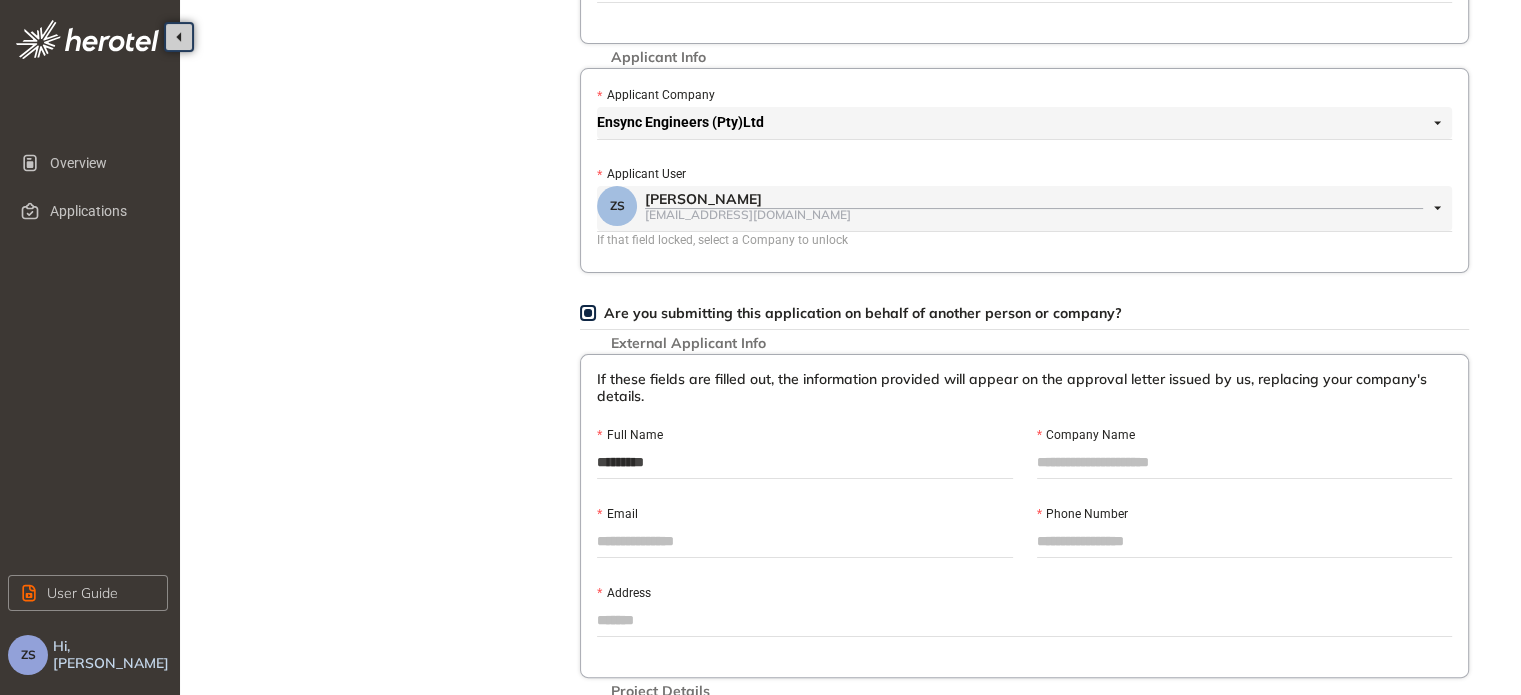 click on "Company Name" at bounding box center (1245, 462) 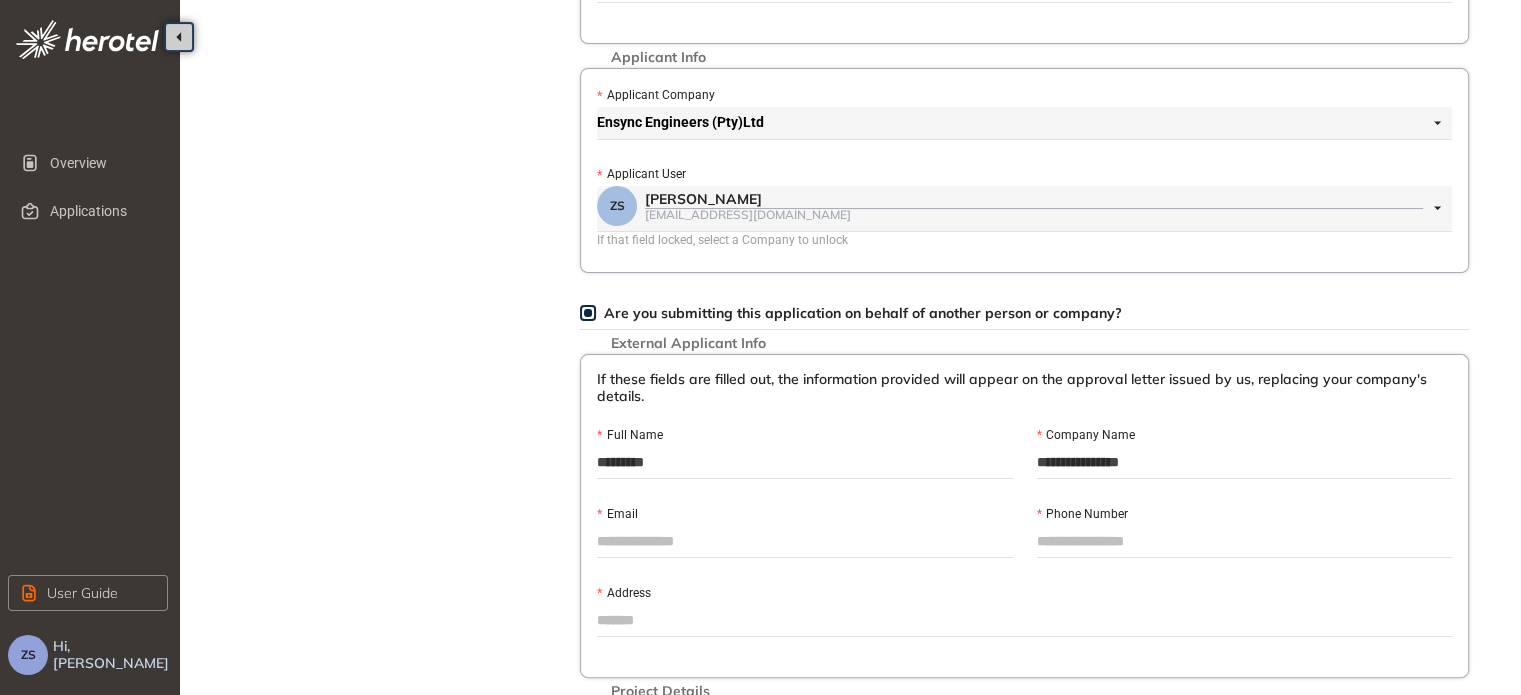 click on "Email" at bounding box center (805, 542) 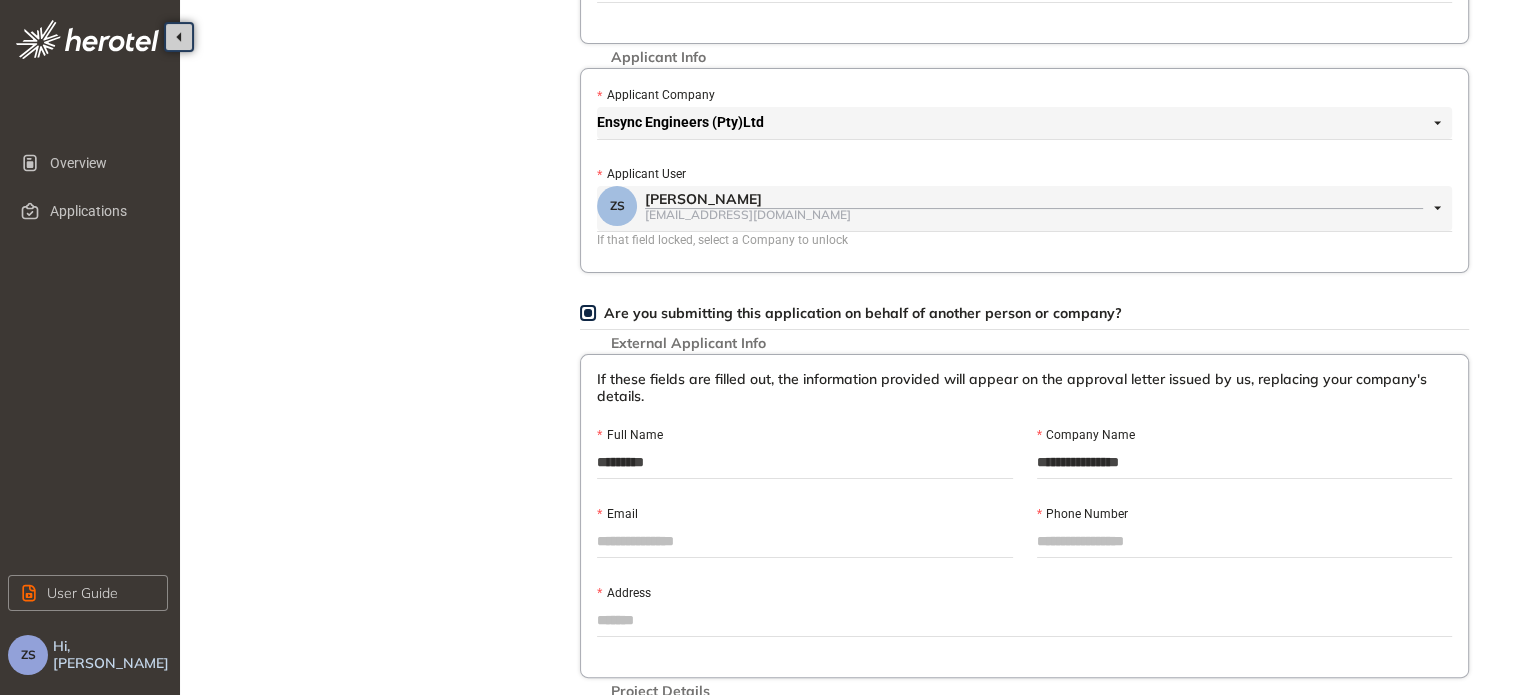 type on "**********" 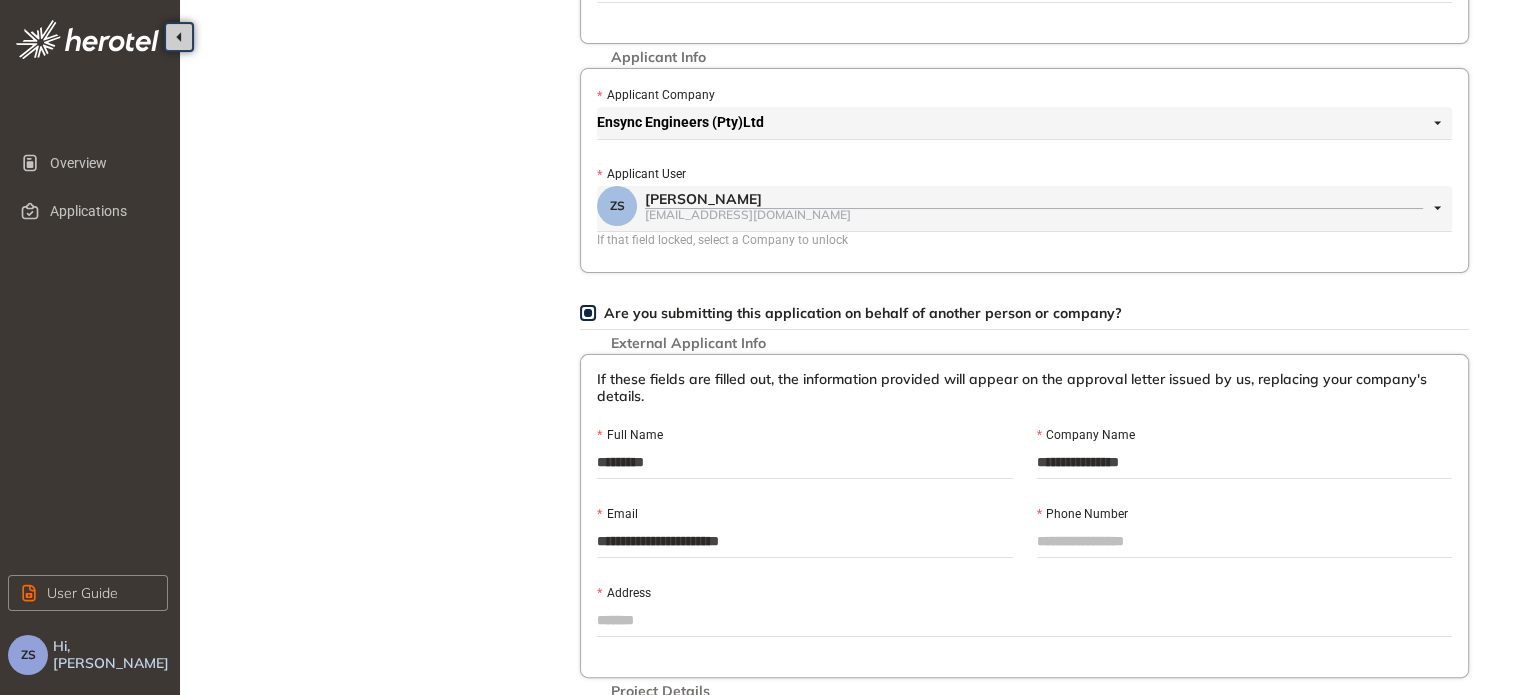 click on "Phone Number" at bounding box center (1245, 541) 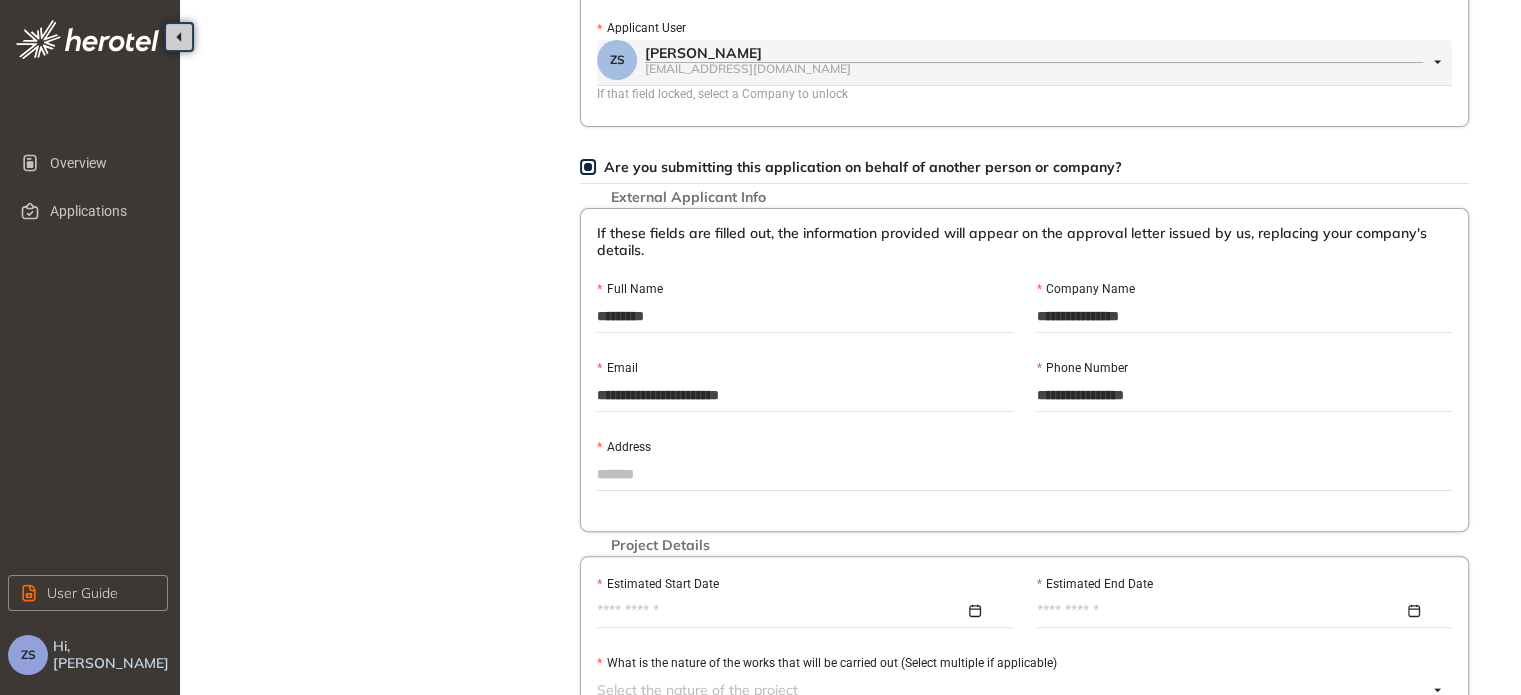 scroll, scrollTop: 500, scrollLeft: 0, axis: vertical 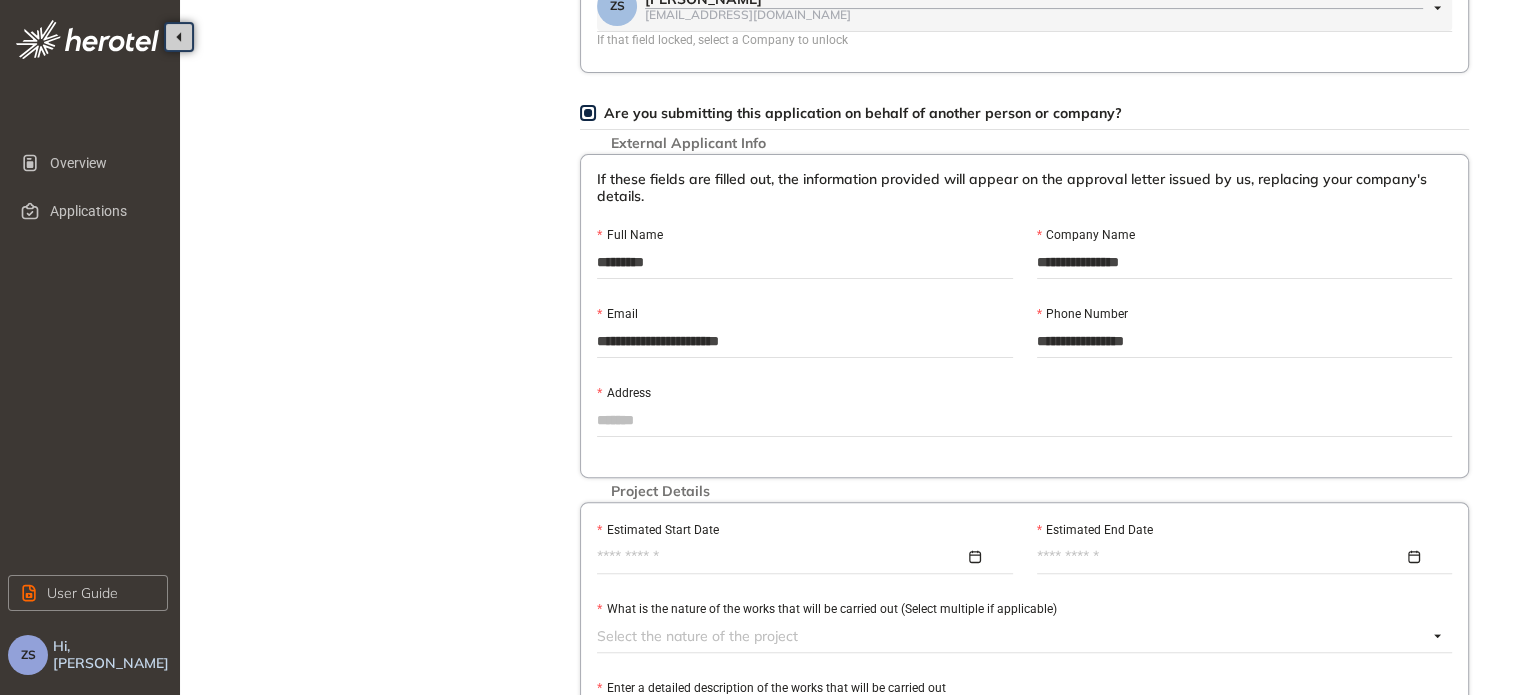 click on "Address" at bounding box center (1024, 420) 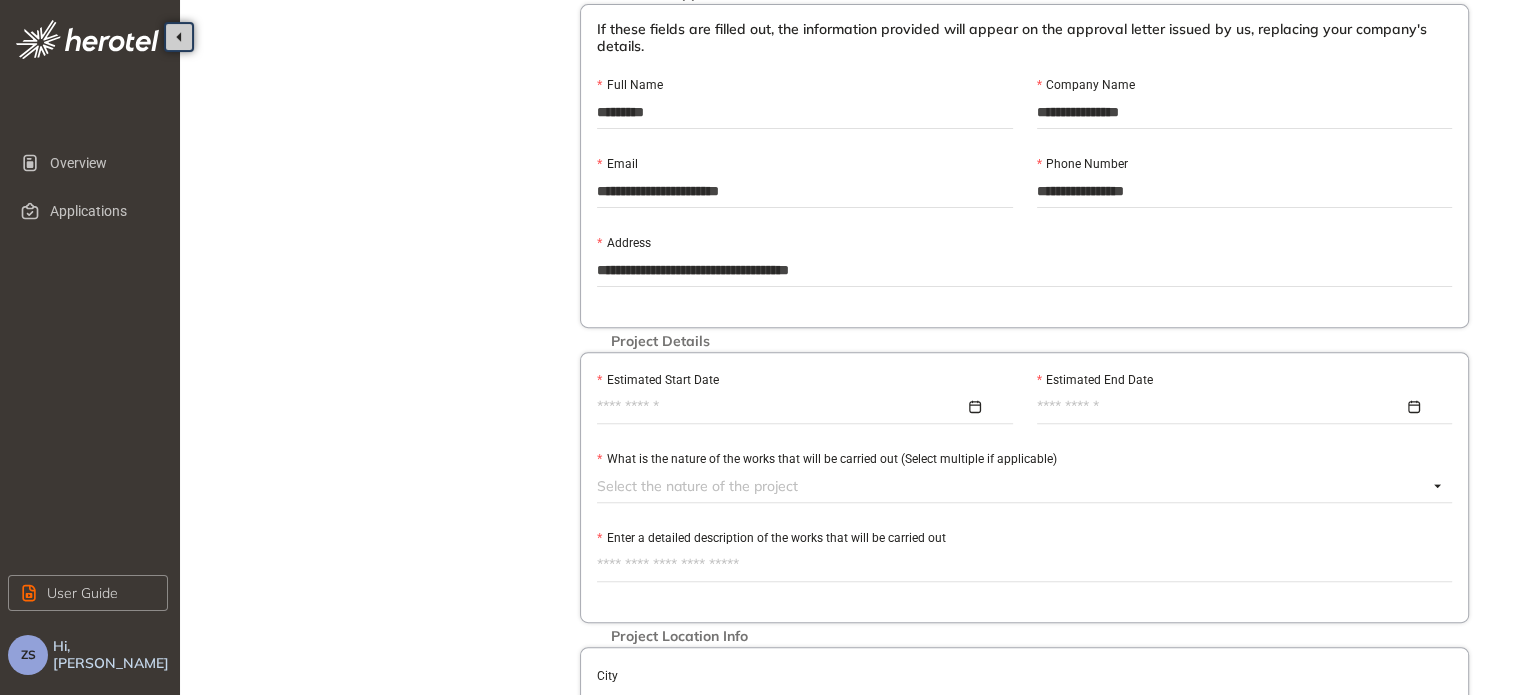 scroll, scrollTop: 700, scrollLeft: 0, axis: vertical 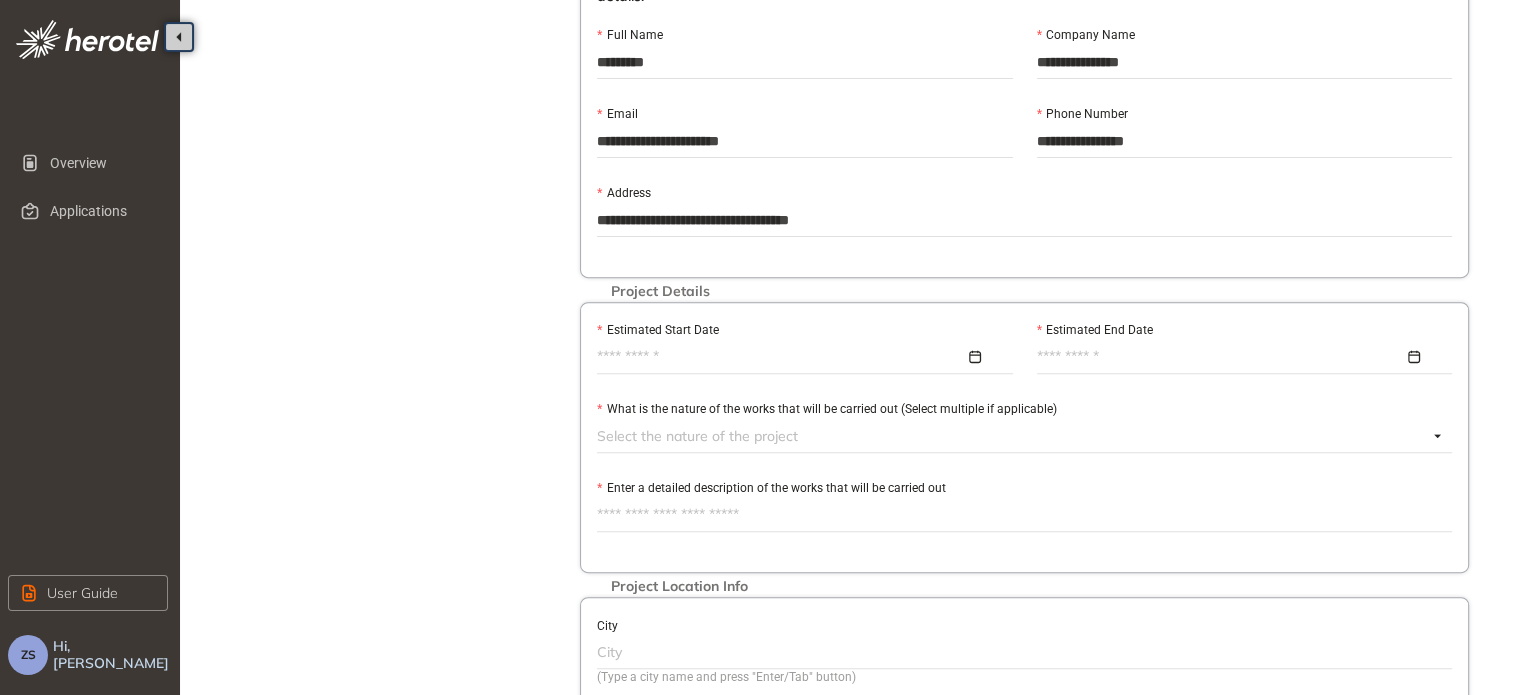 click on "Estimated Start Date" at bounding box center (781, 357) 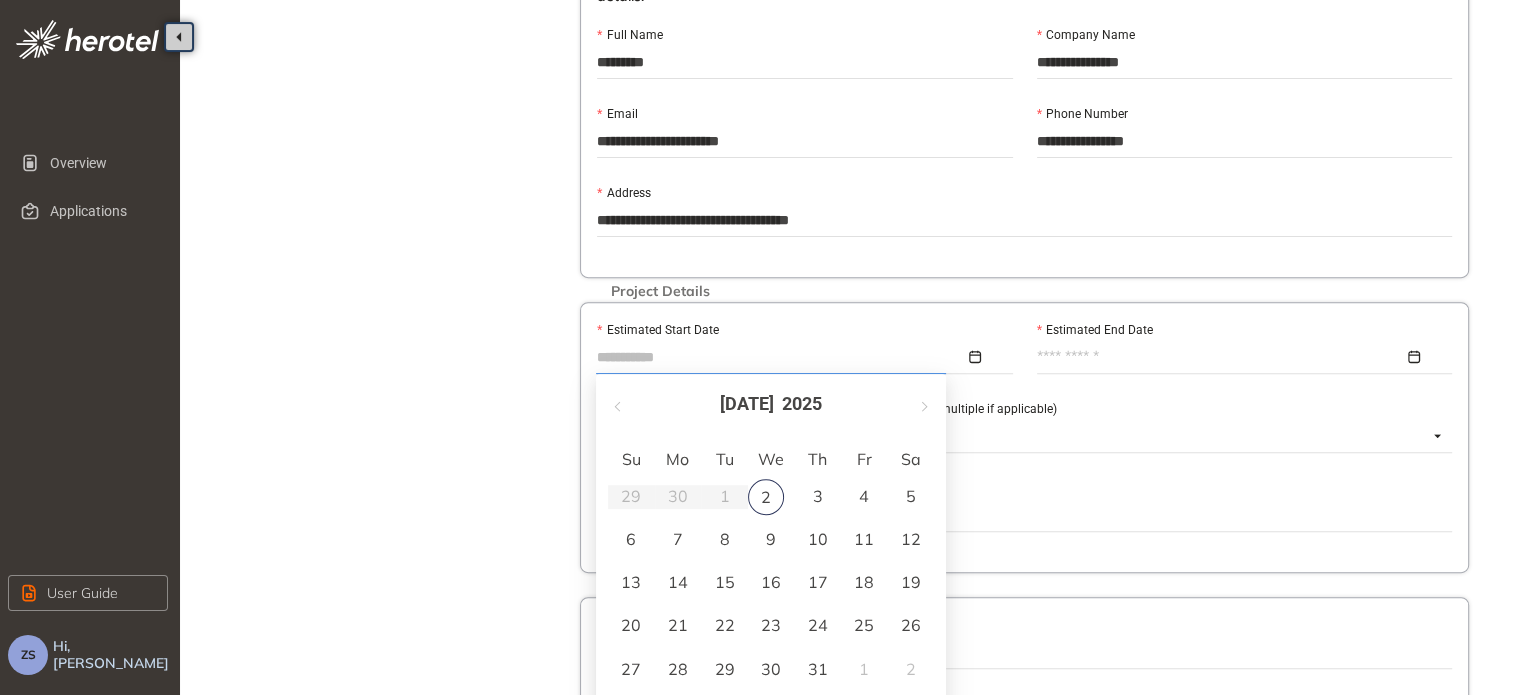 type on "**********" 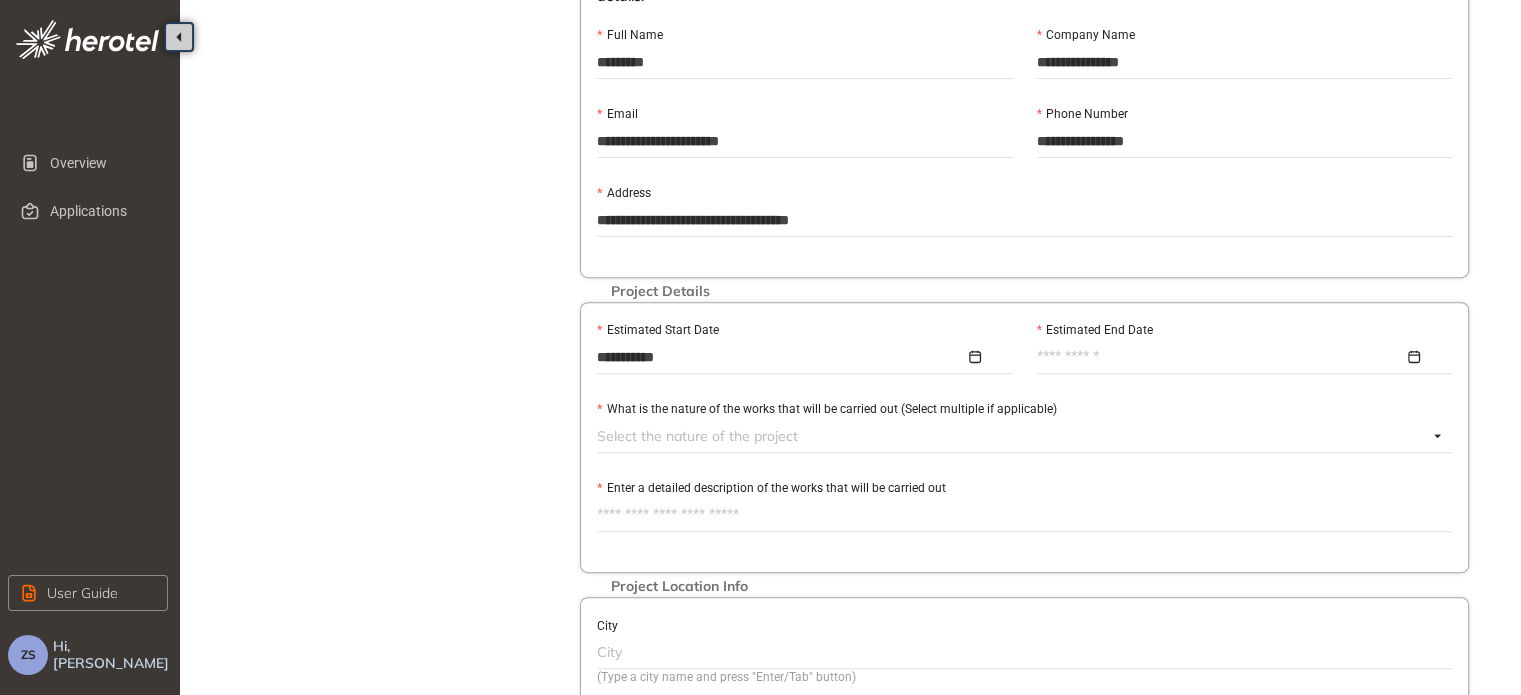 click on "Estimated End Date" at bounding box center (1221, 357) 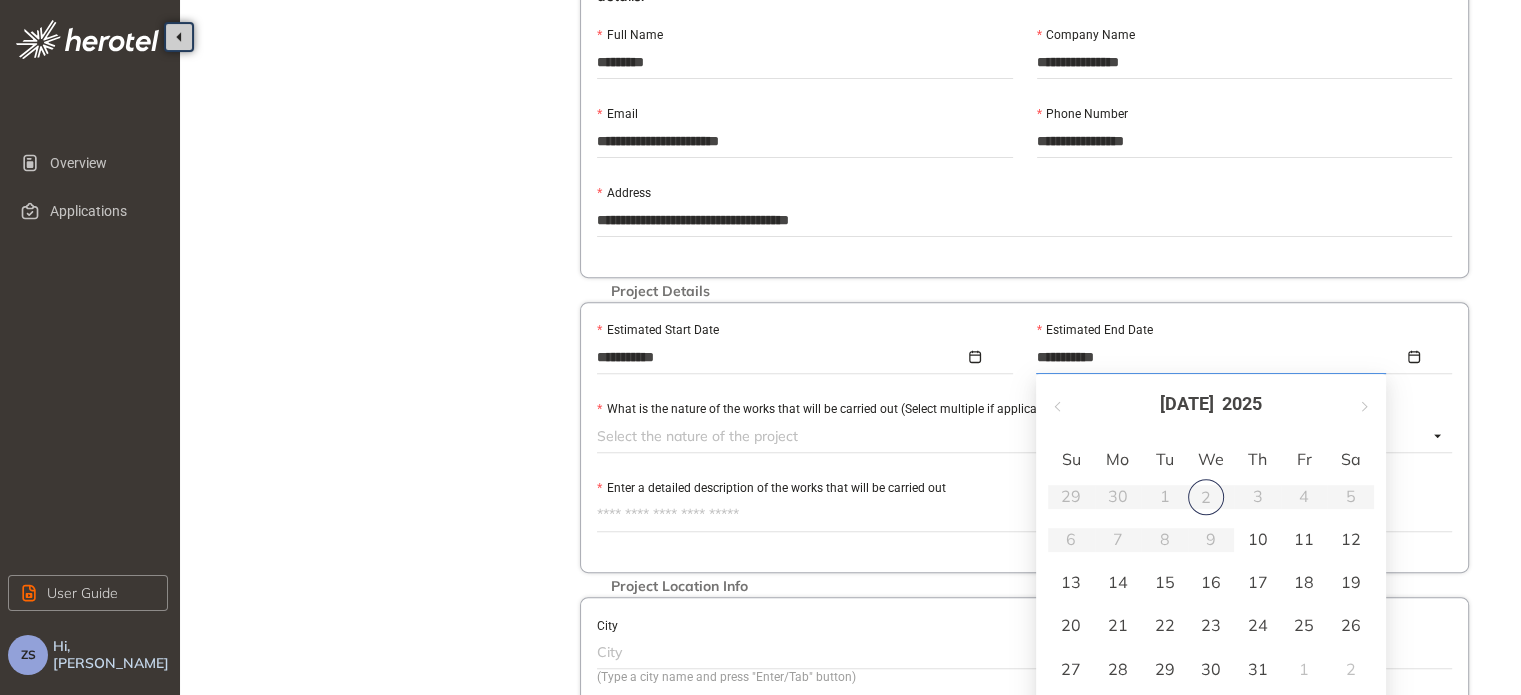 type on "**********" 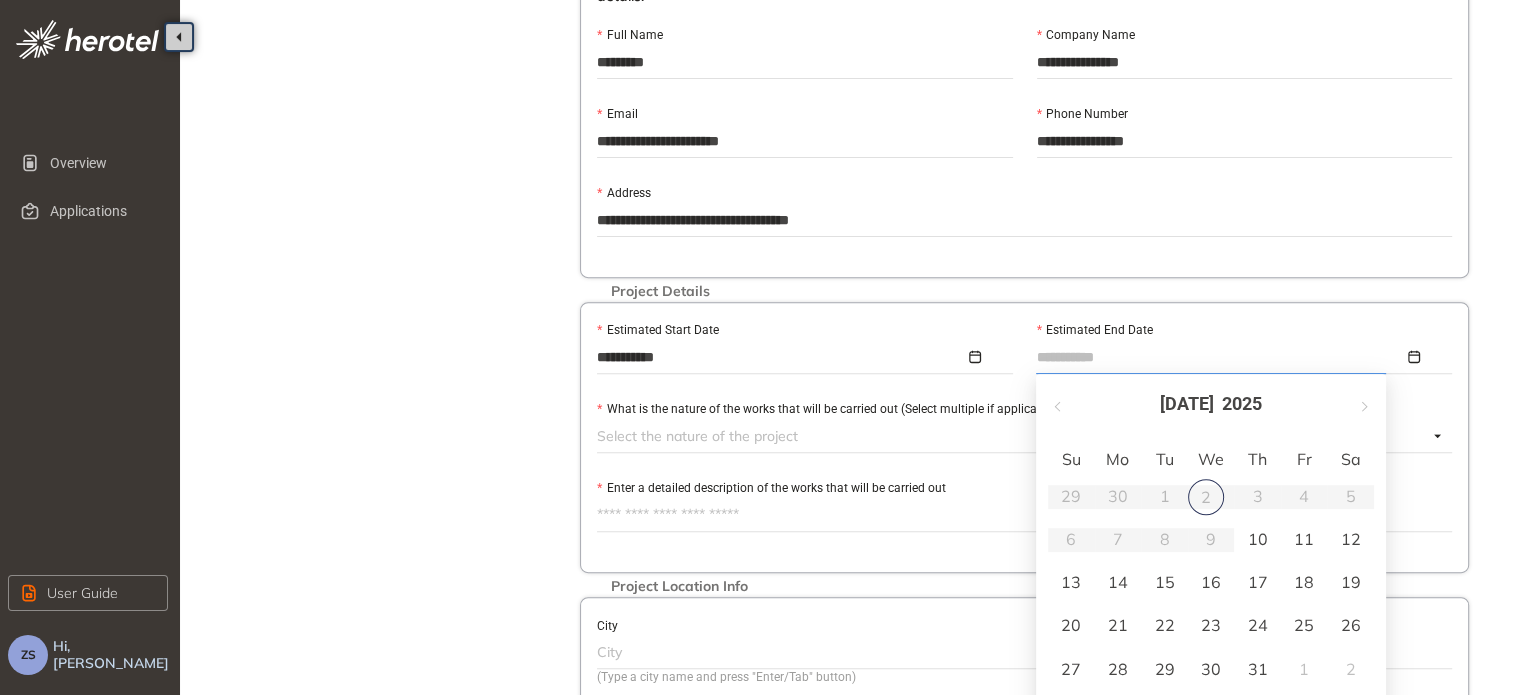 click on "23" at bounding box center (1211, 625) 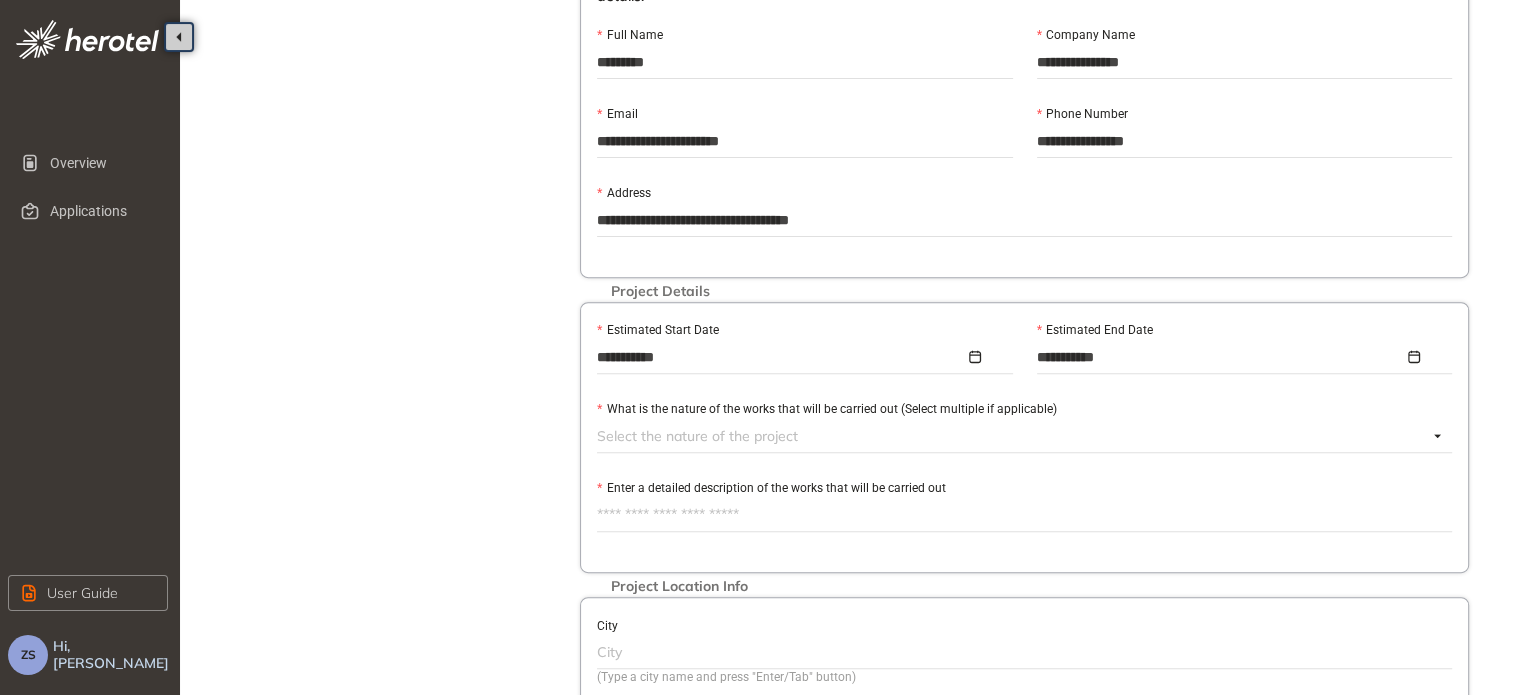 click at bounding box center [1012, 436] 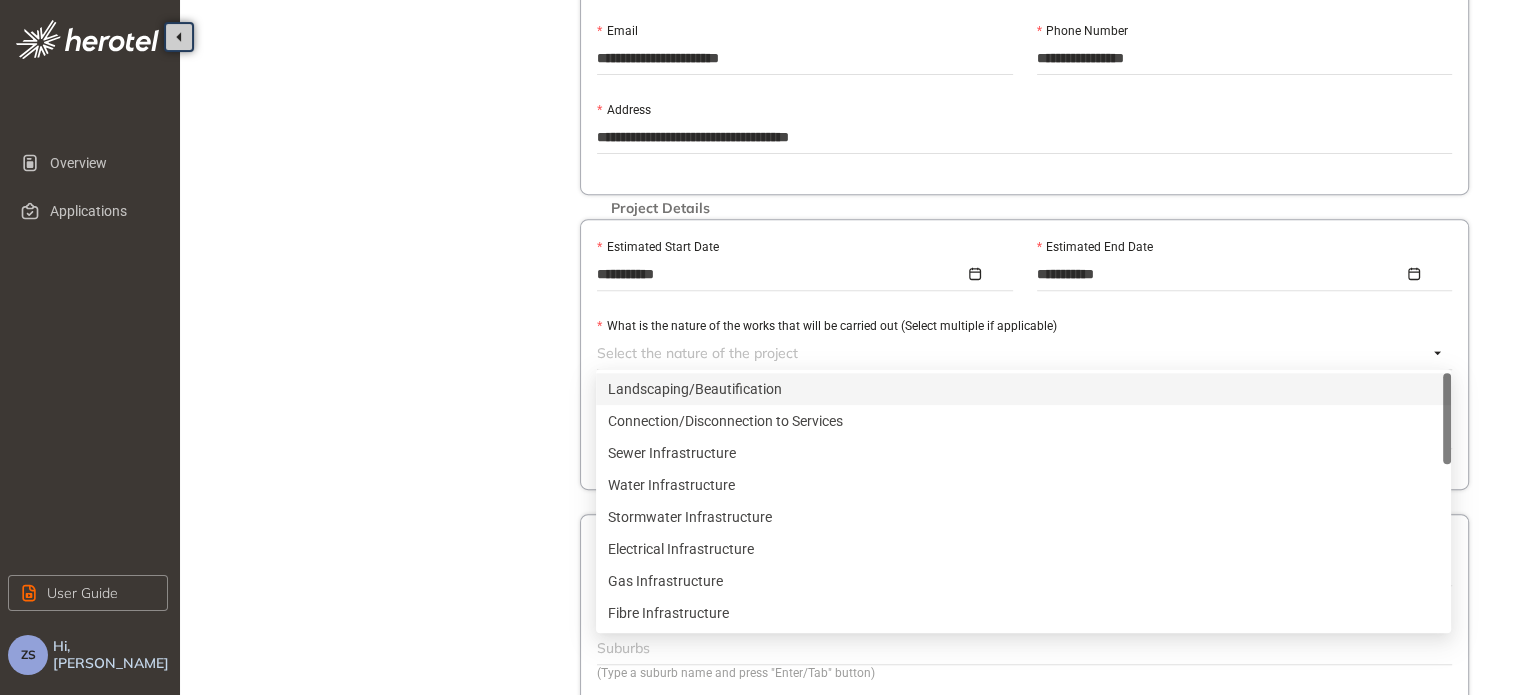 scroll, scrollTop: 900, scrollLeft: 0, axis: vertical 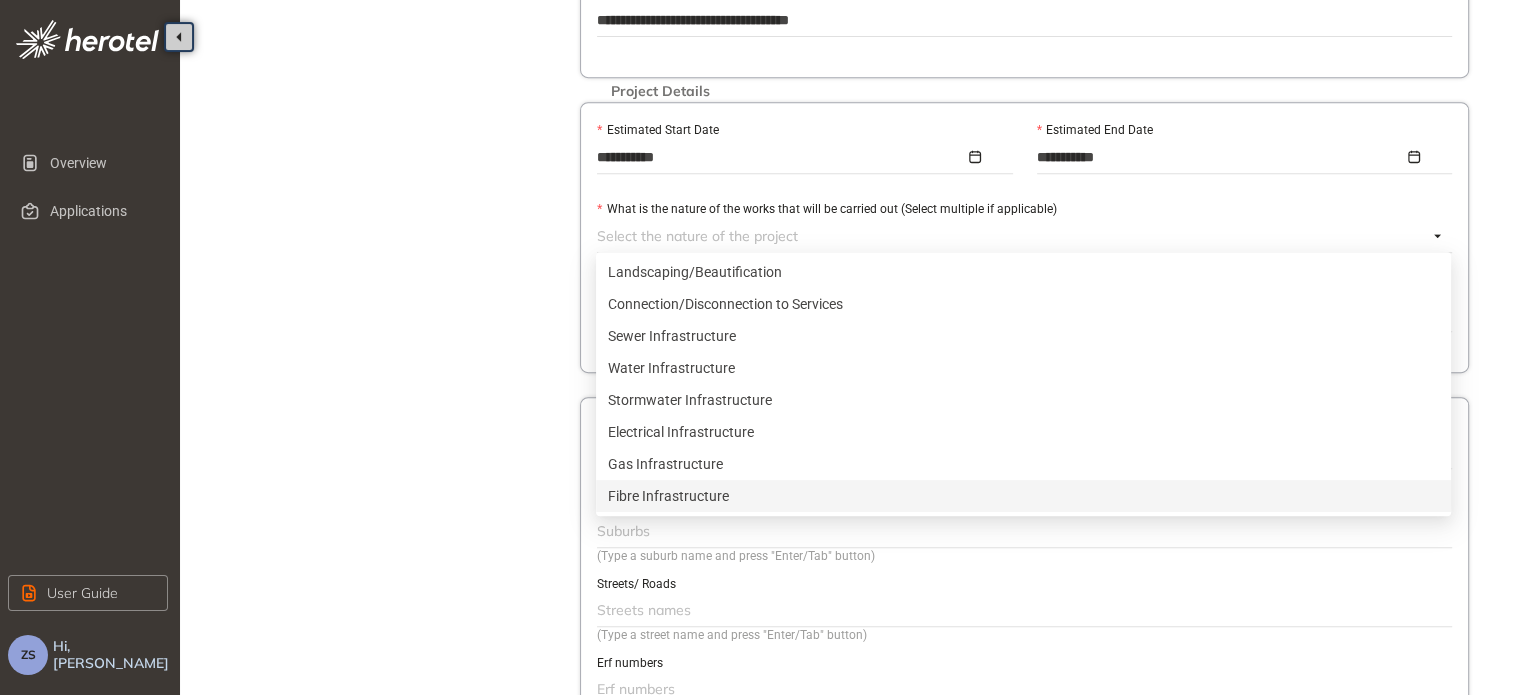 click on "Fibre Infrastructure" at bounding box center (1023, 496) 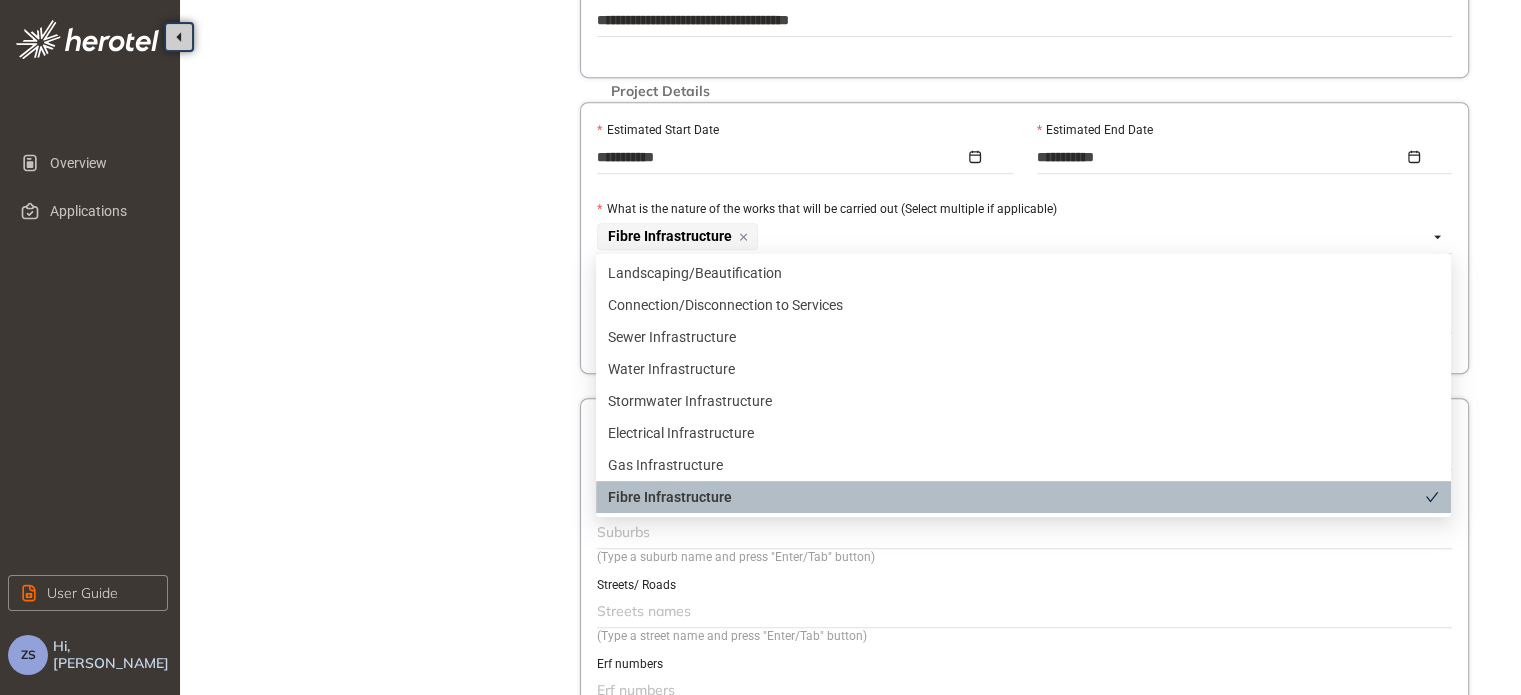 click on "Fibre Infrastructure" at bounding box center [1016, 497] 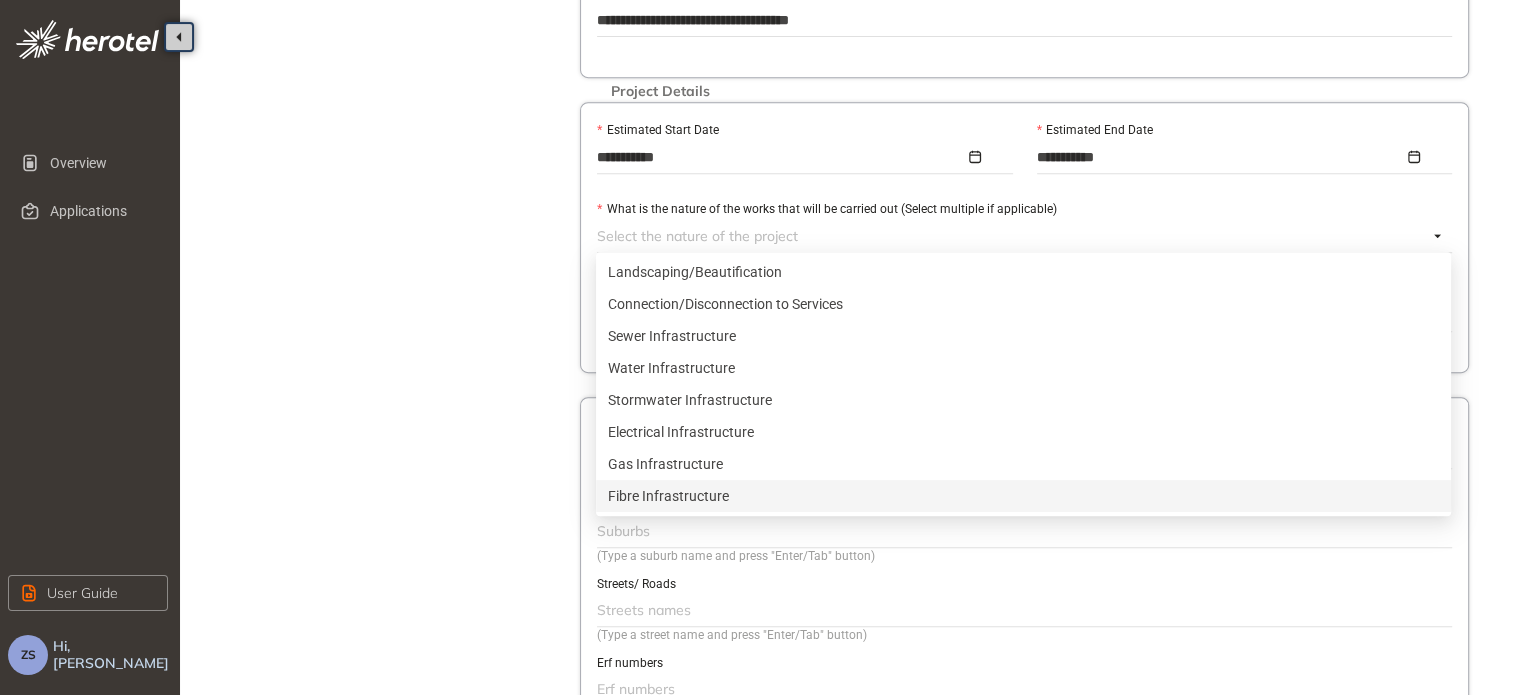 click on "Fibre Infrastructure" at bounding box center (1023, 496) 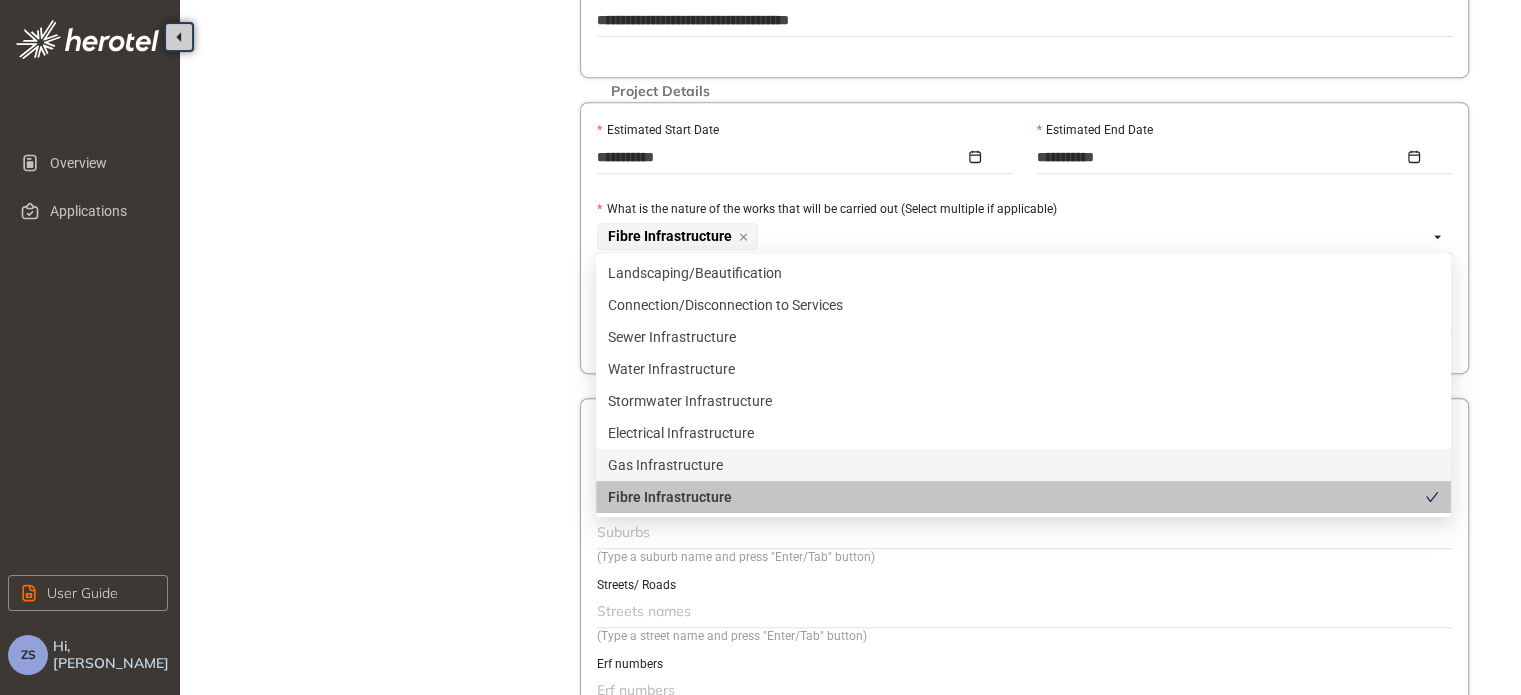 click on "Project Details Location Confirmation Upload documents" at bounding box center (390, -10) 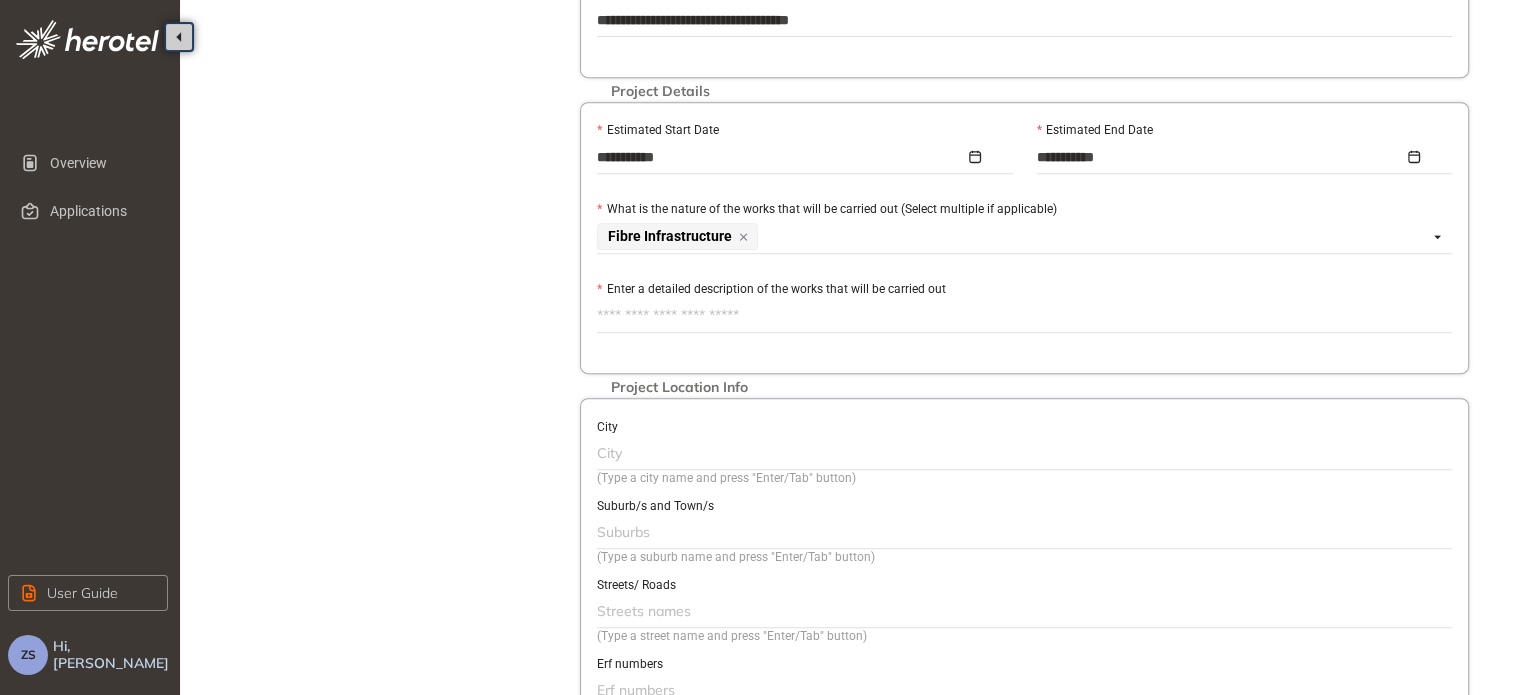 click on "Enter a detailed description of the works that will be carried out" at bounding box center (1024, 316) 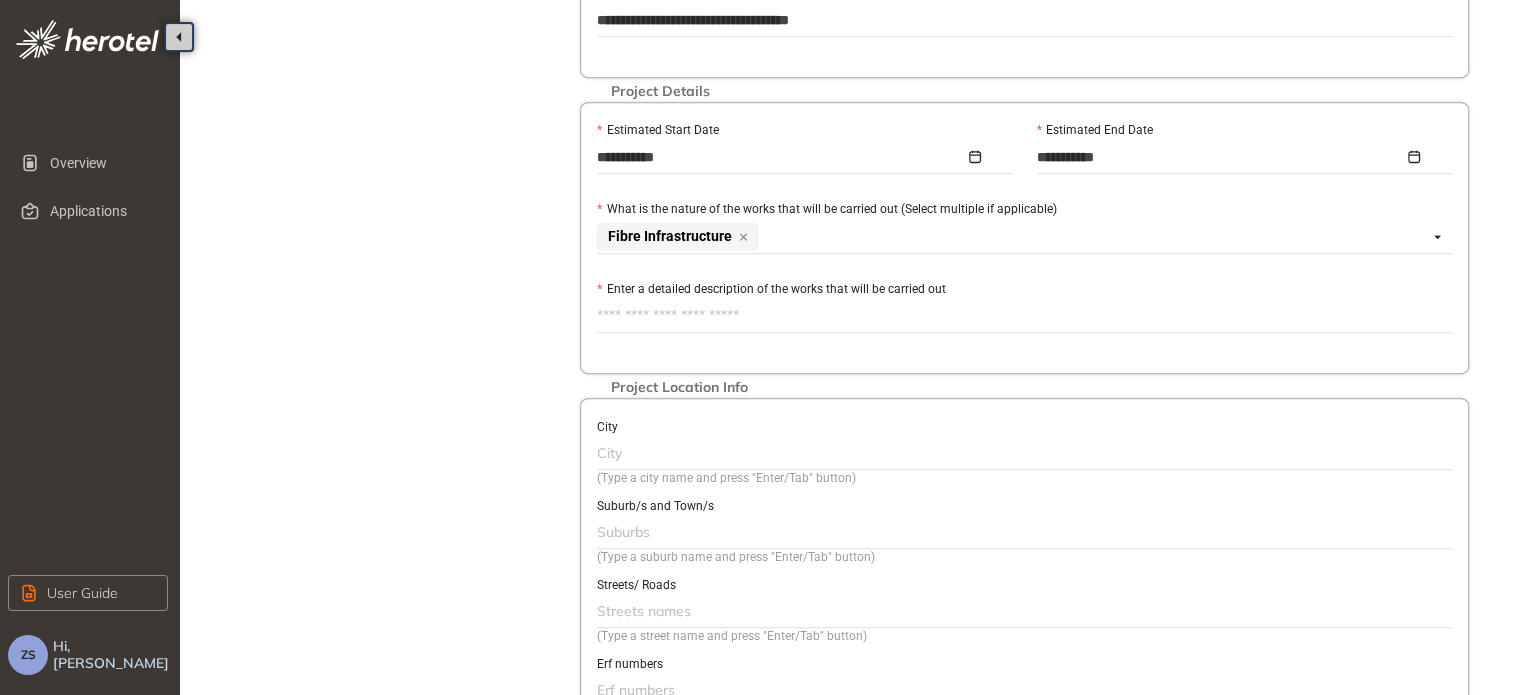 paste on "**********" 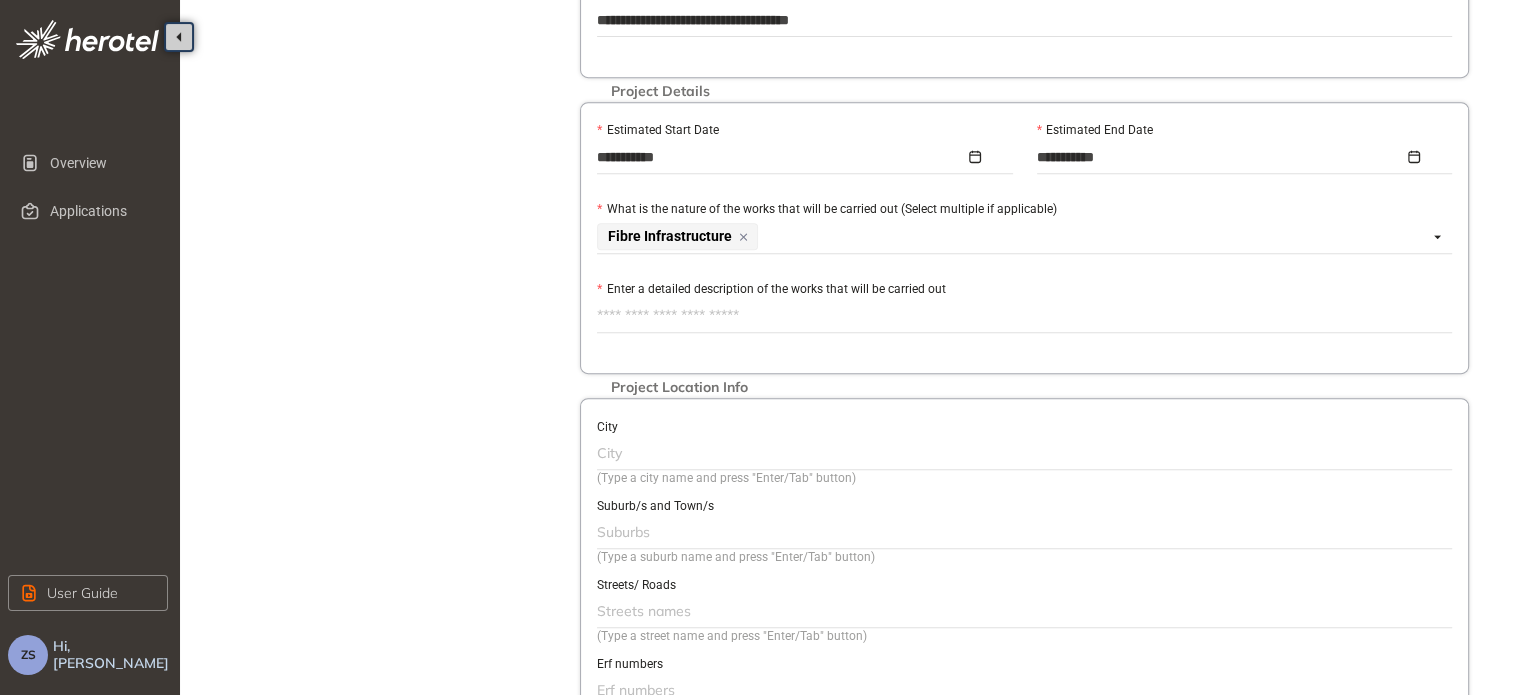 type on "**********" 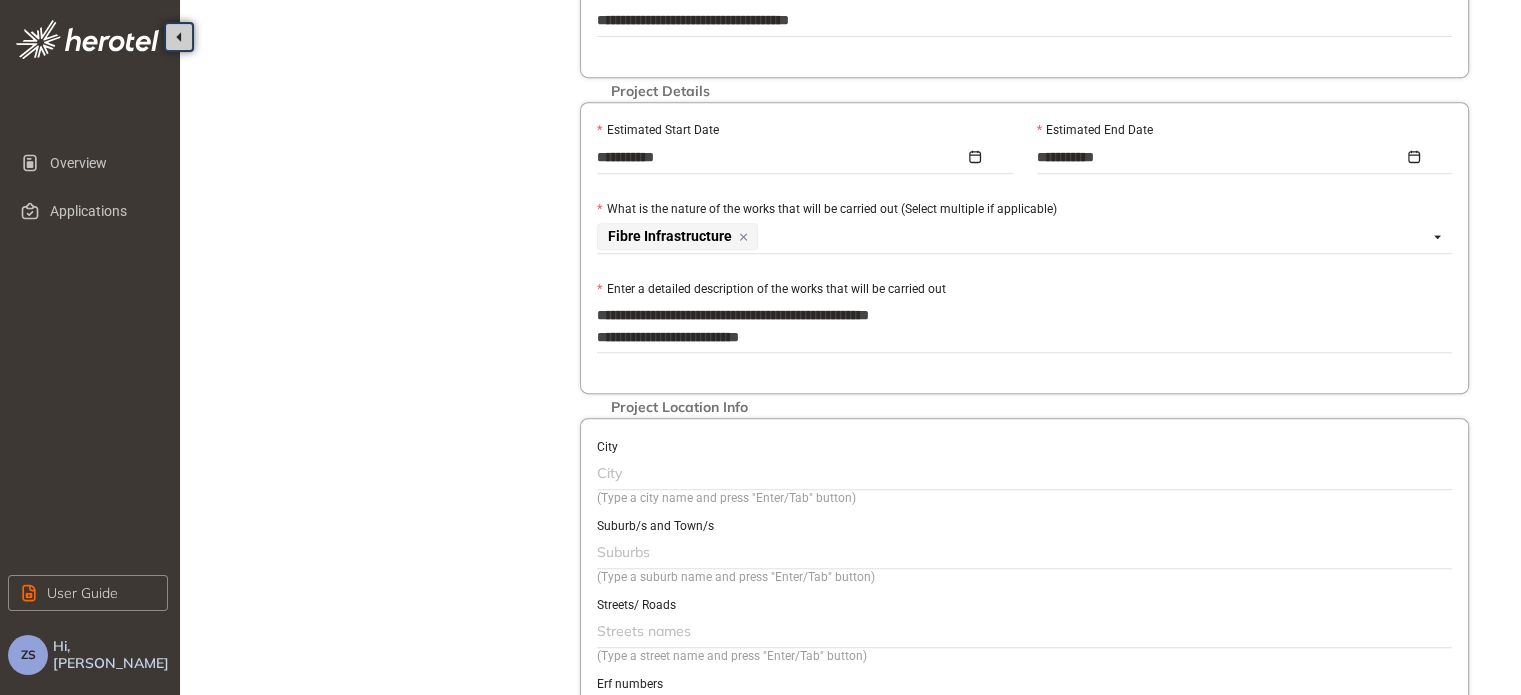 drag, startPoint x: 698, startPoint y: 332, endPoint x: 594, endPoint y: 327, distance: 104.120125 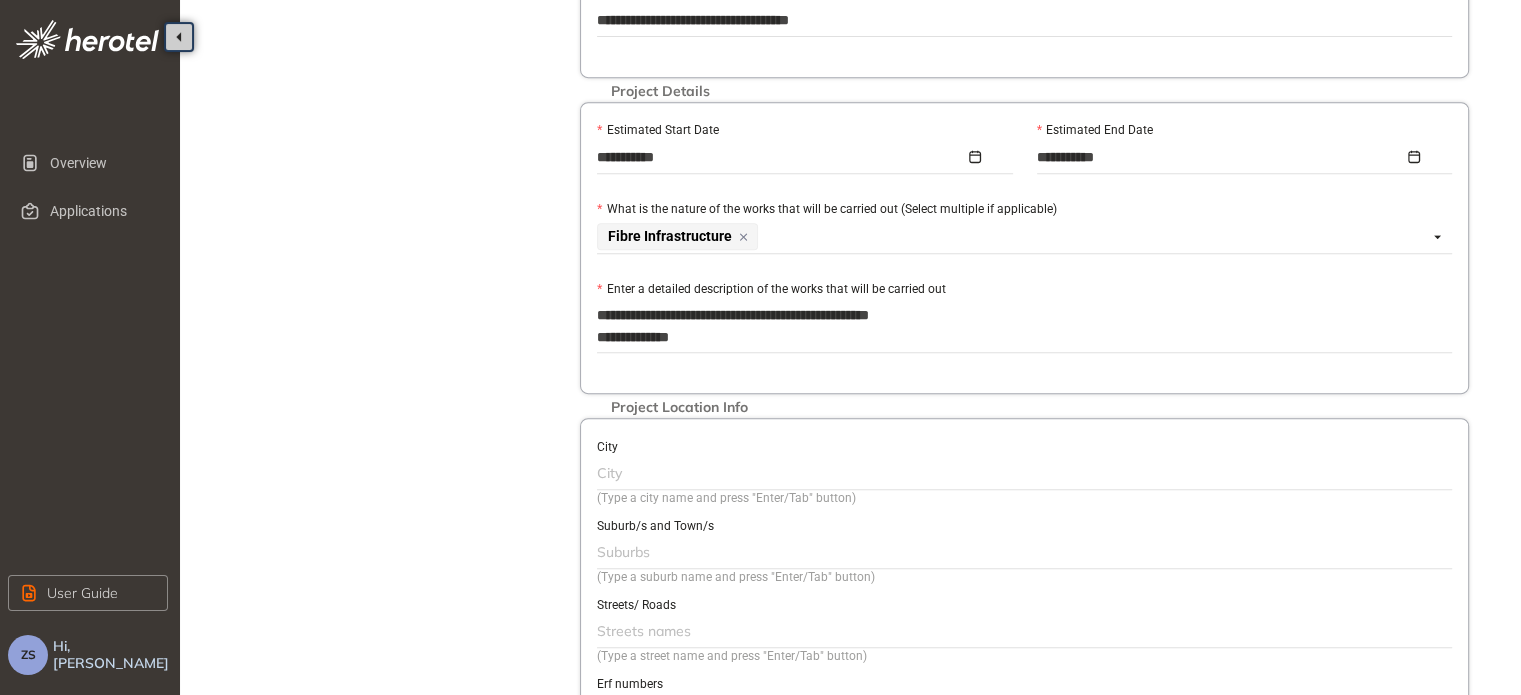 type on "**********" 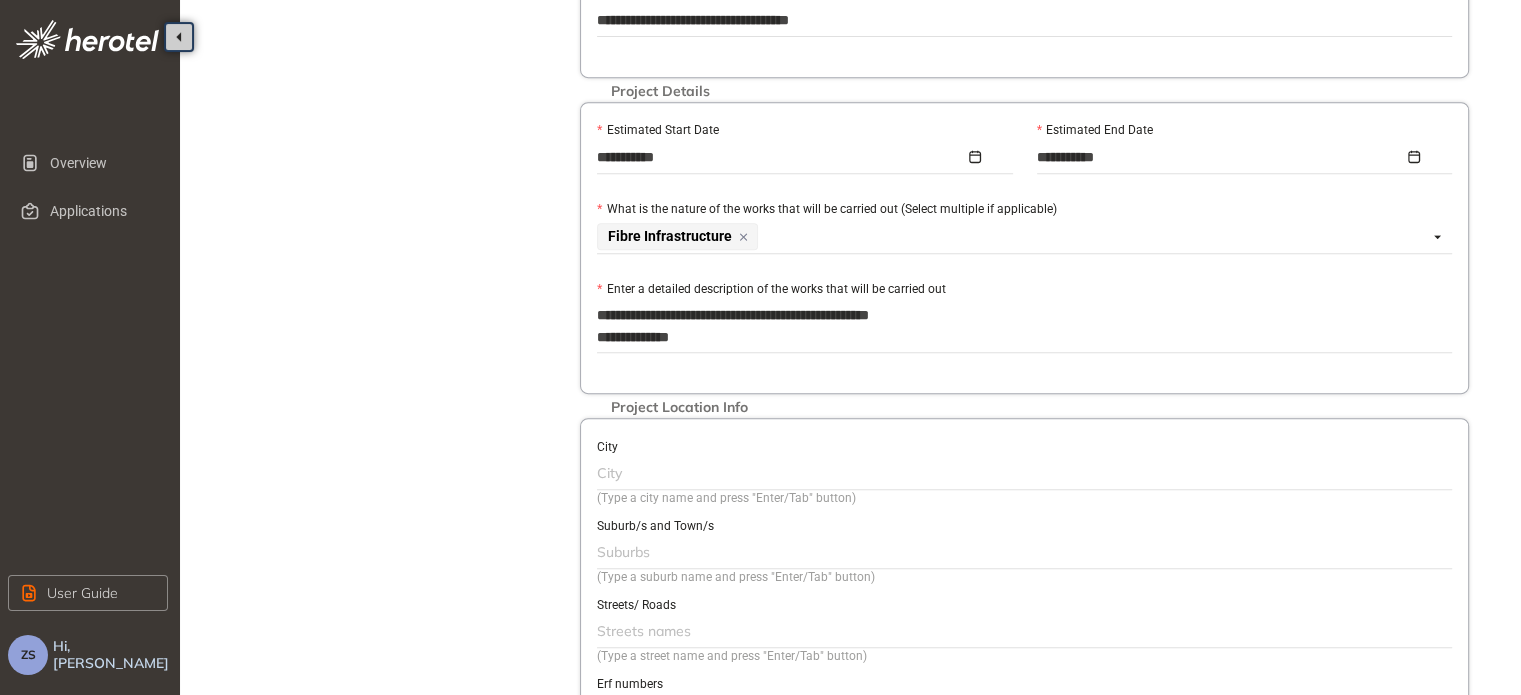 click on "**********" at bounding box center [1024, 326] 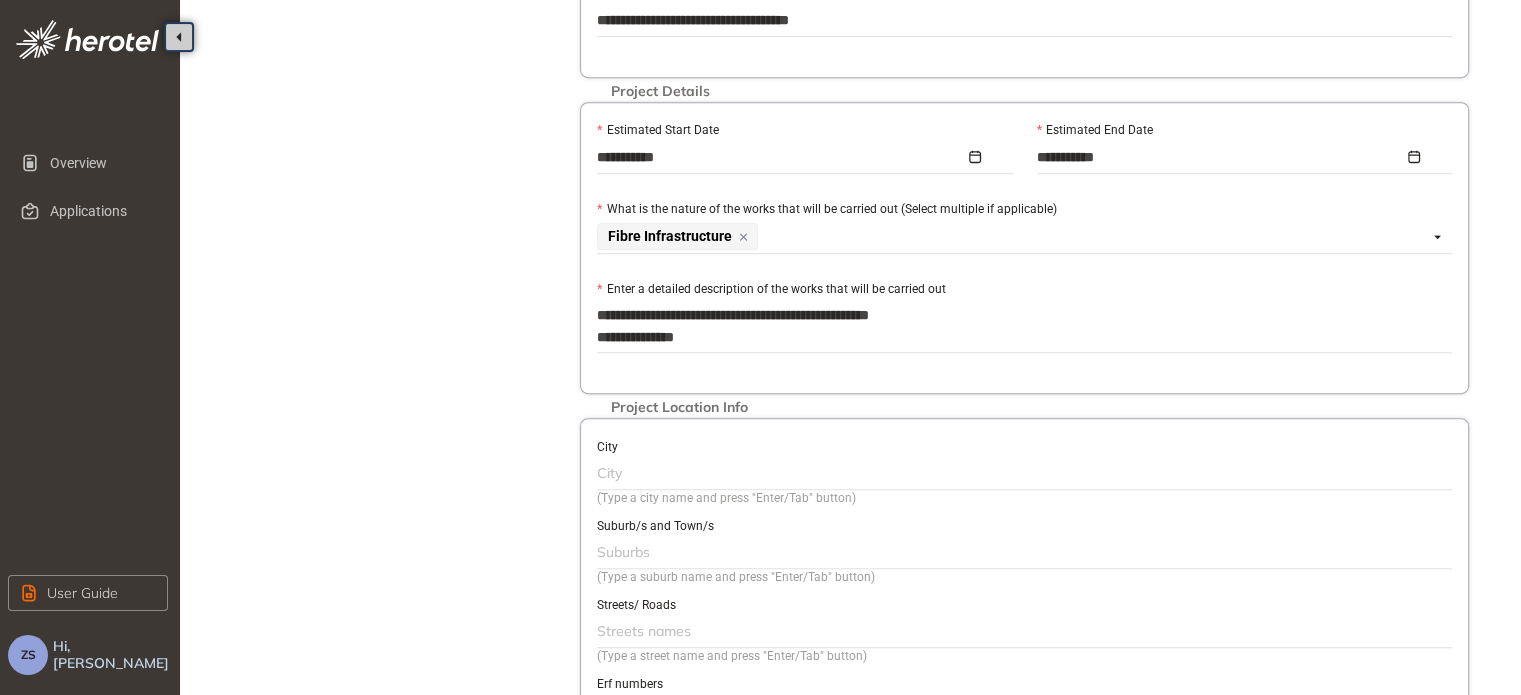 type on "**********" 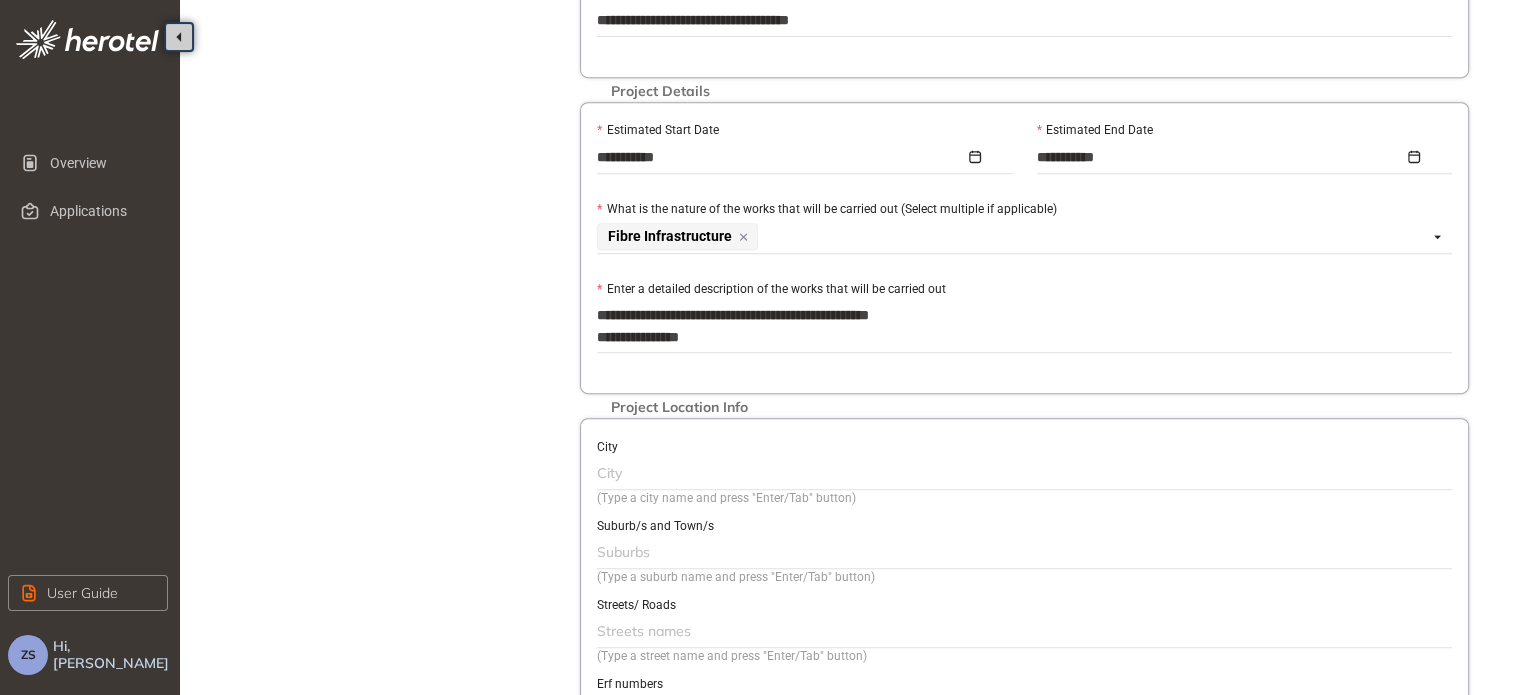 type on "**********" 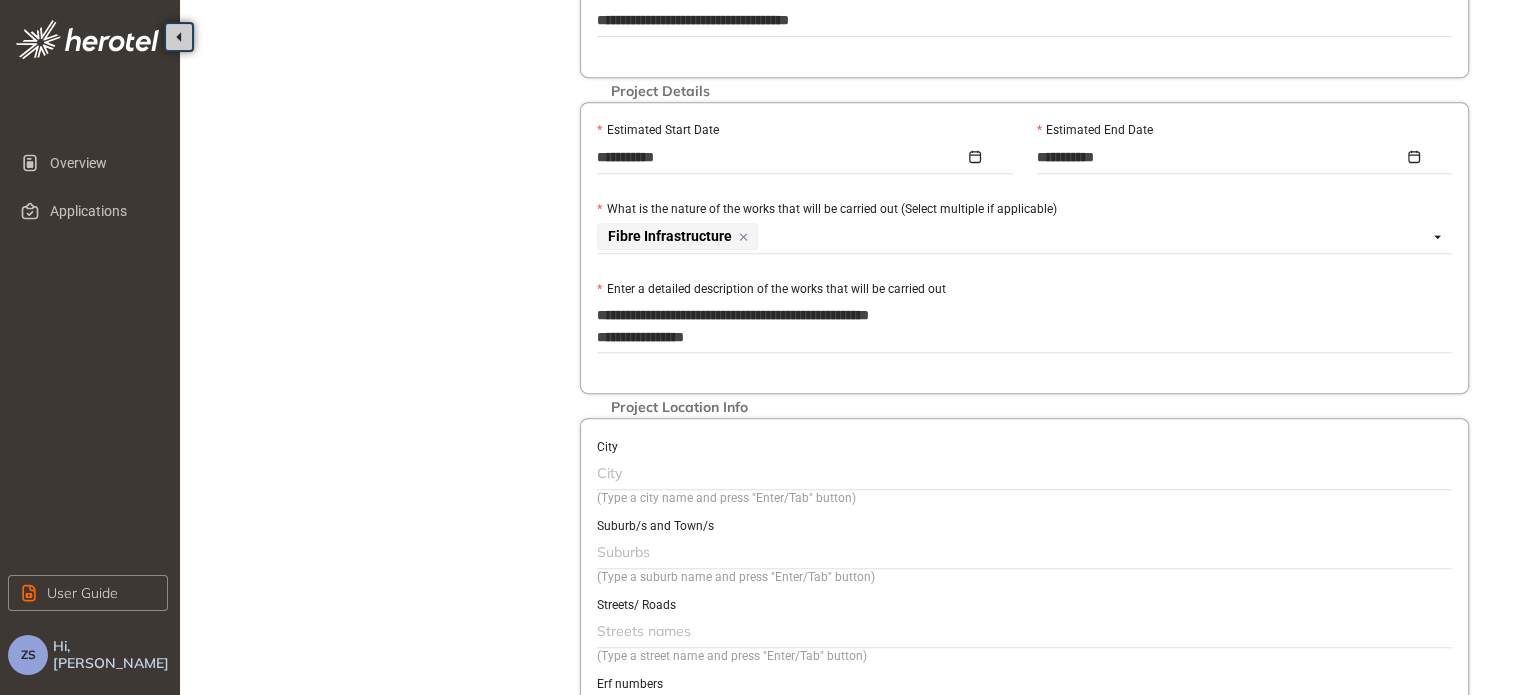 type on "**********" 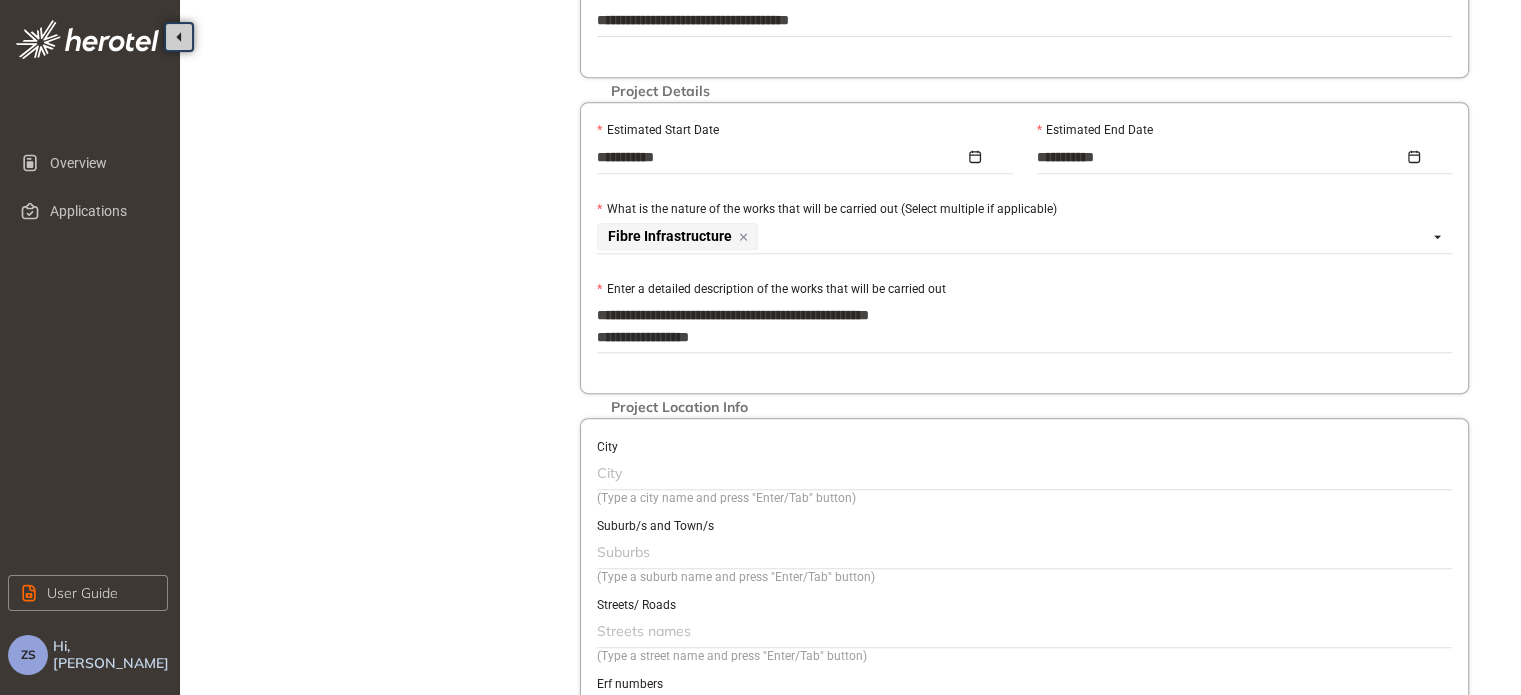 type on "**********" 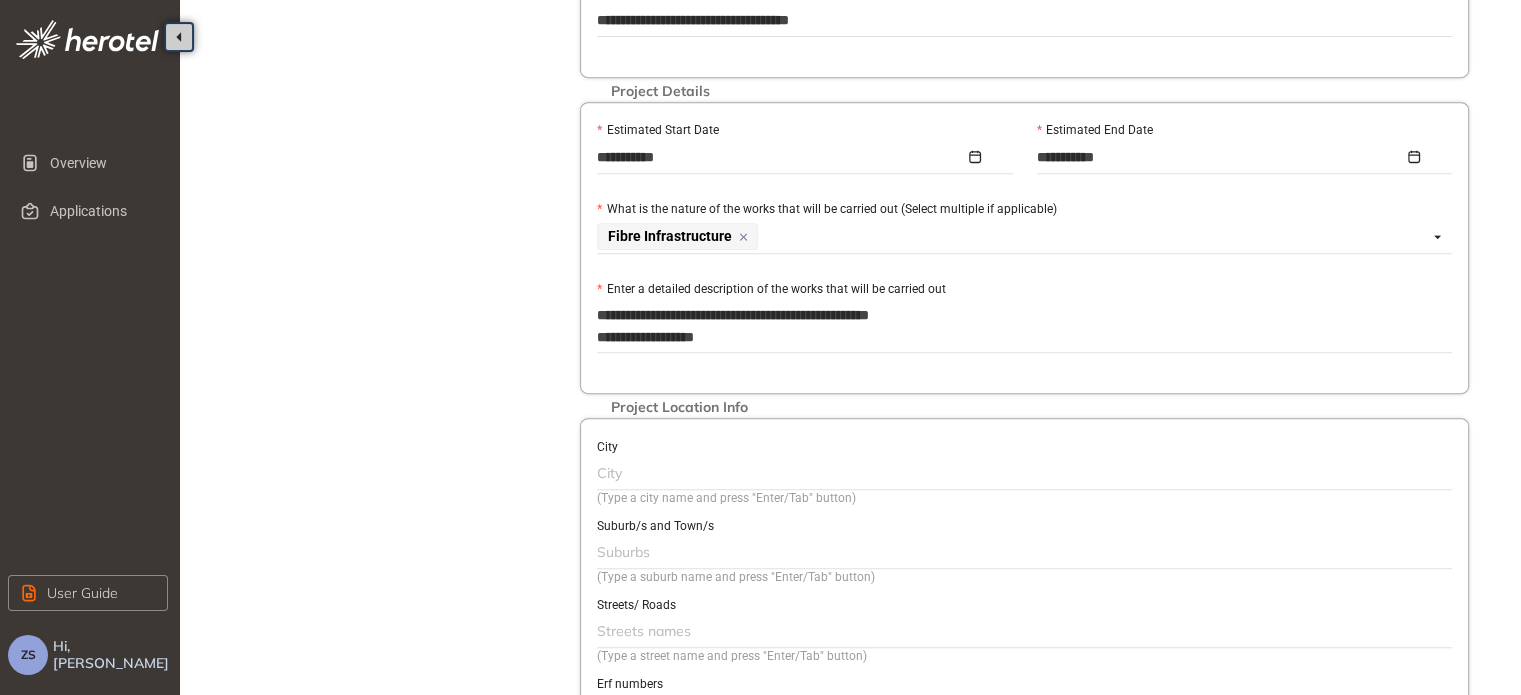 type on "**********" 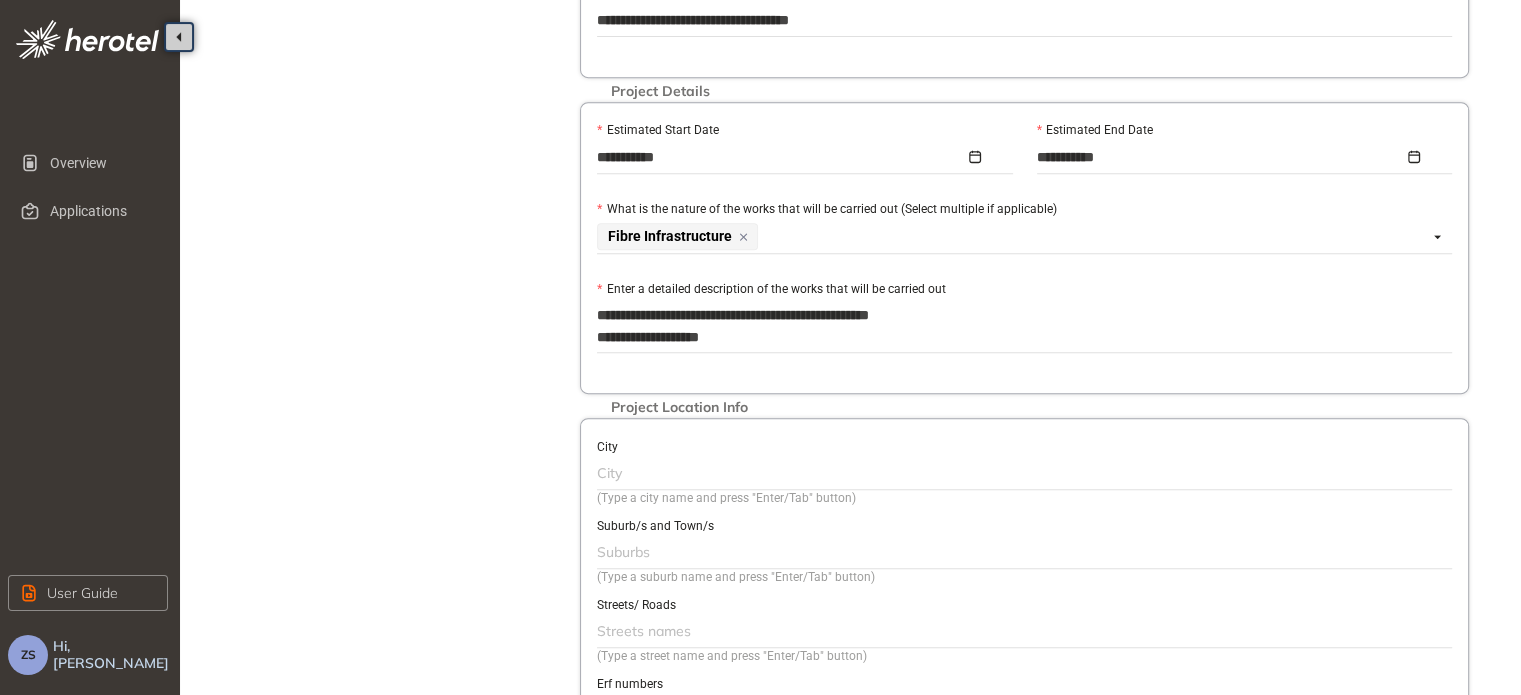 type on "**********" 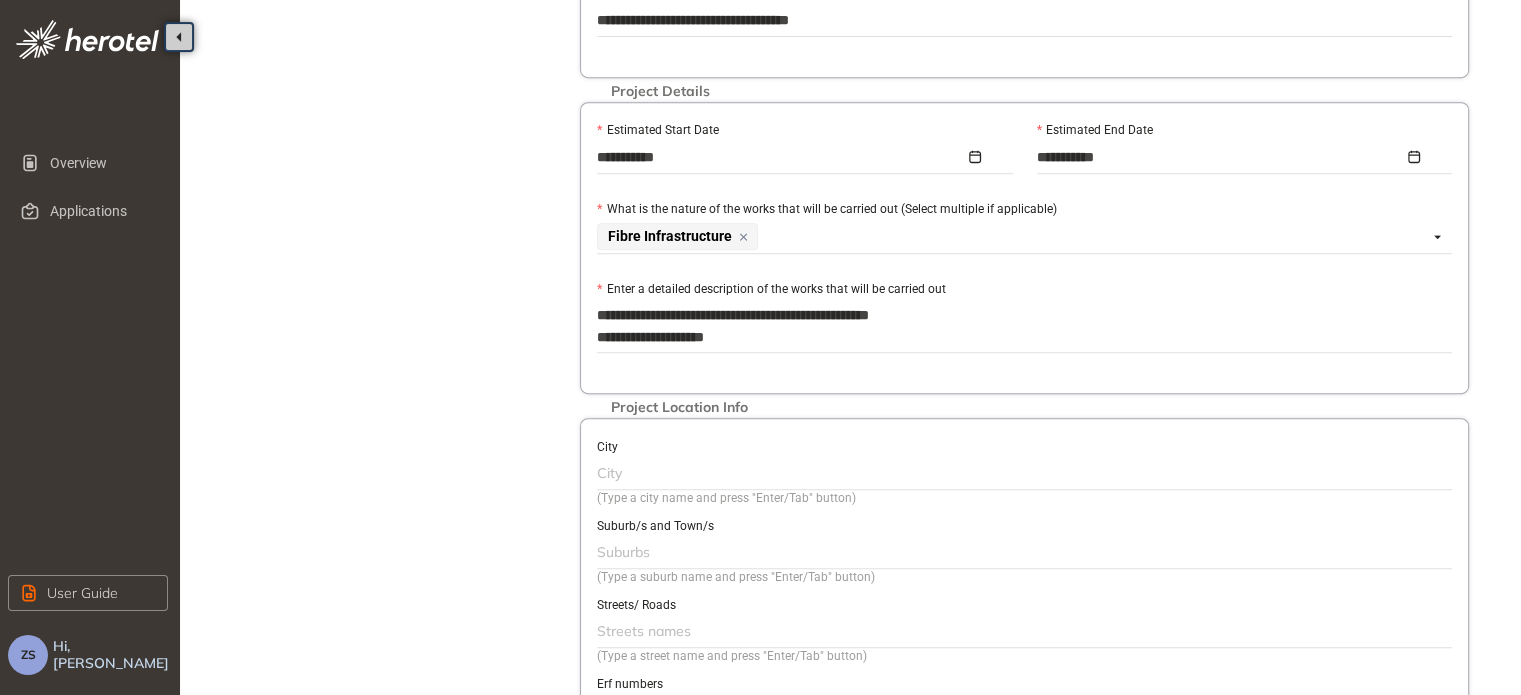 type on "**********" 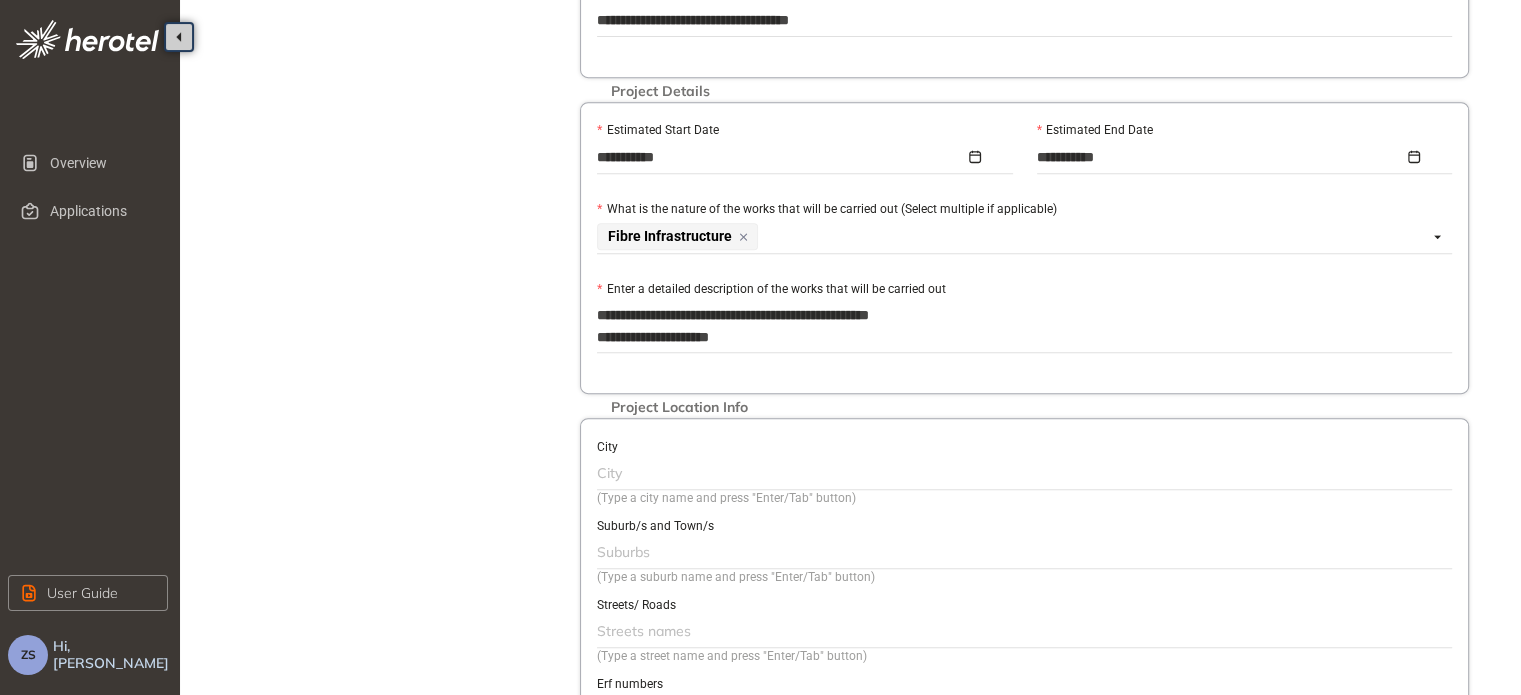type on "**********" 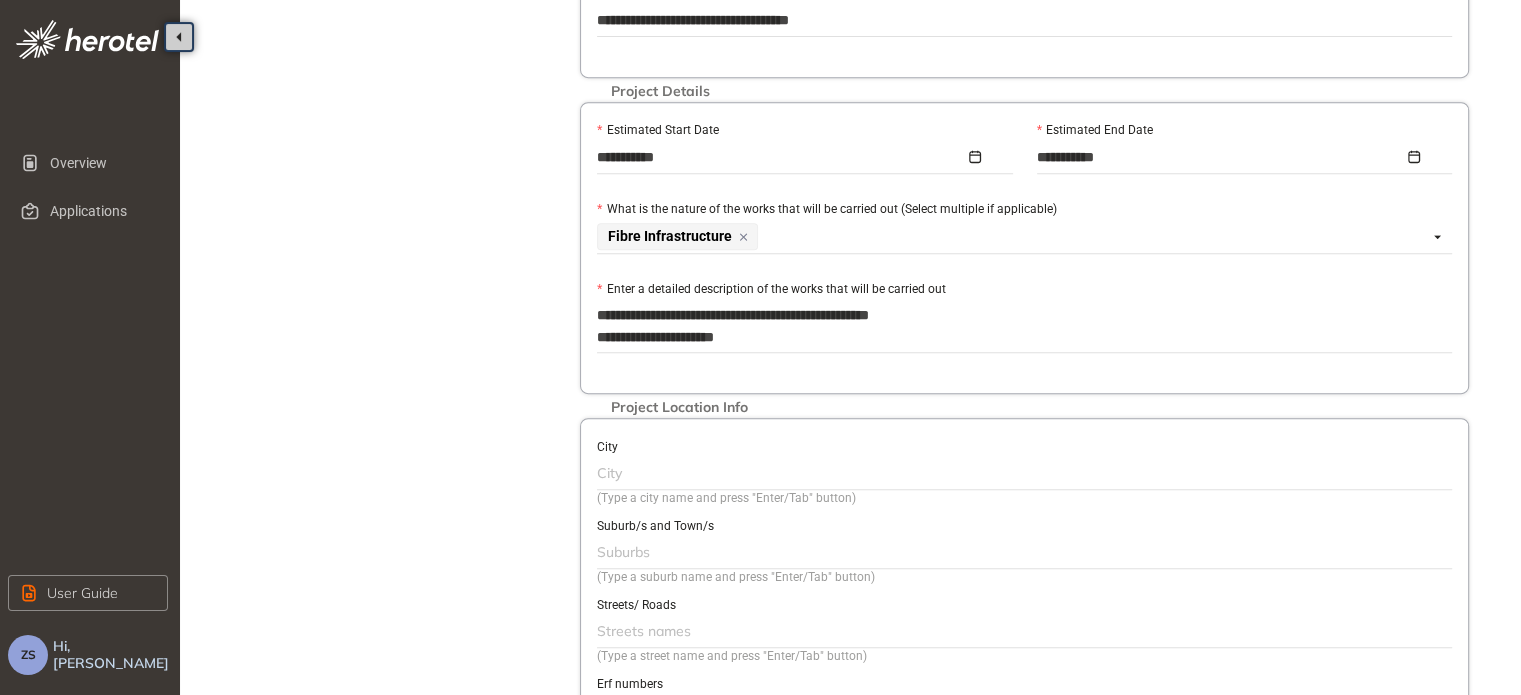 type on "**********" 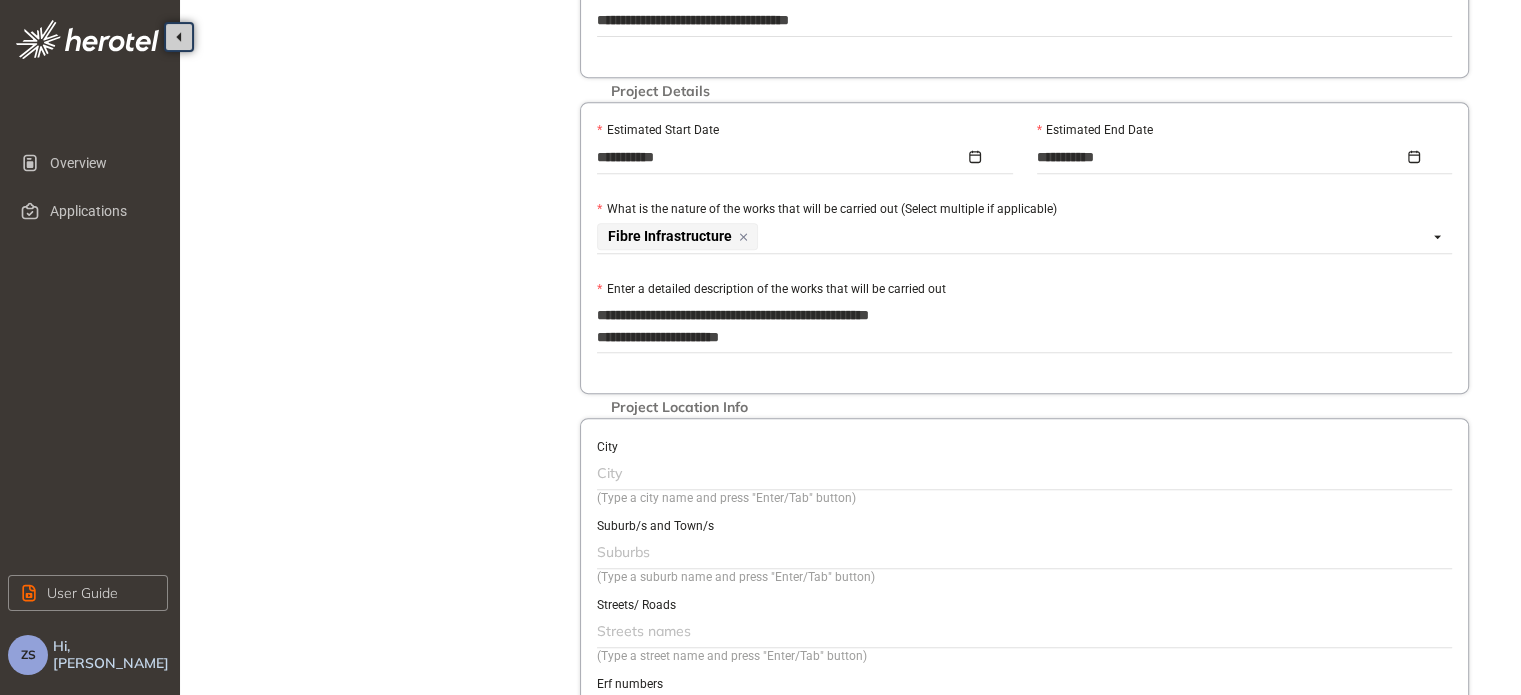 type on "**********" 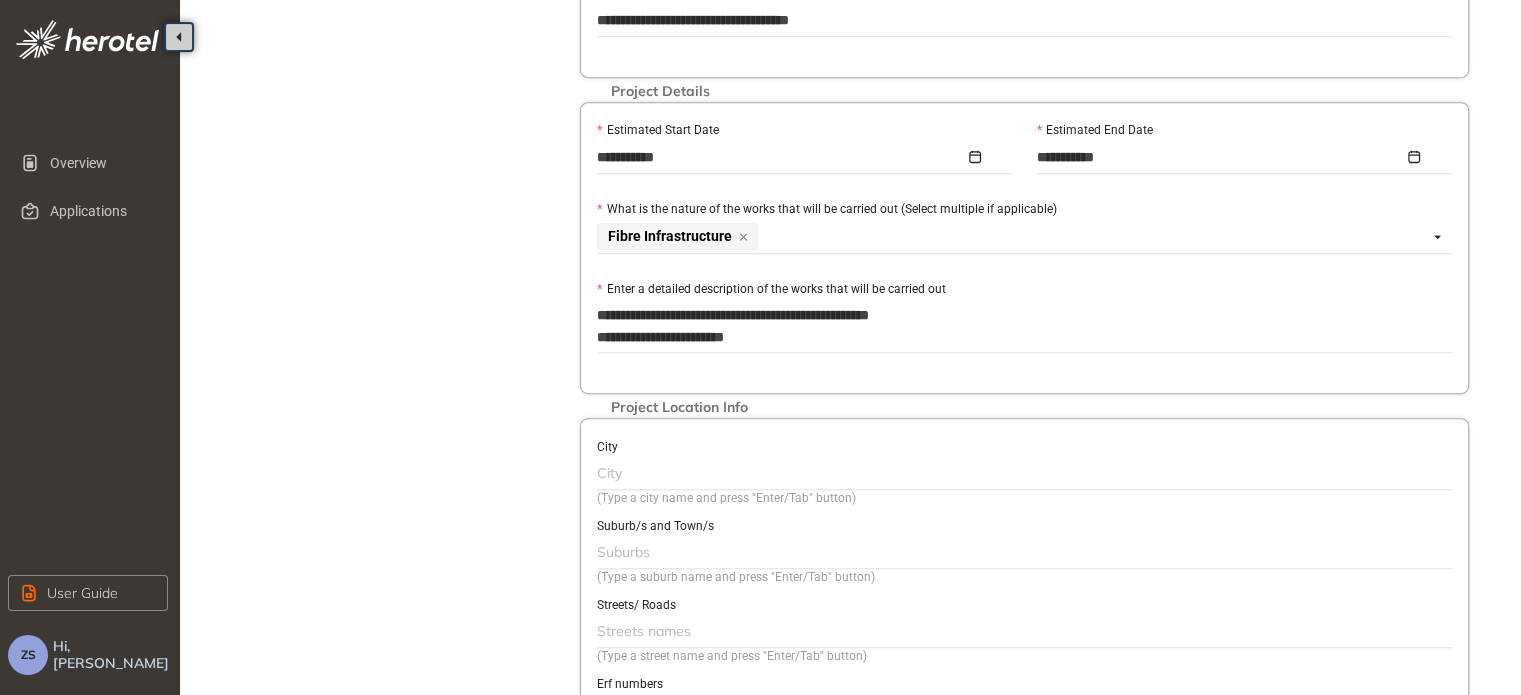 click at bounding box center (1022, 473) 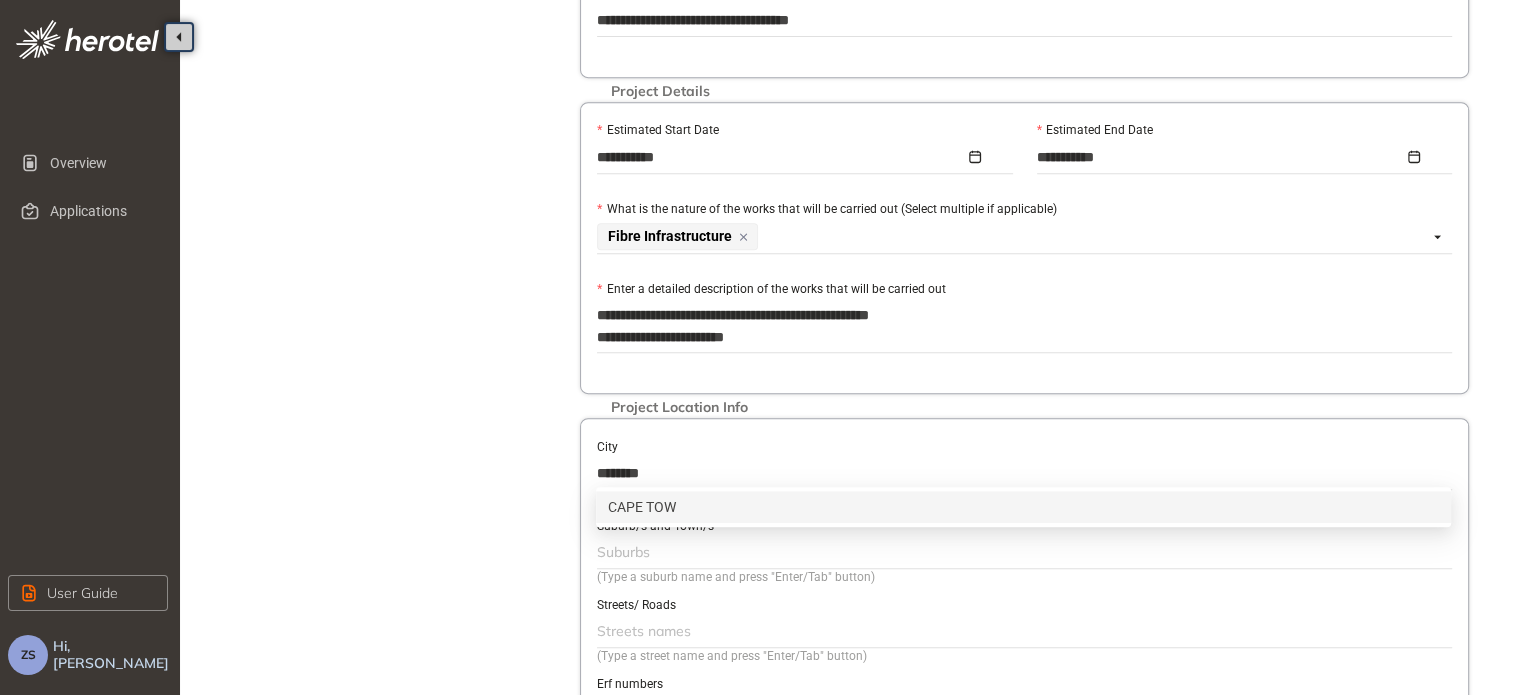 type on "*********" 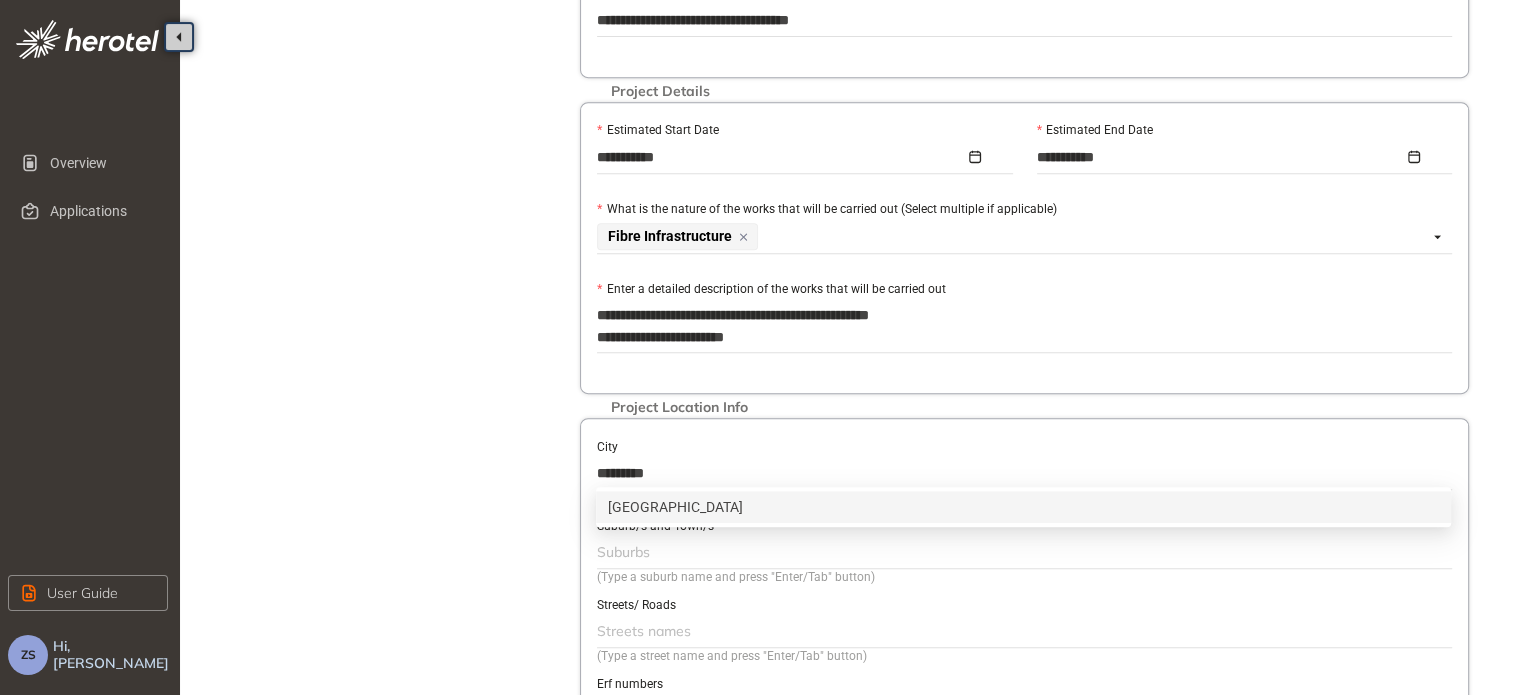 click on "[GEOGRAPHIC_DATA]" at bounding box center (1023, 507) 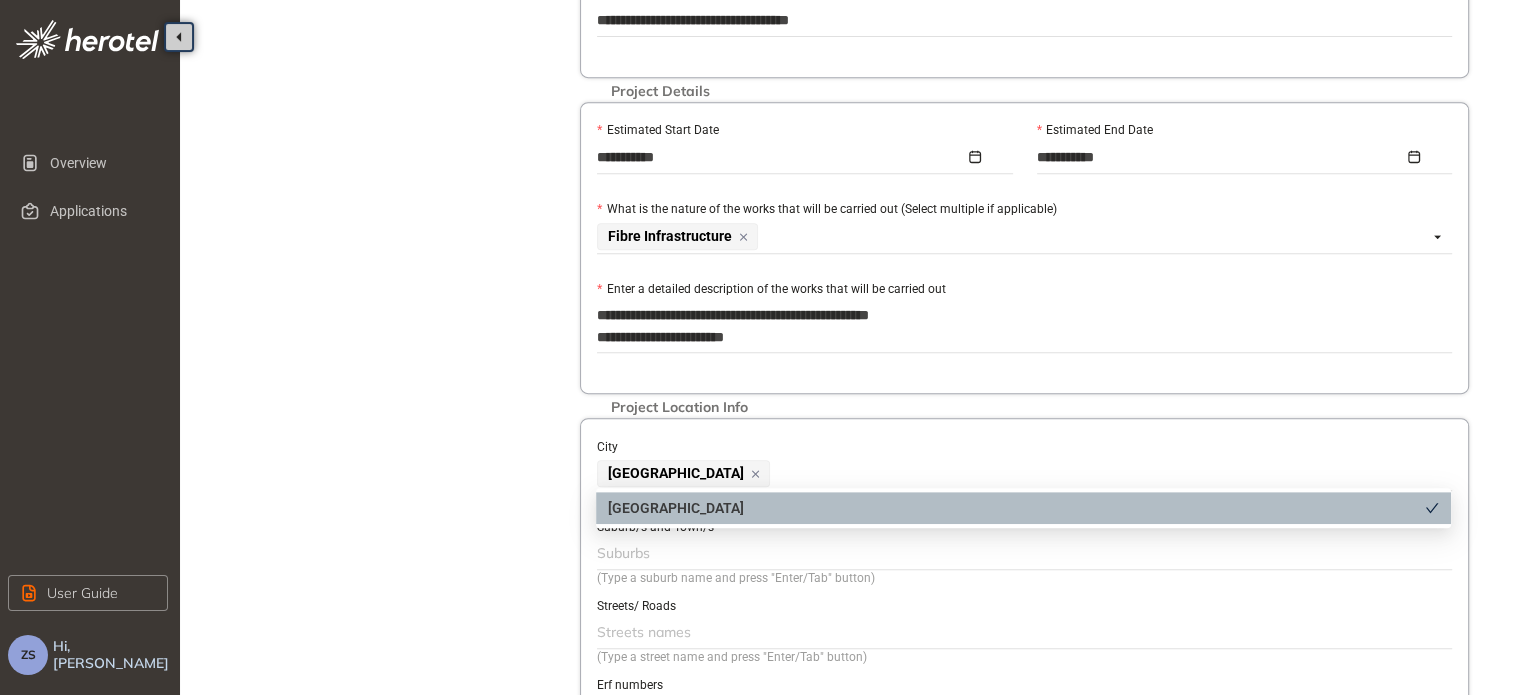 click at bounding box center (1022, 553) 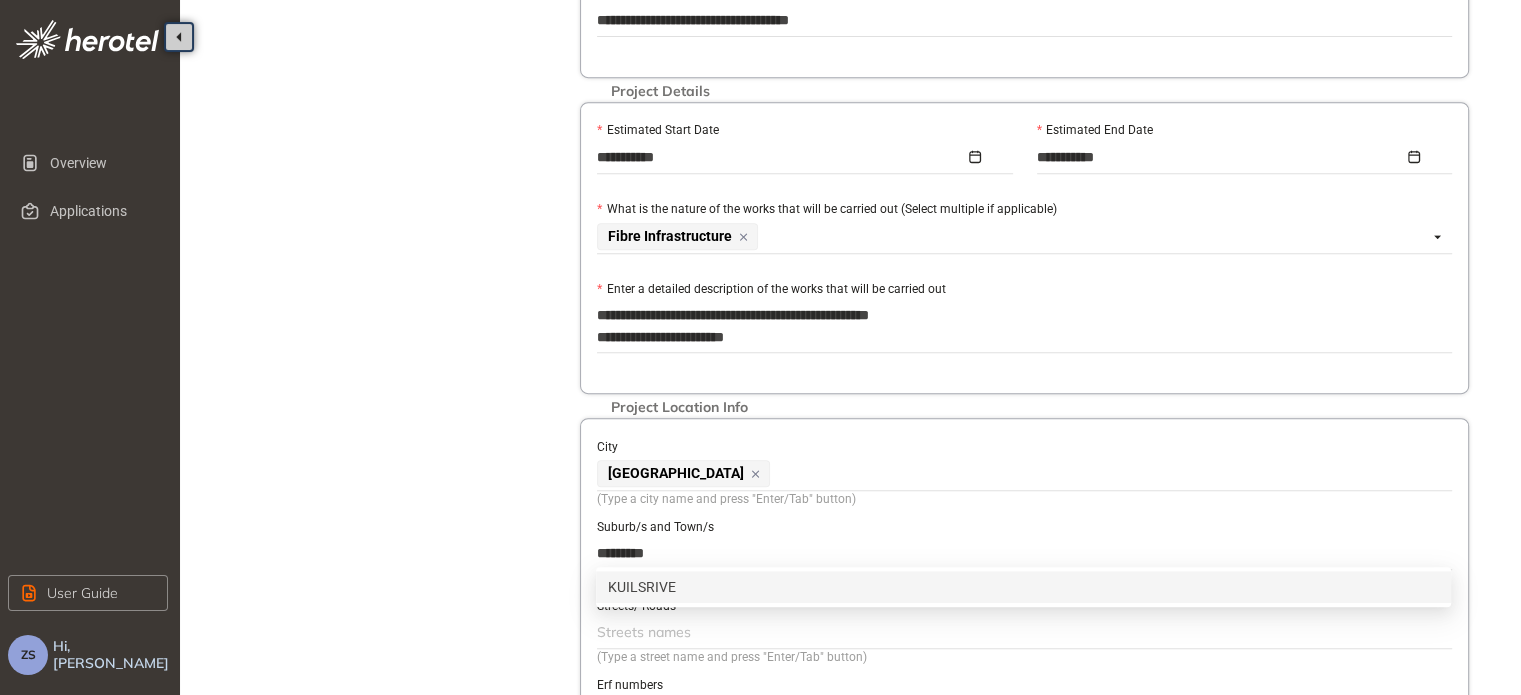 type on "**********" 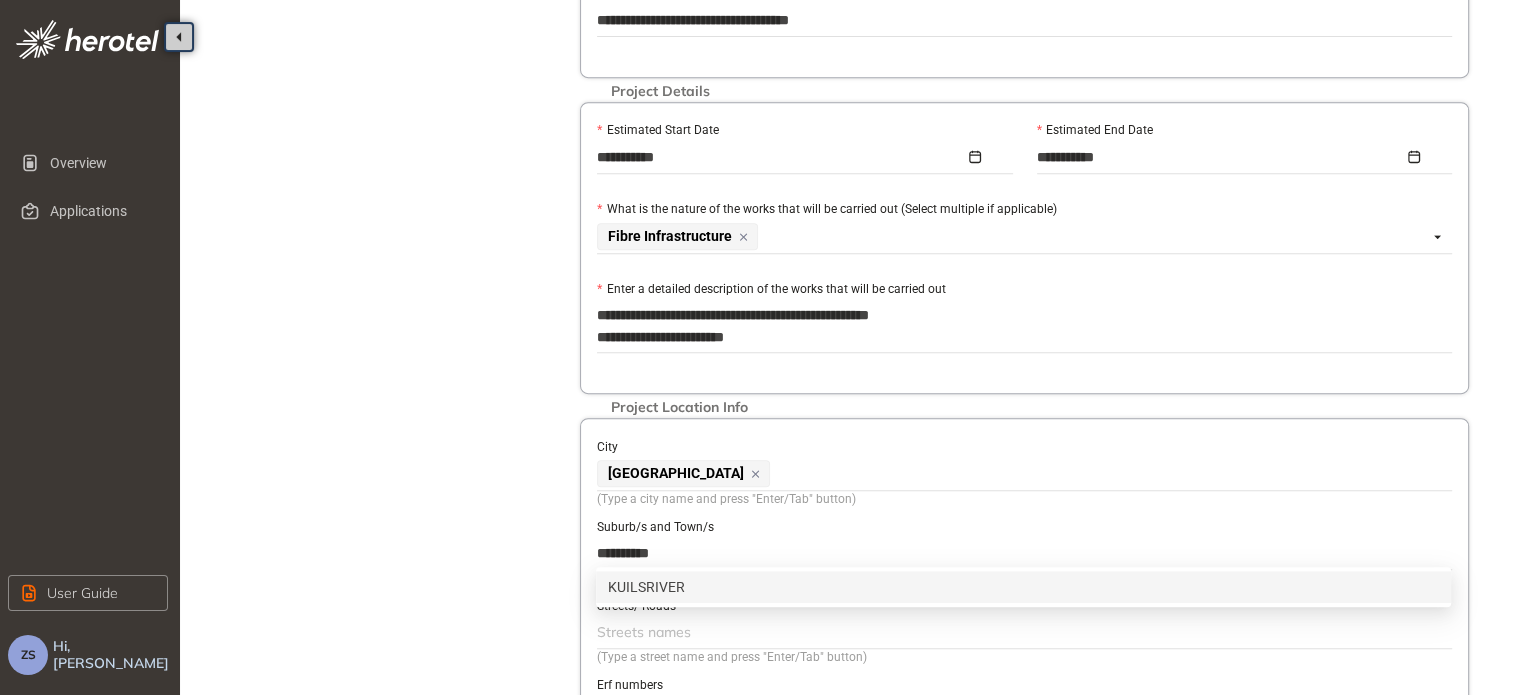 click on "KUILSRIVER" at bounding box center [1023, 587] 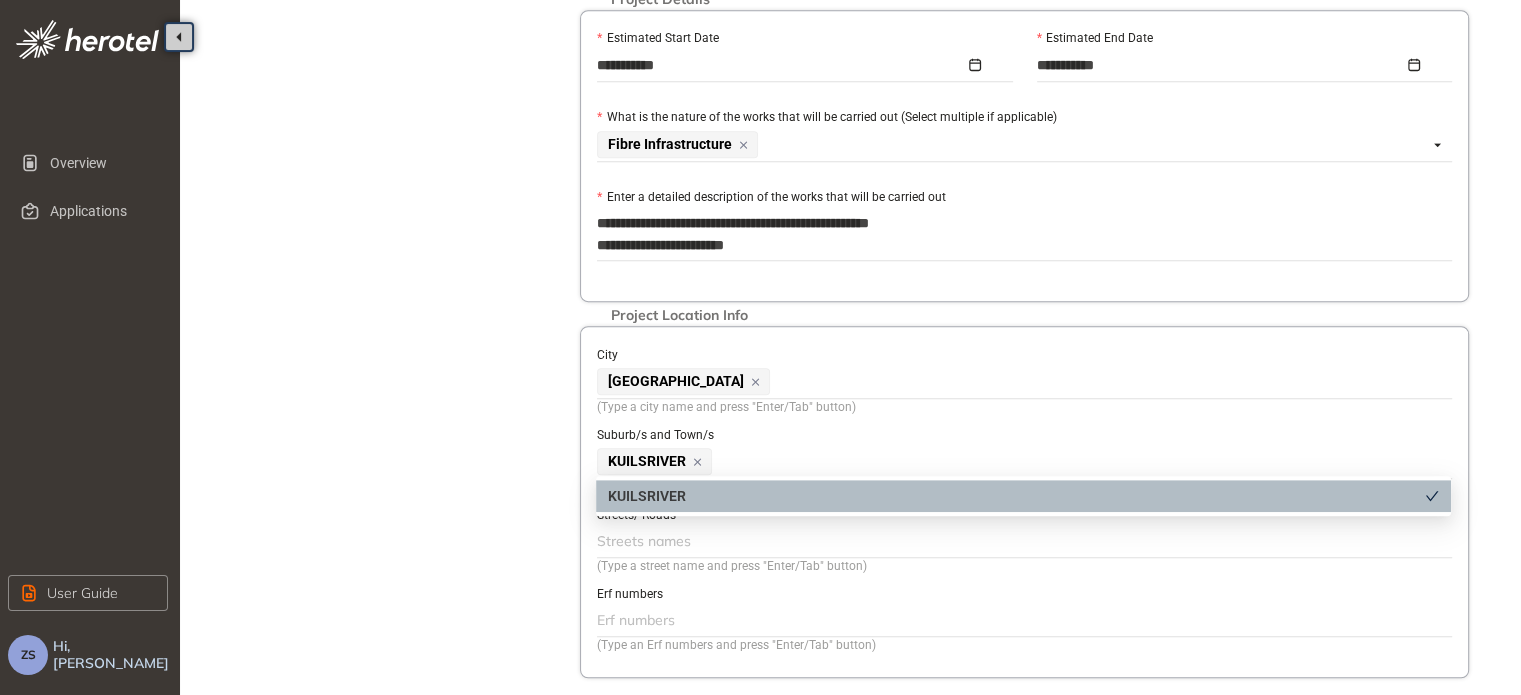 scroll, scrollTop: 1100, scrollLeft: 0, axis: vertical 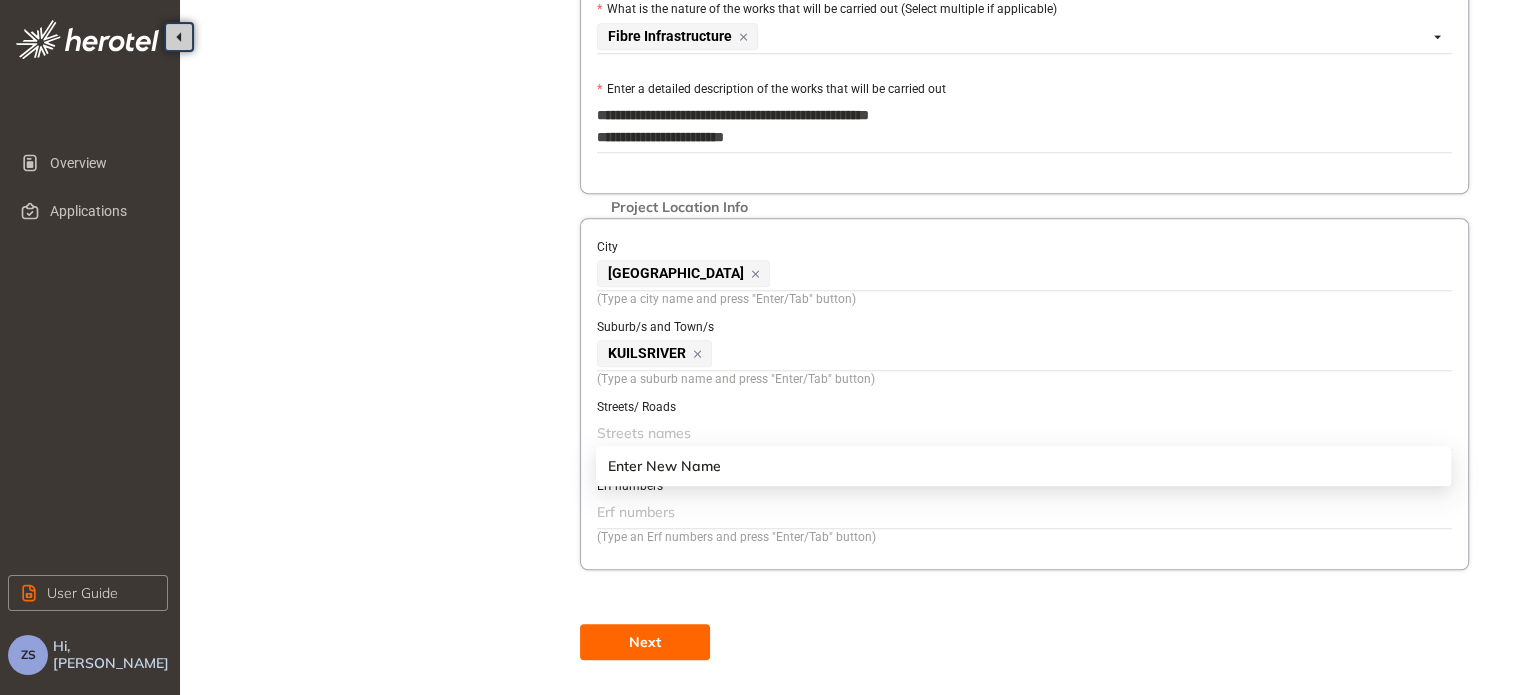 click at bounding box center [1022, 433] 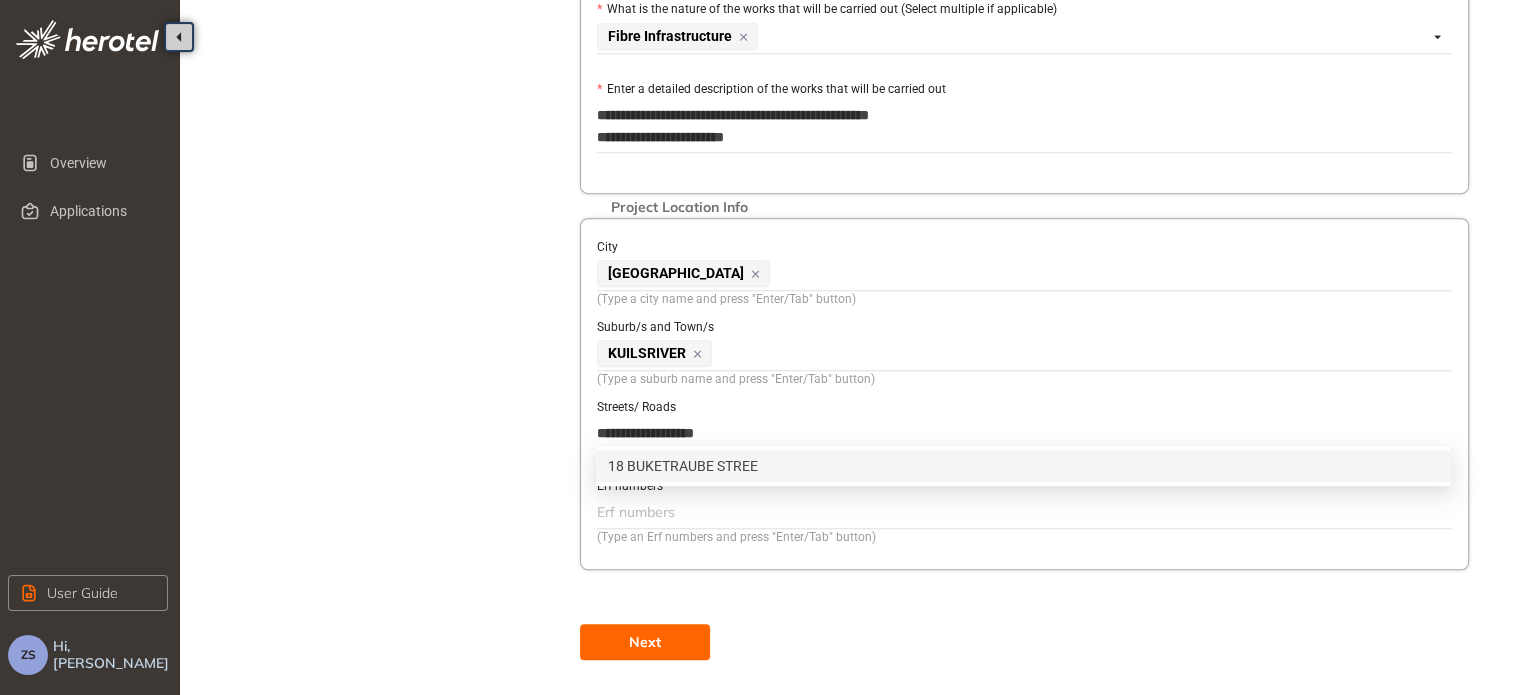 type on "**********" 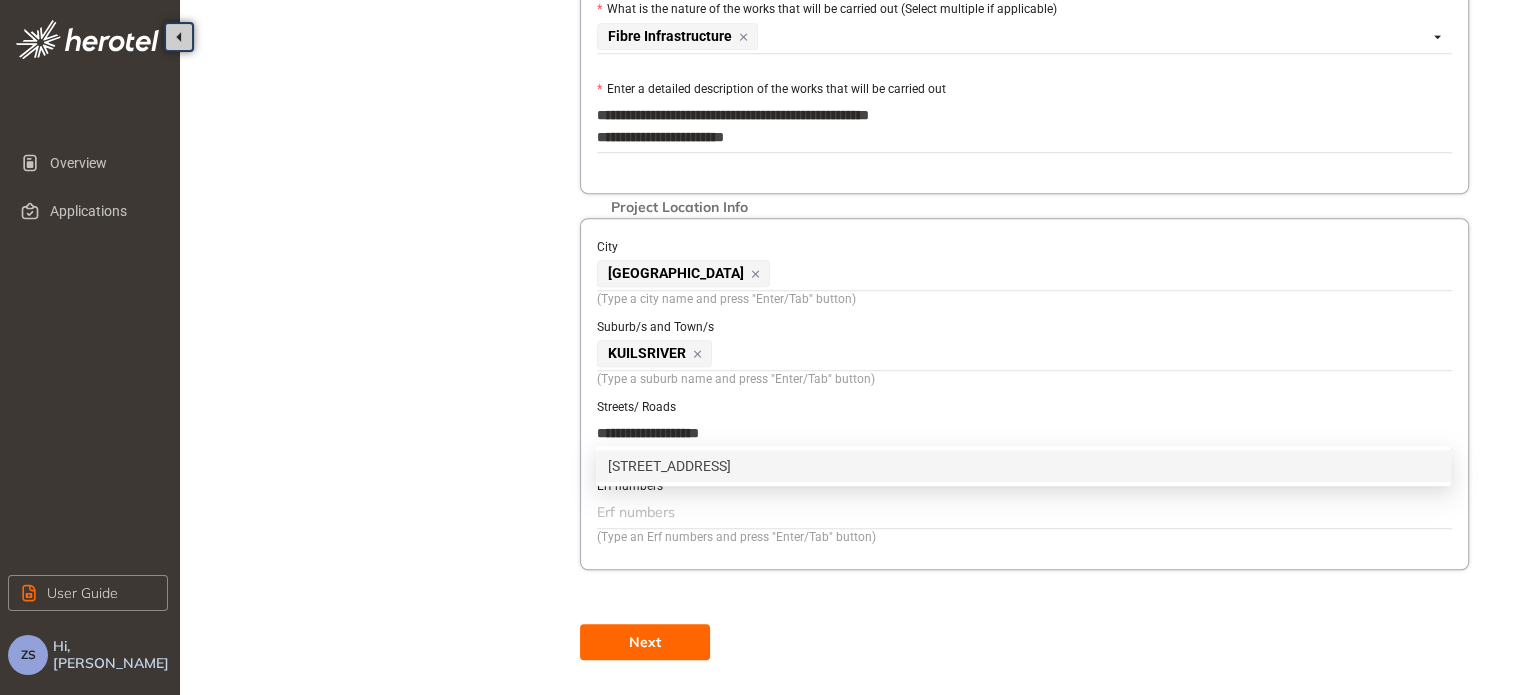 click on "[STREET_ADDRESS]" at bounding box center (1023, 466) 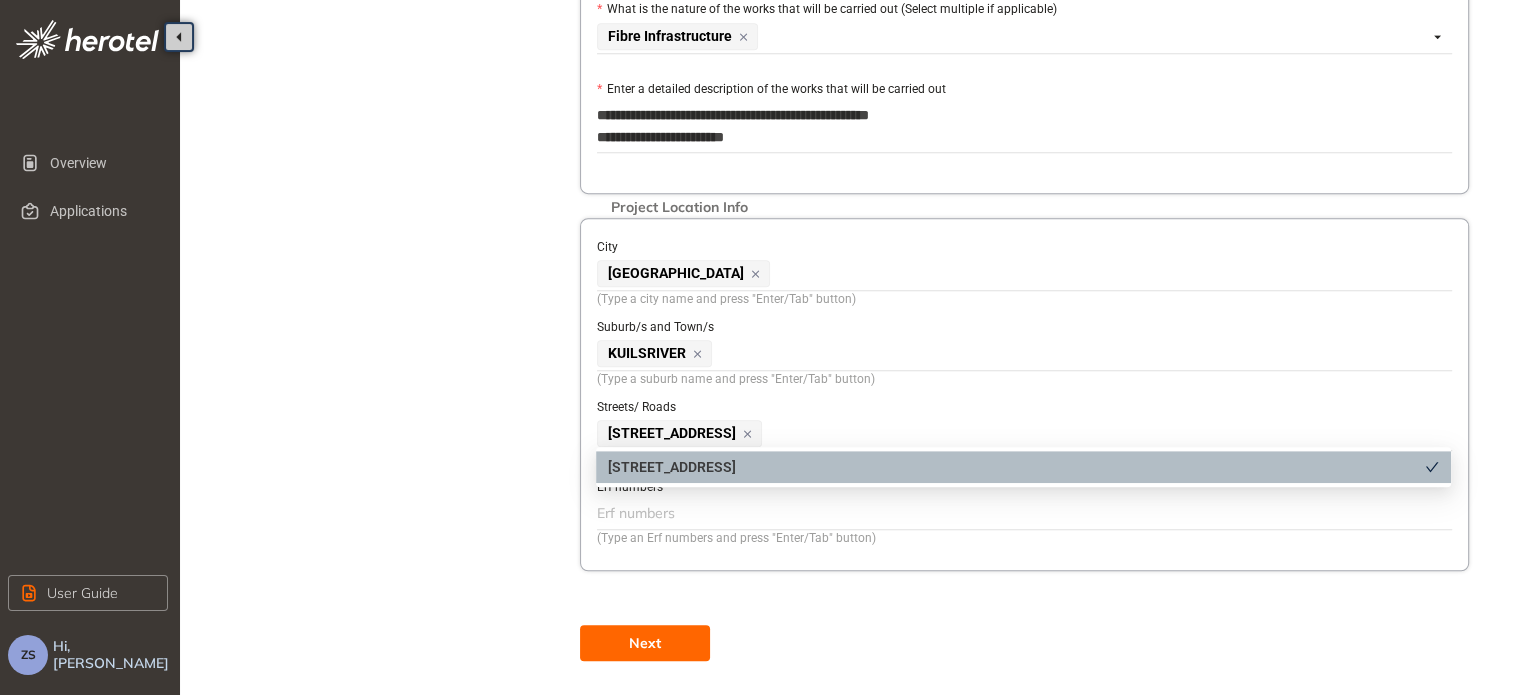 click at bounding box center [1022, 513] 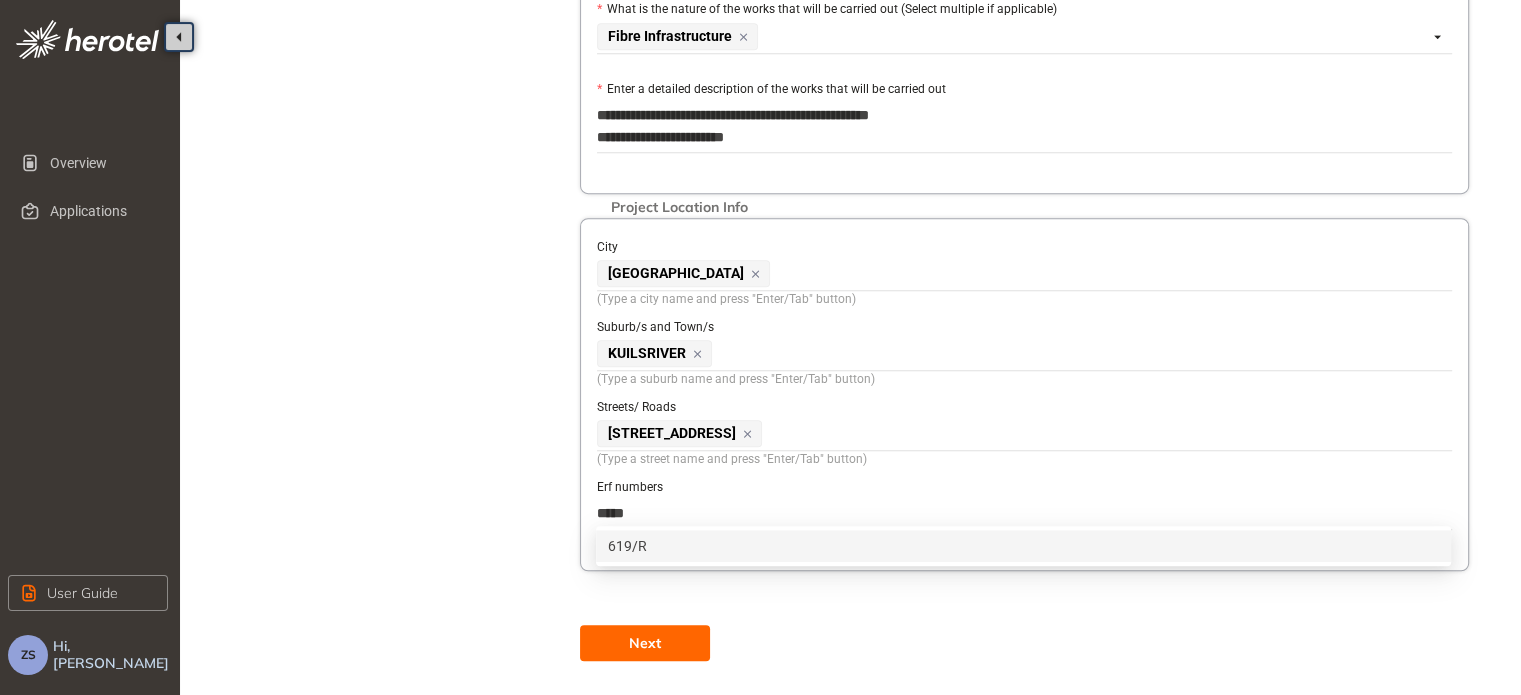 type on "******" 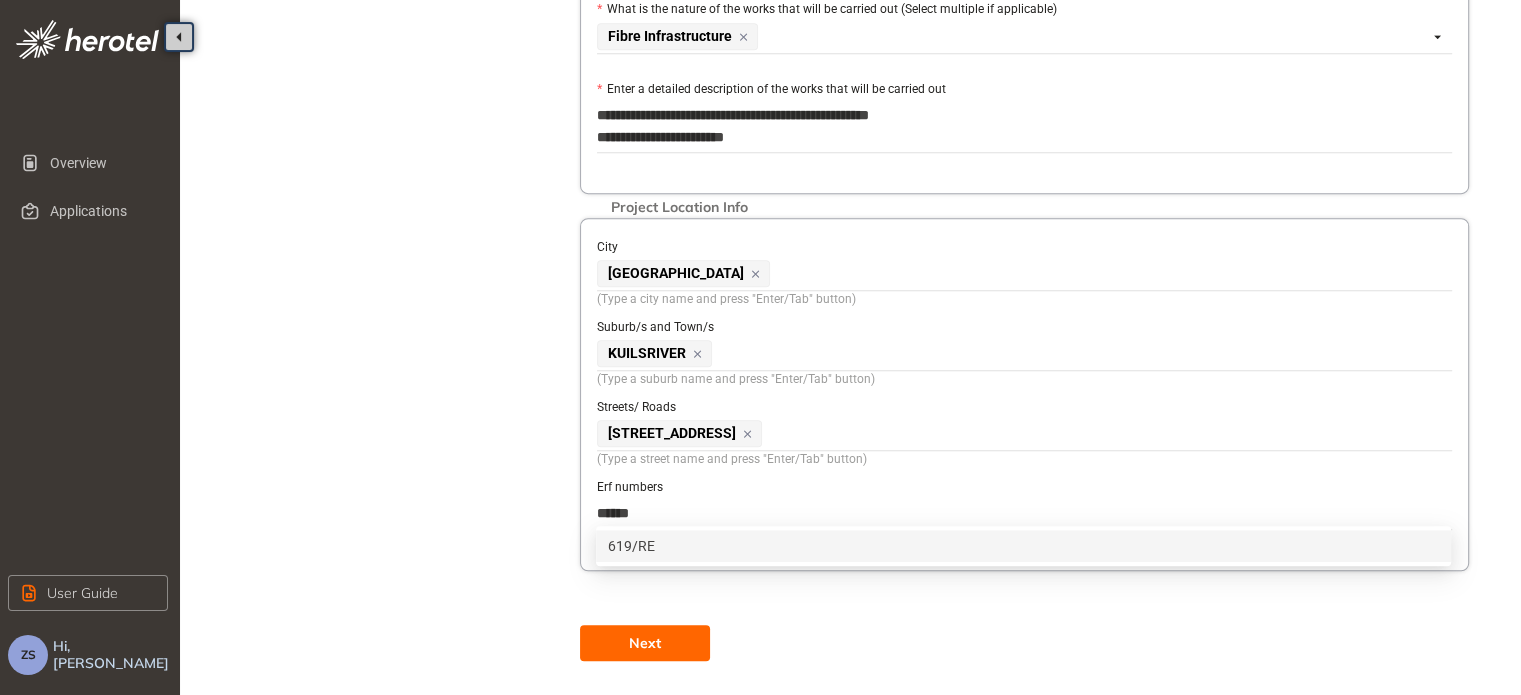 click on "619/RE" at bounding box center (1023, 546) 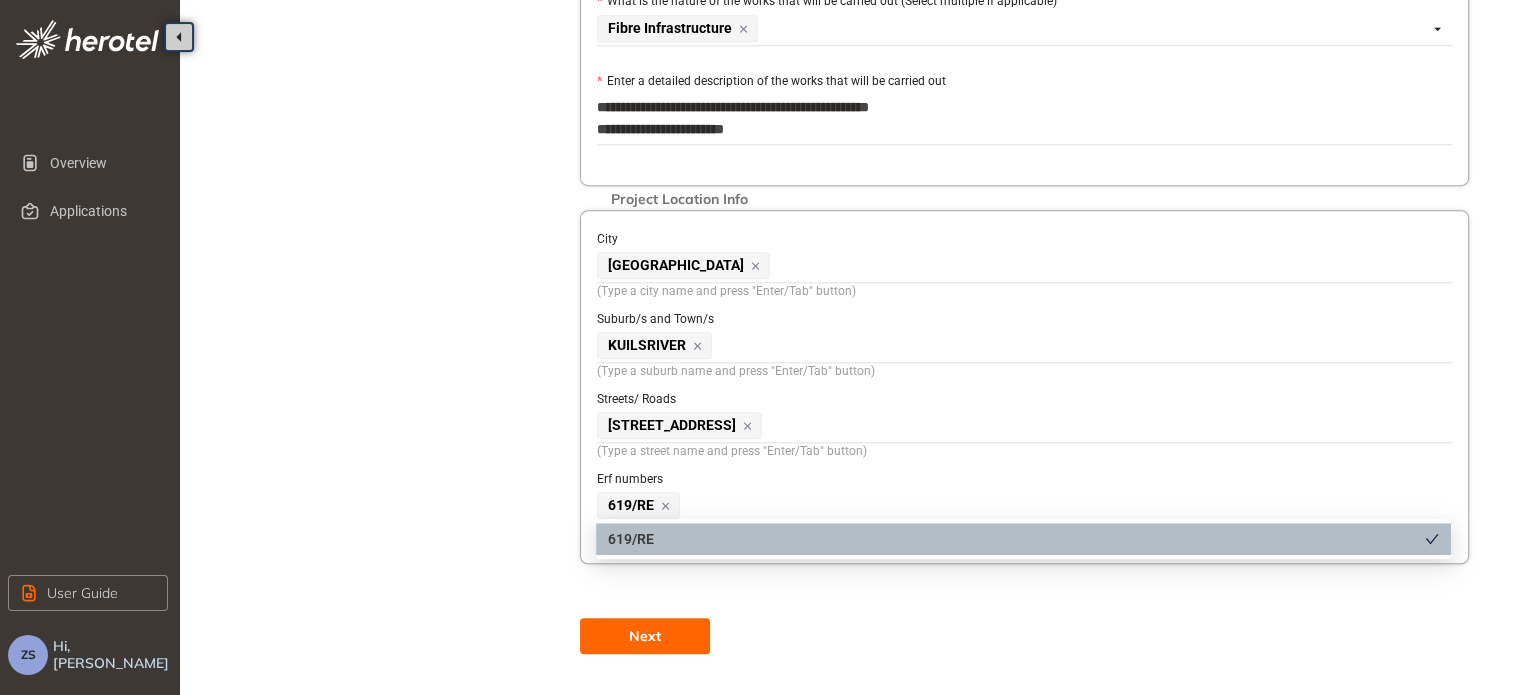 scroll, scrollTop: 1110, scrollLeft: 0, axis: vertical 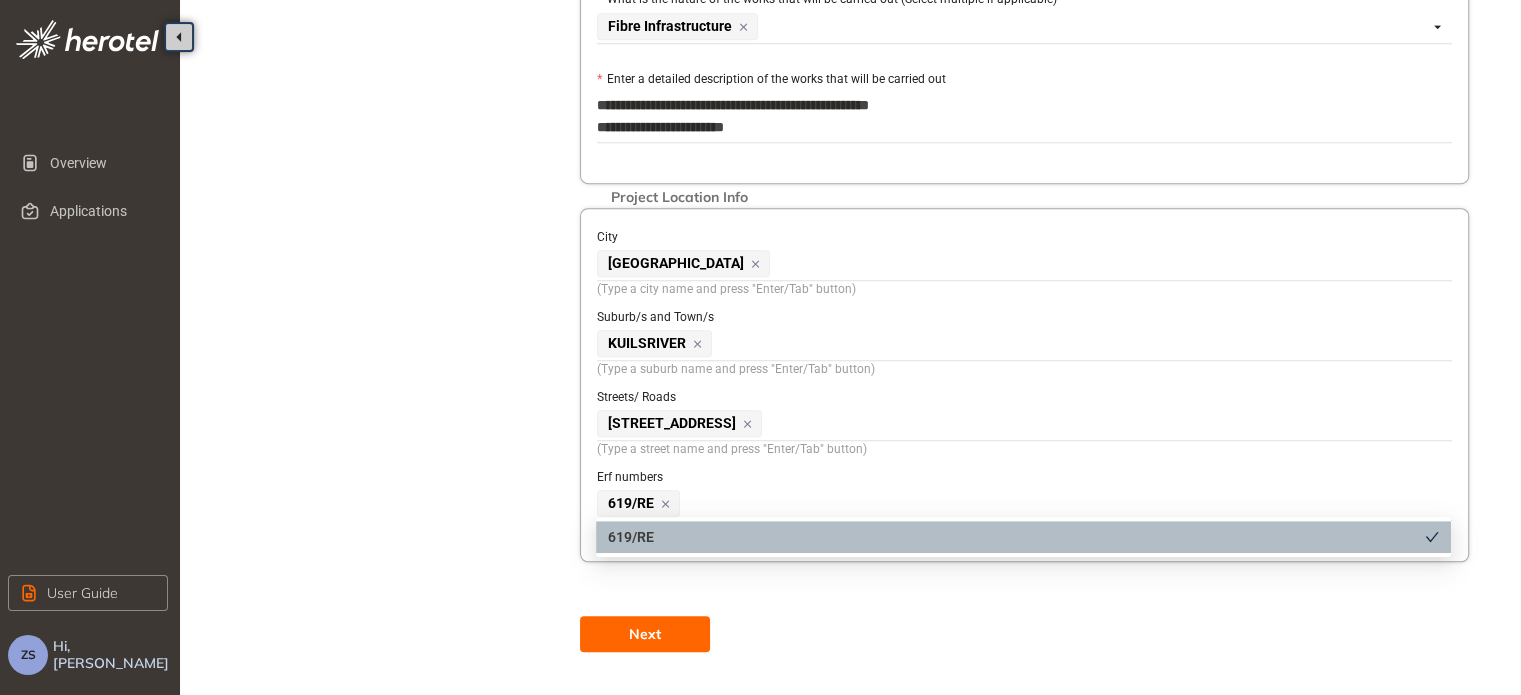 click on "Next" at bounding box center [645, 634] 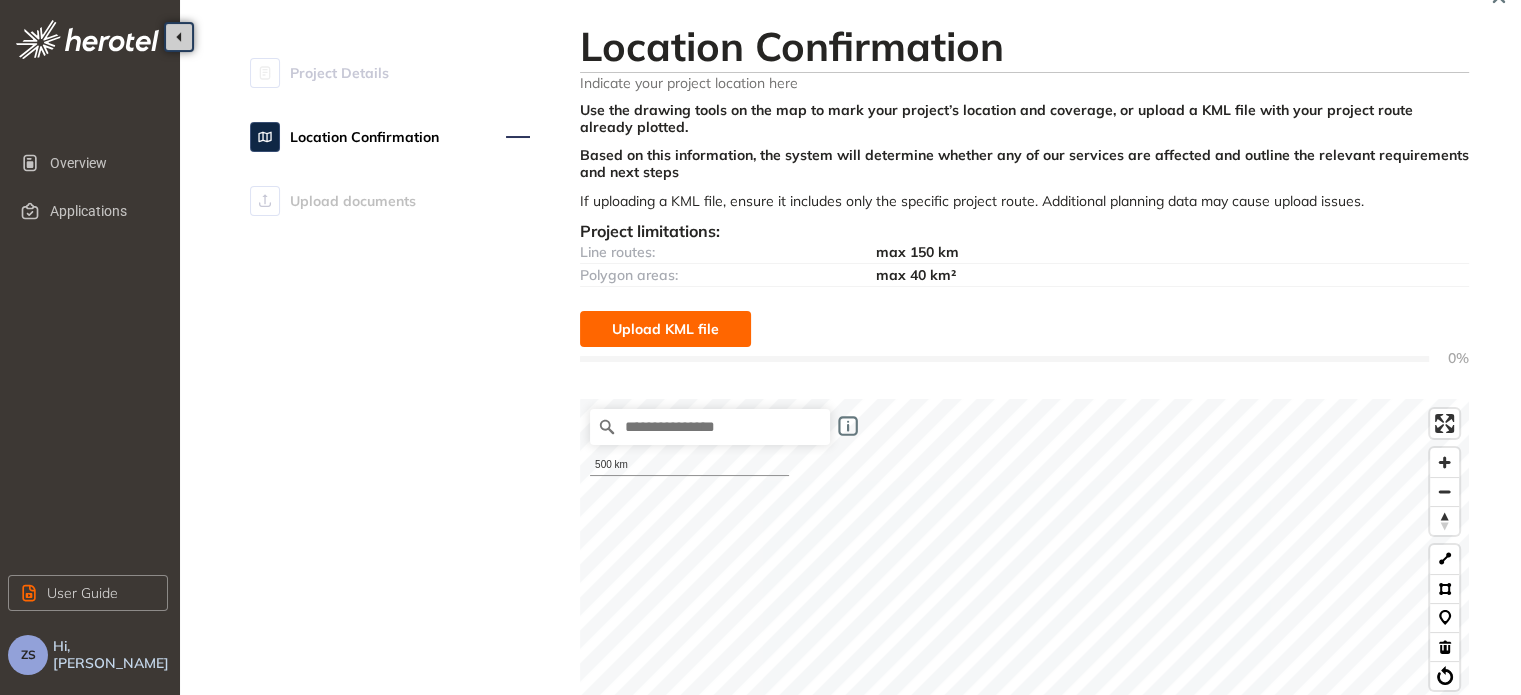 scroll, scrollTop: 0, scrollLeft: 0, axis: both 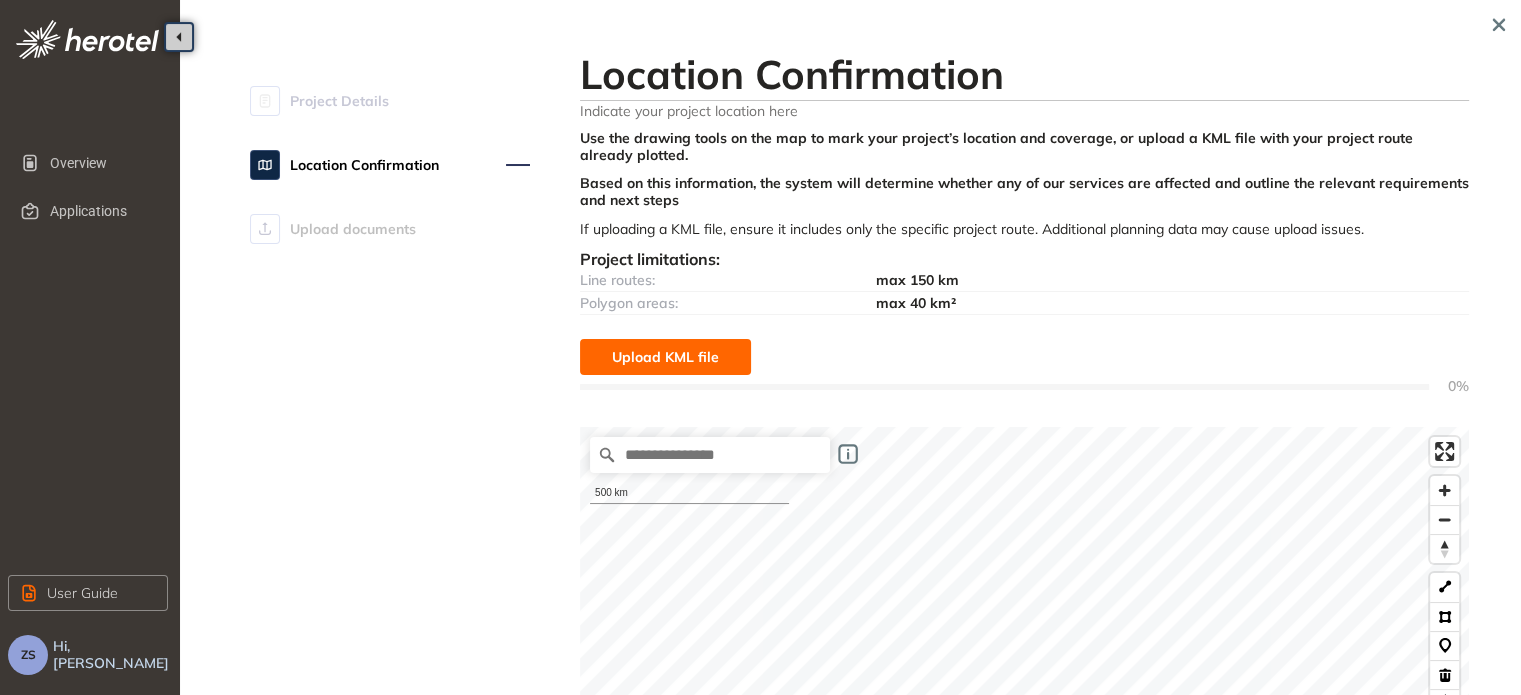 click on "Upload KML file" at bounding box center [665, 357] 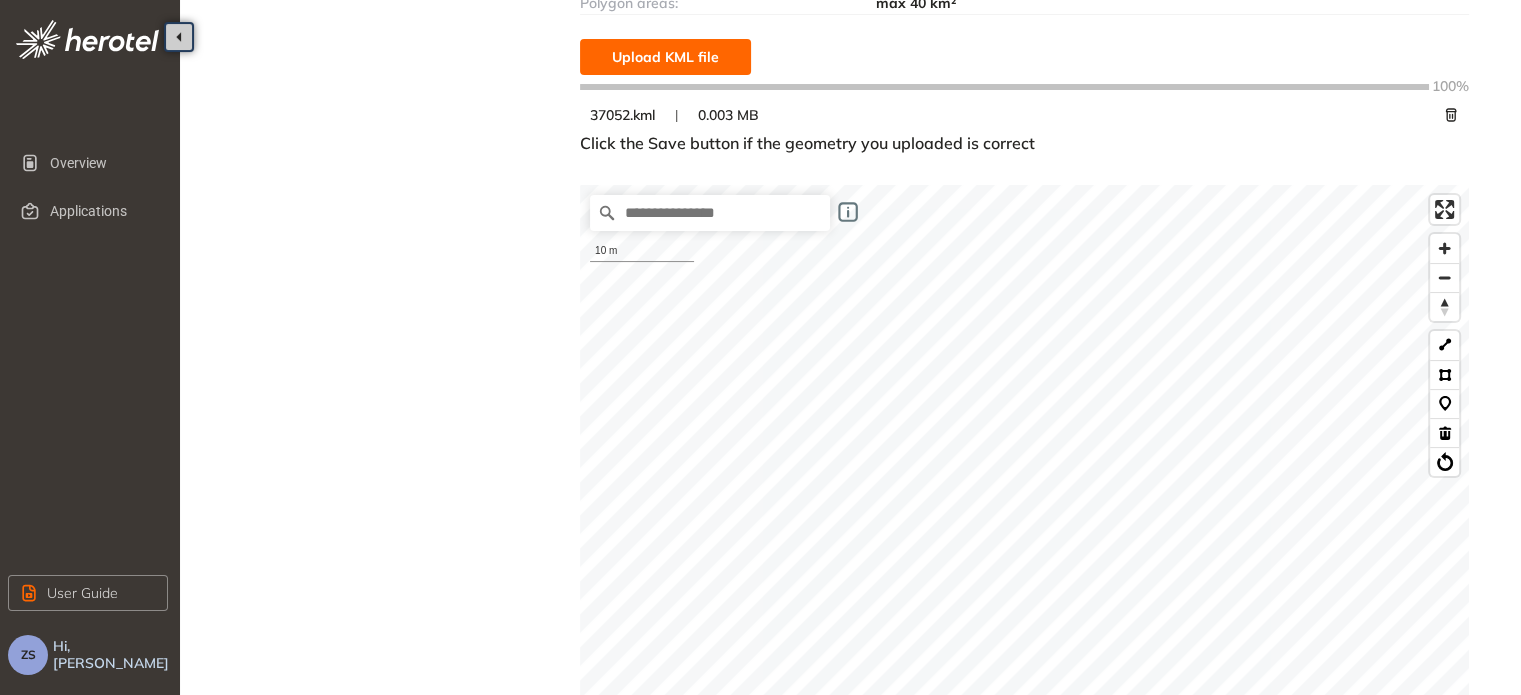 scroll, scrollTop: 777, scrollLeft: 0, axis: vertical 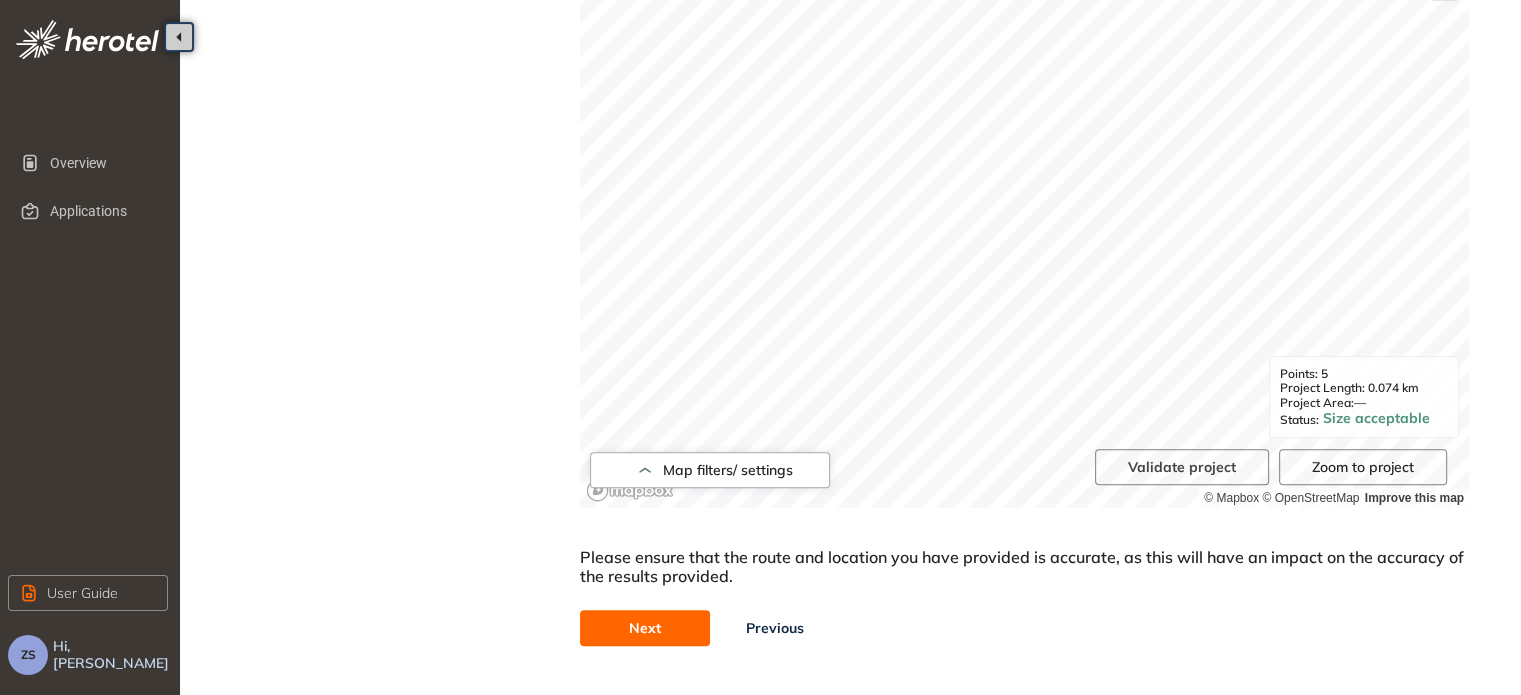click on "Next" at bounding box center [645, 628] 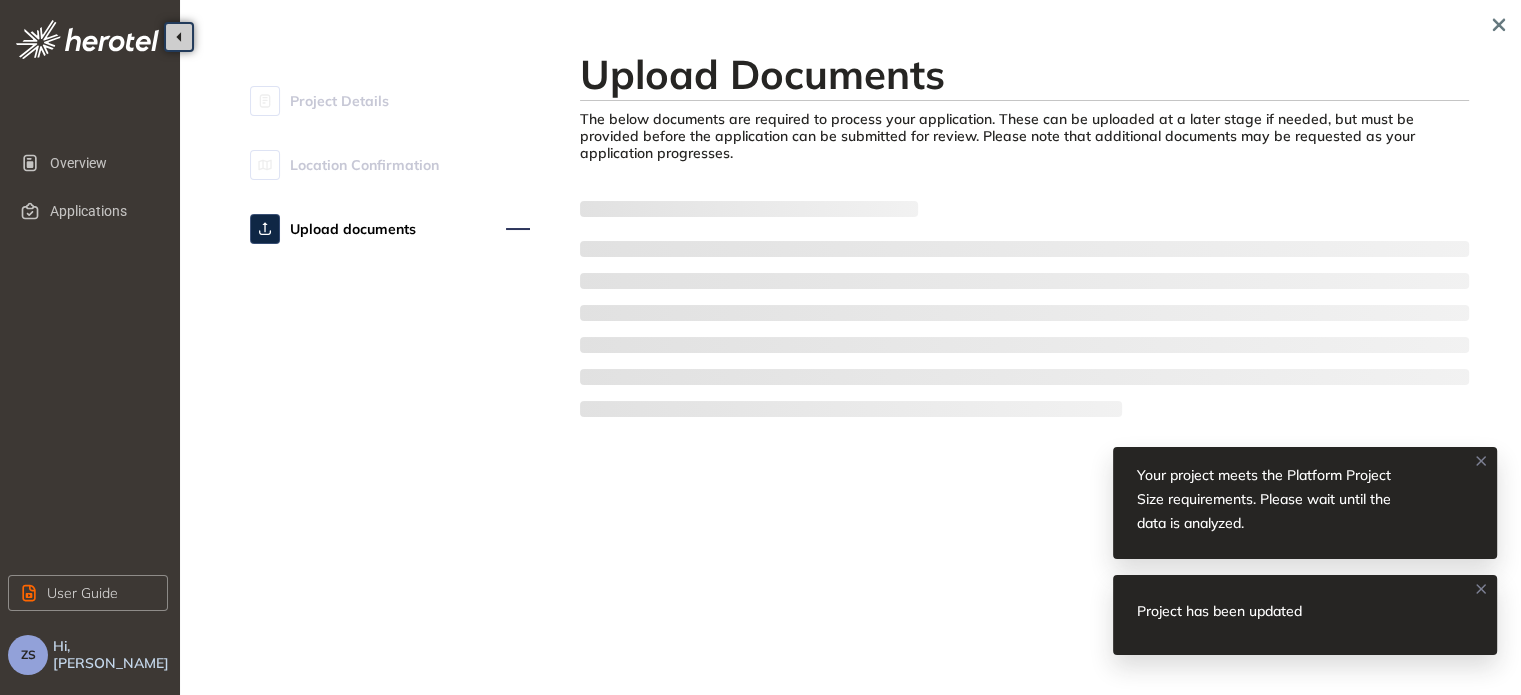 scroll, scrollTop: 0, scrollLeft: 0, axis: both 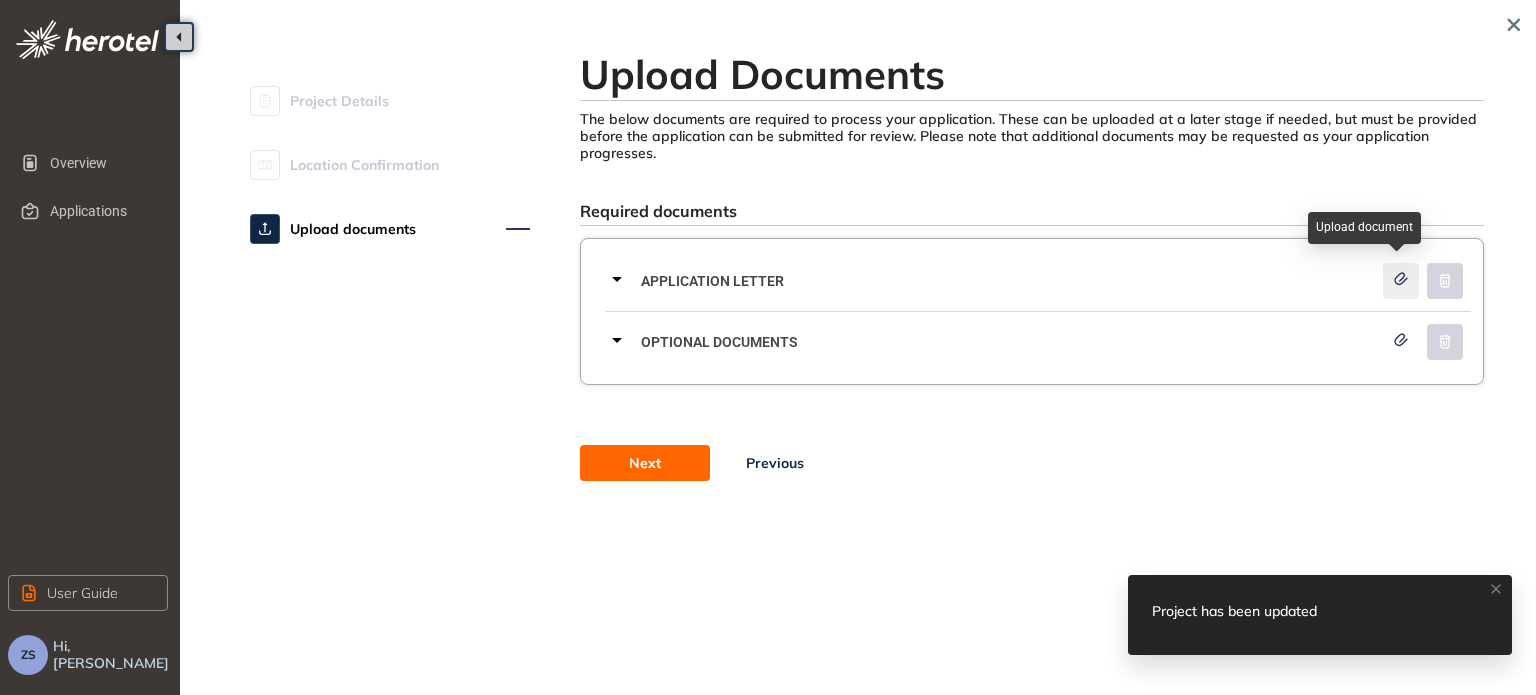 click 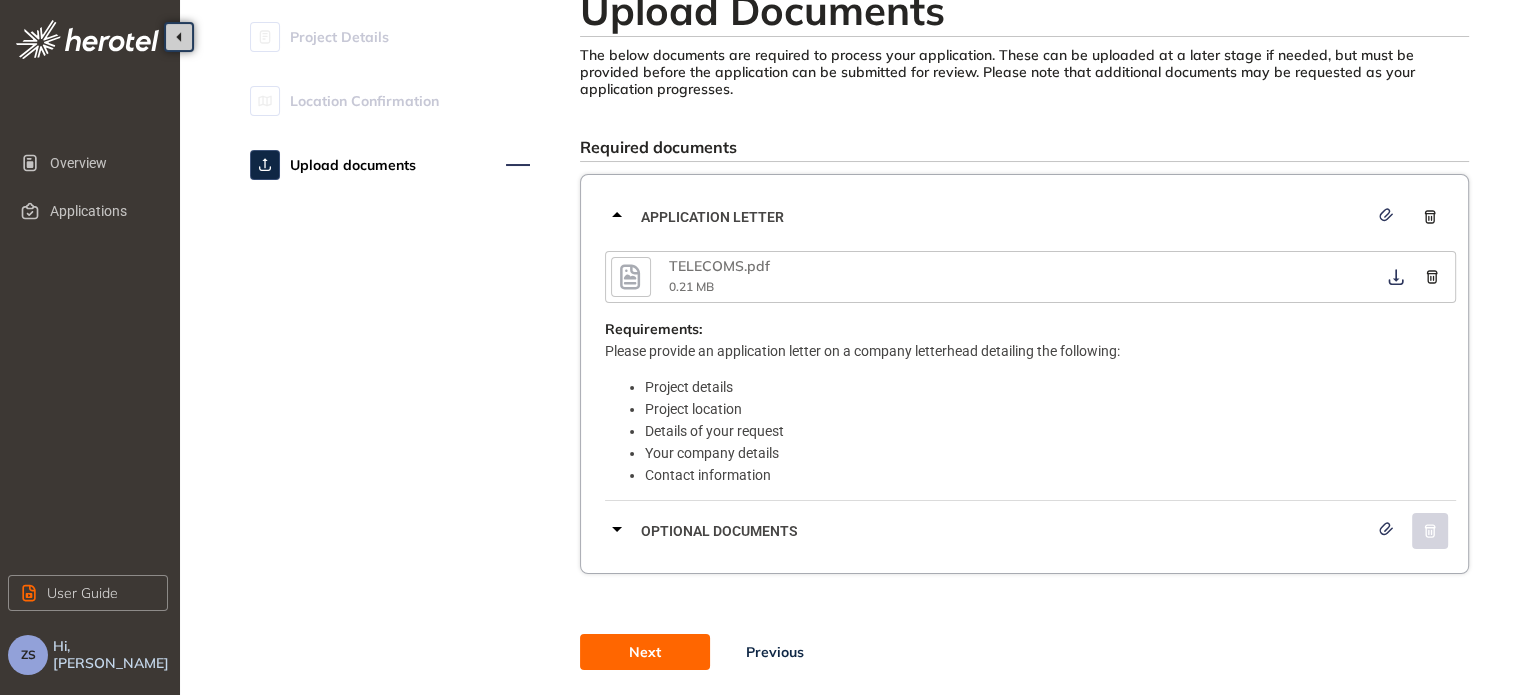 scroll, scrollTop: 128, scrollLeft: 0, axis: vertical 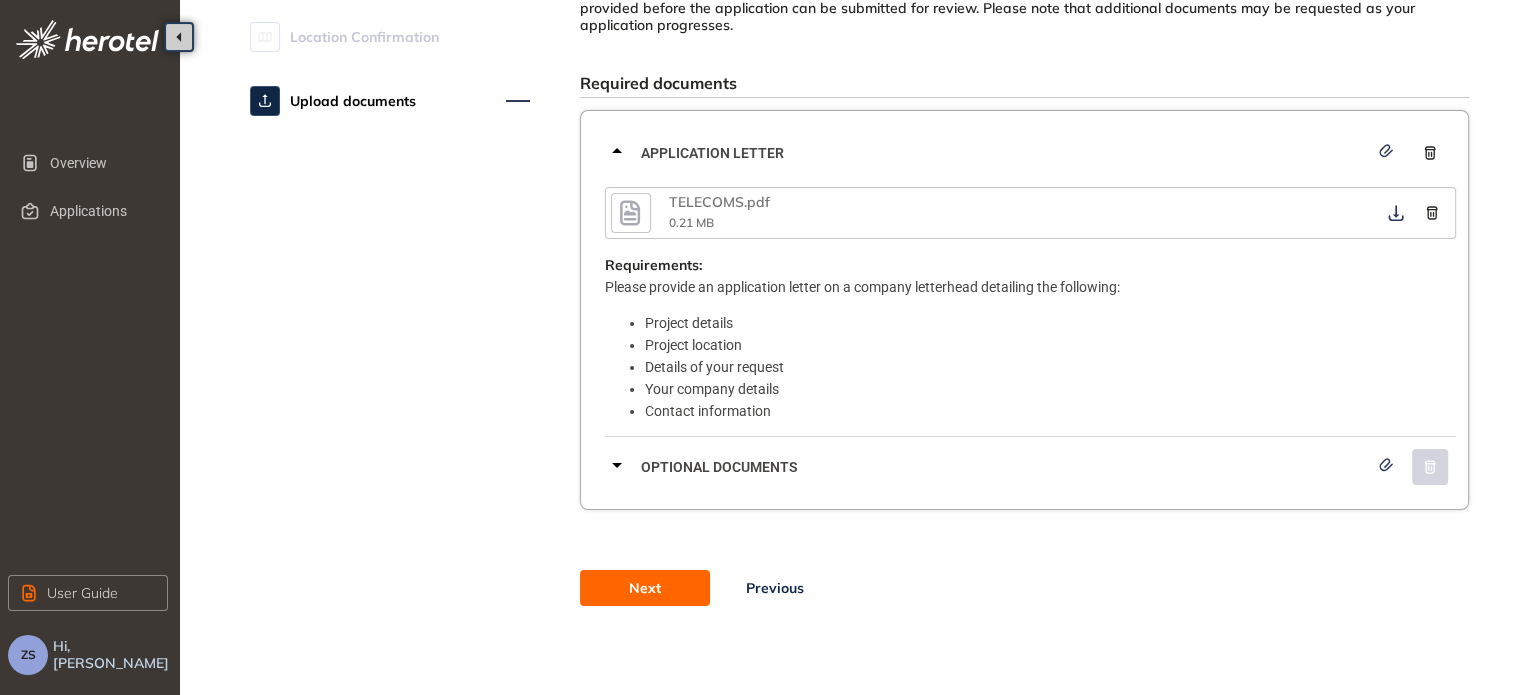 click on "Next" at bounding box center (645, 588) 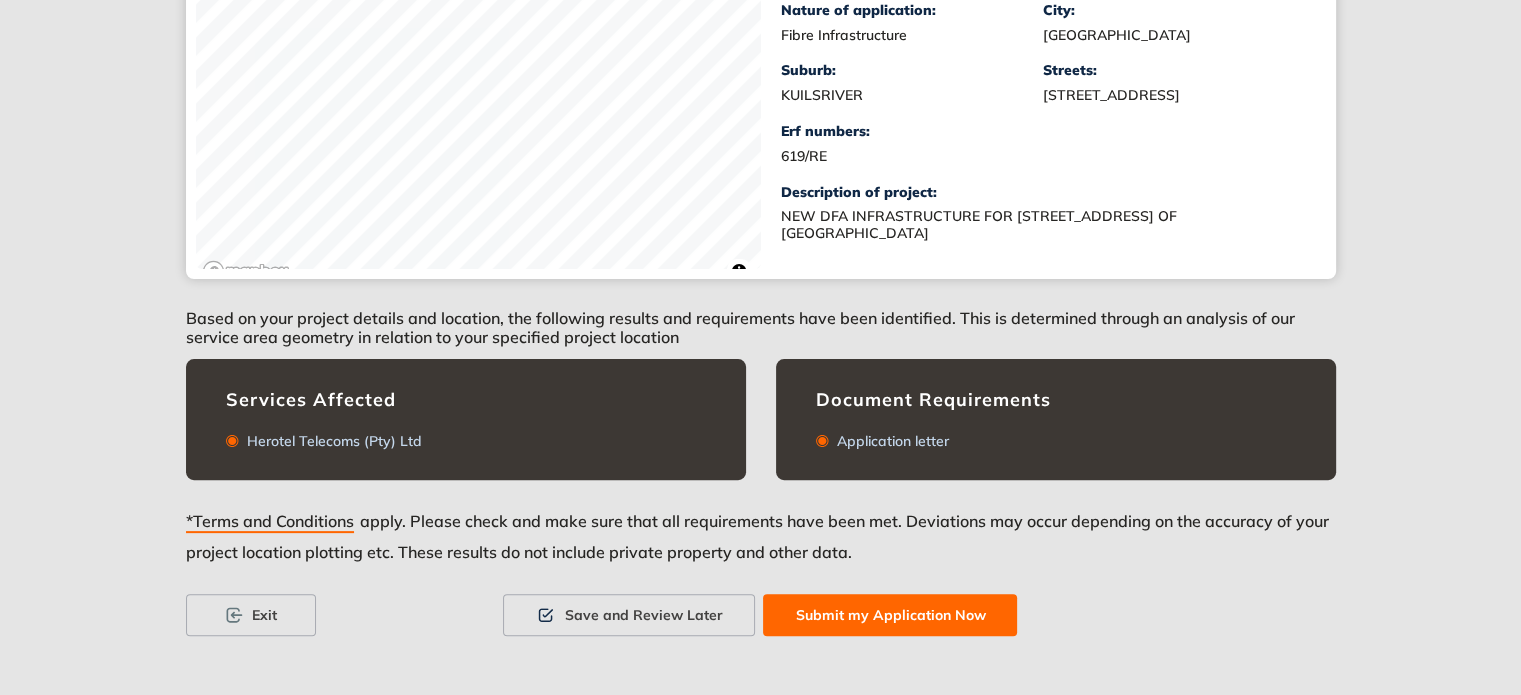scroll, scrollTop: 0, scrollLeft: 0, axis: both 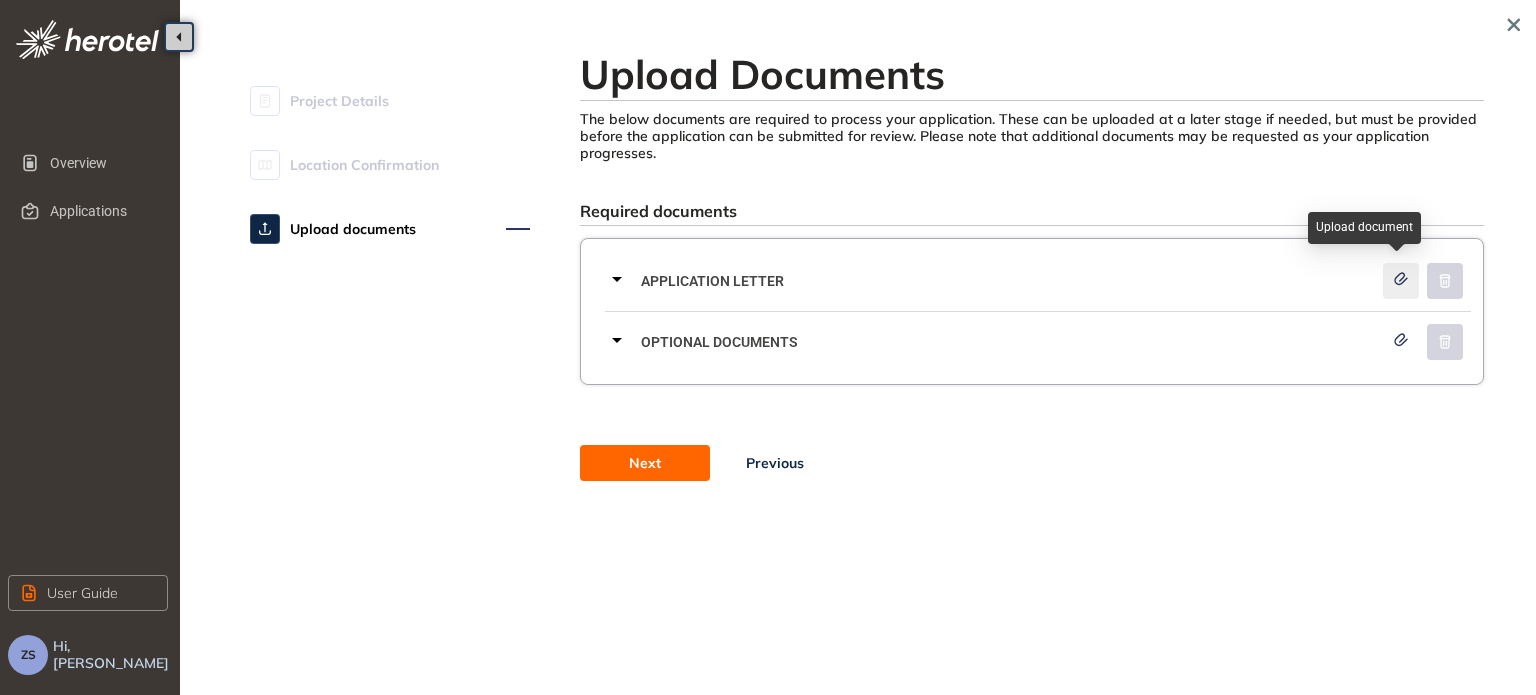 click 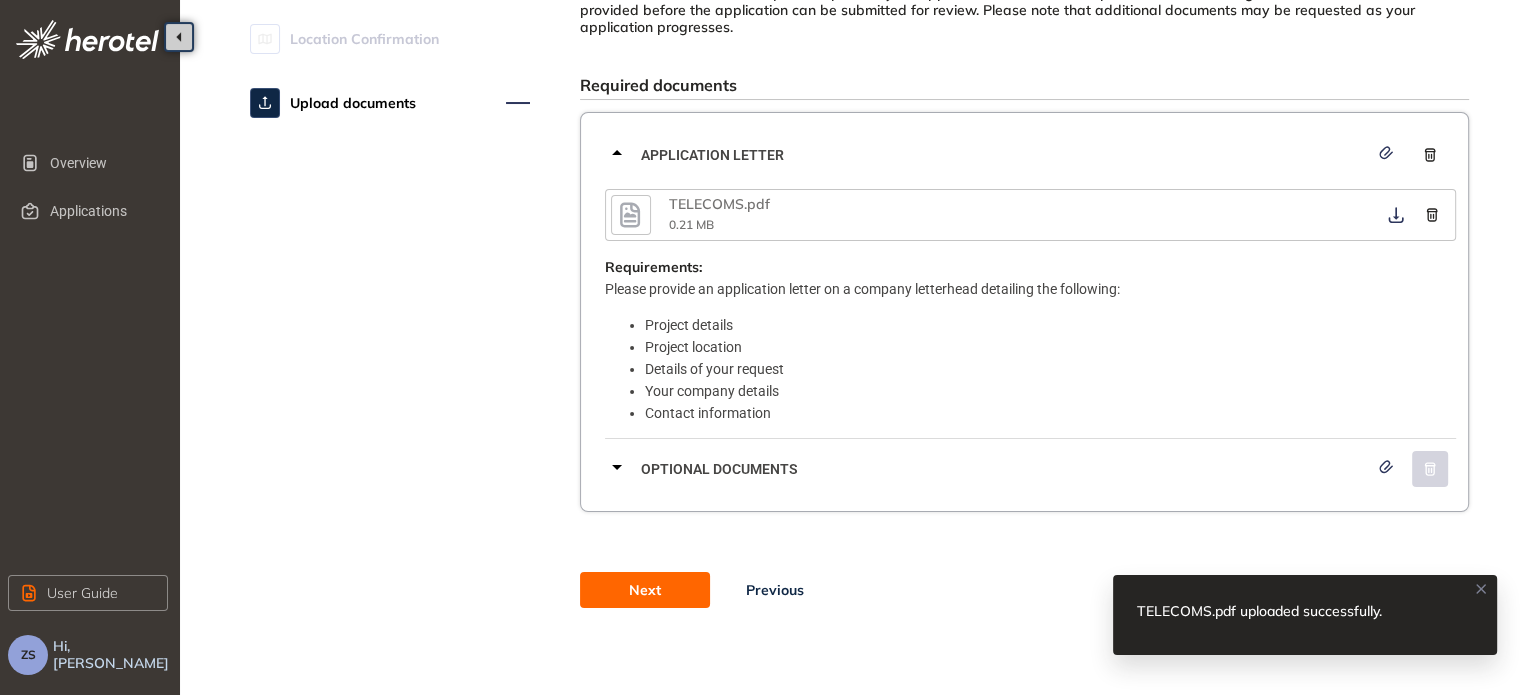 scroll, scrollTop: 128, scrollLeft: 0, axis: vertical 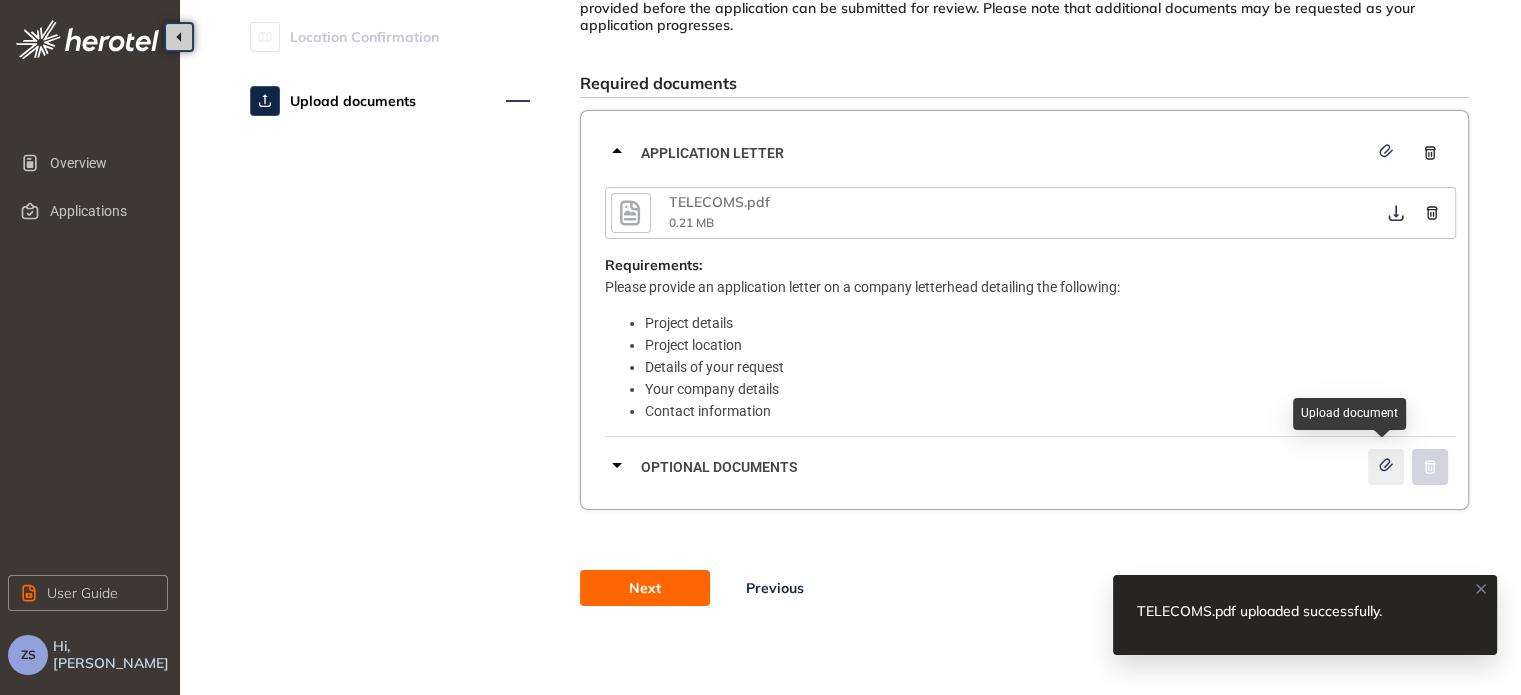 click 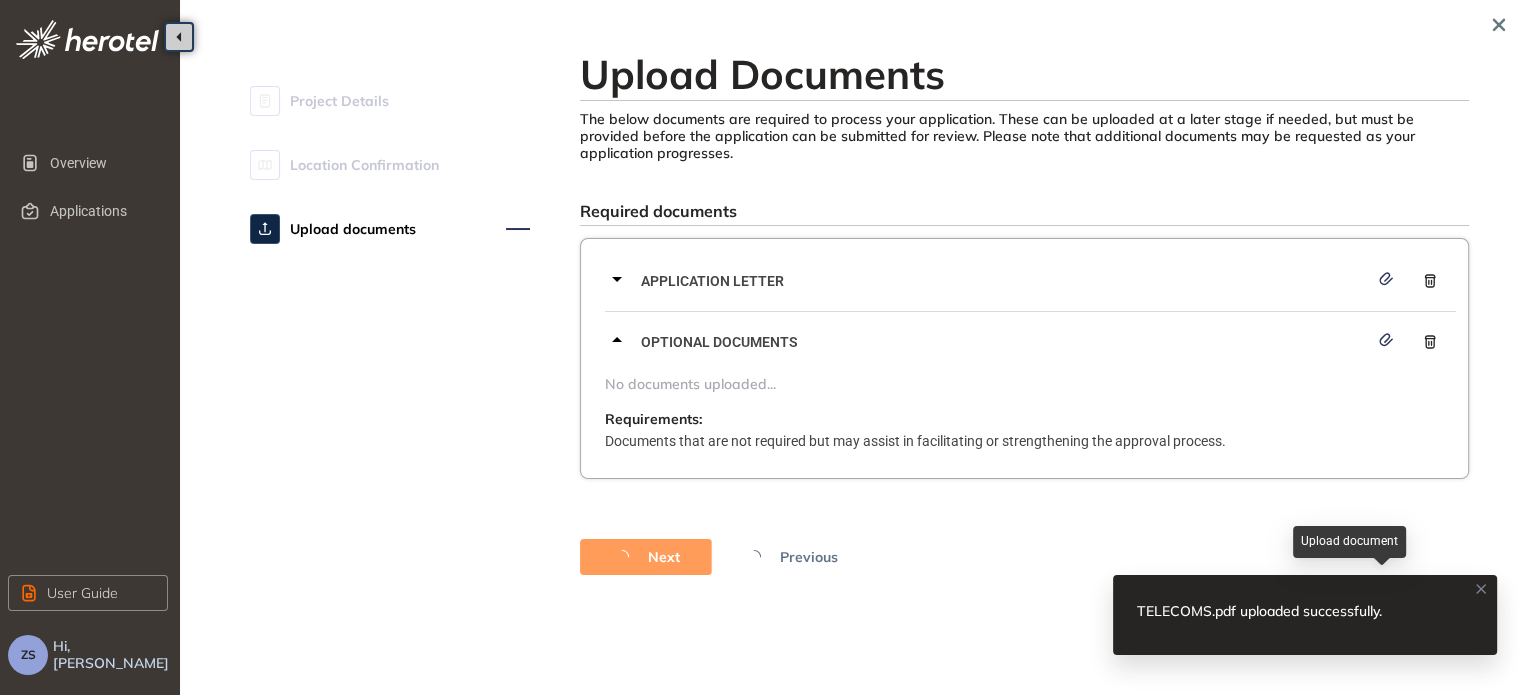 scroll, scrollTop: 0, scrollLeft: 0, axis: both 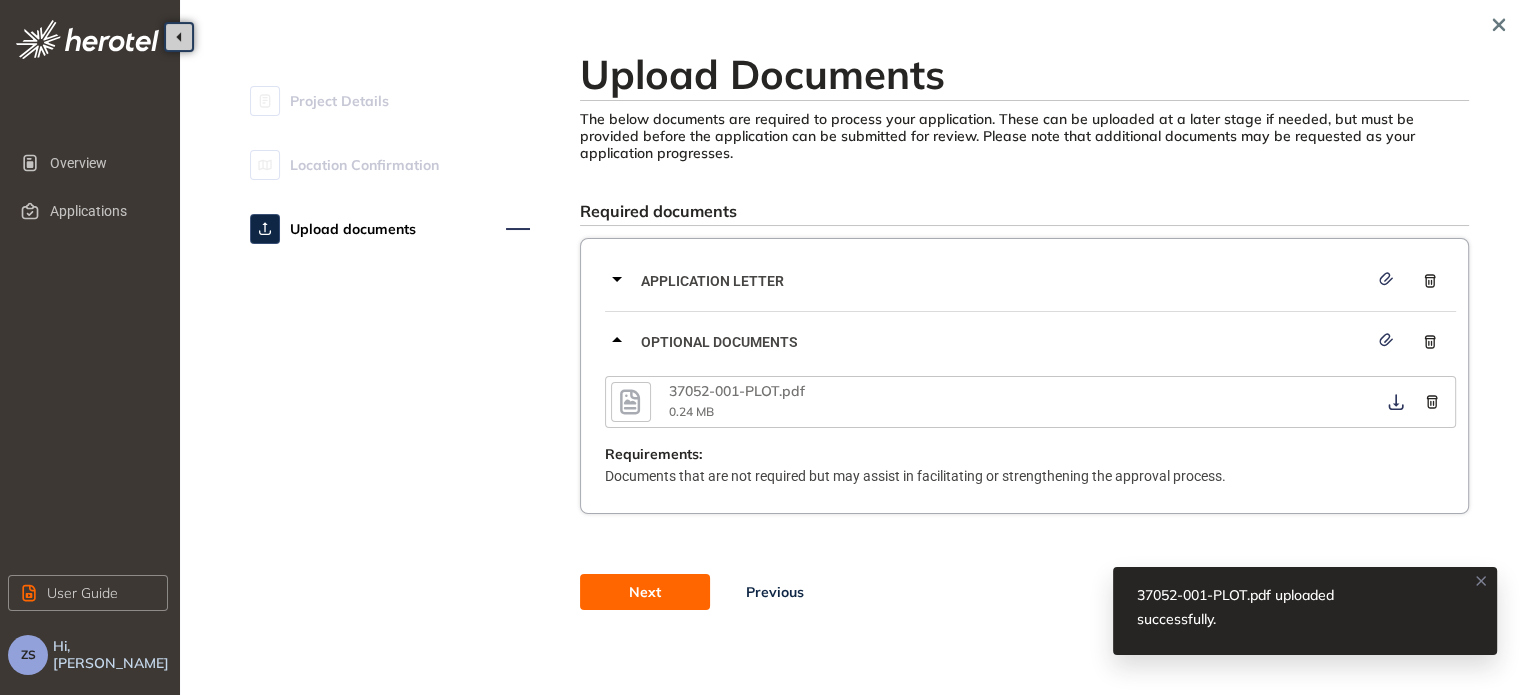 click on "Next" at bounding box center (645, 592) 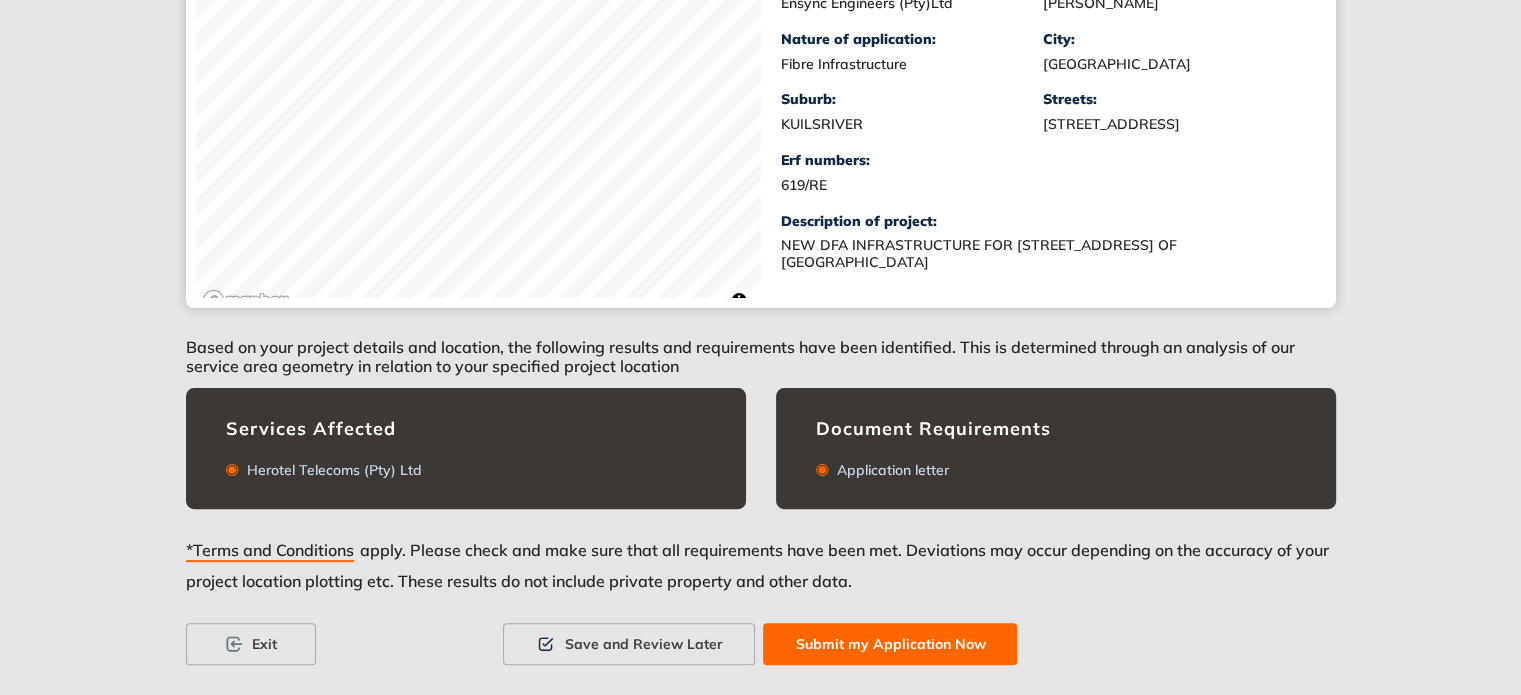 scroll, scrollTop: 481, scrollLeft: 0, axis: vertical 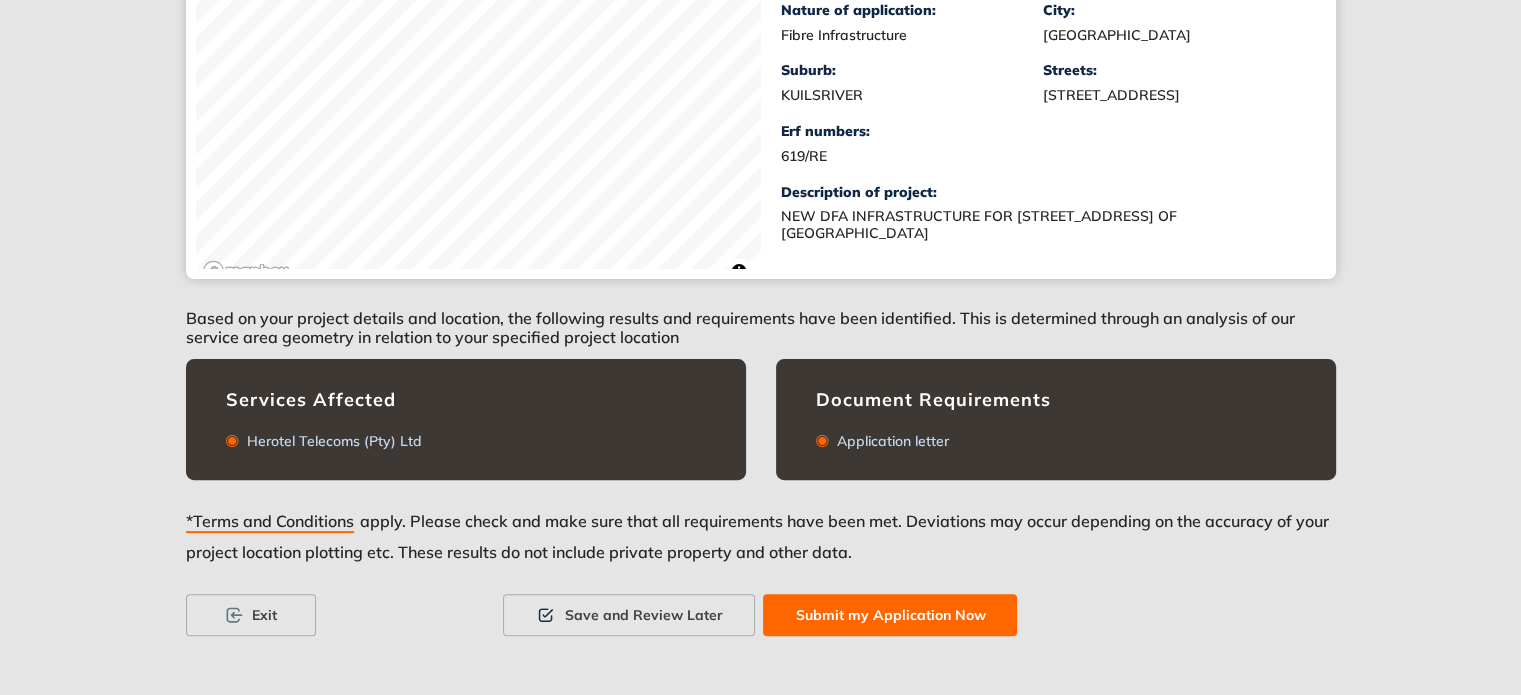 click on "Submit my Application Now" at bounding box center [890, 615] 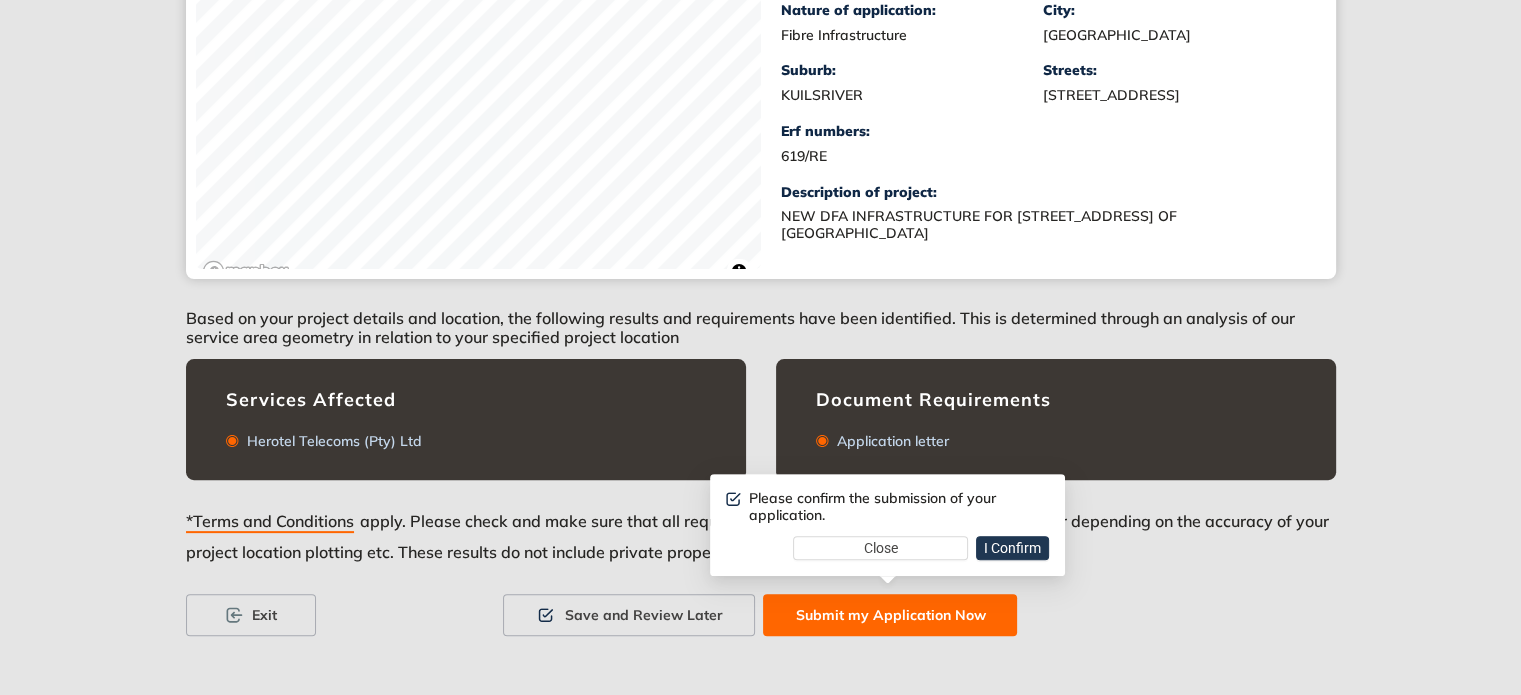 click on "I Confirm" at bounding box center (1012, 548) 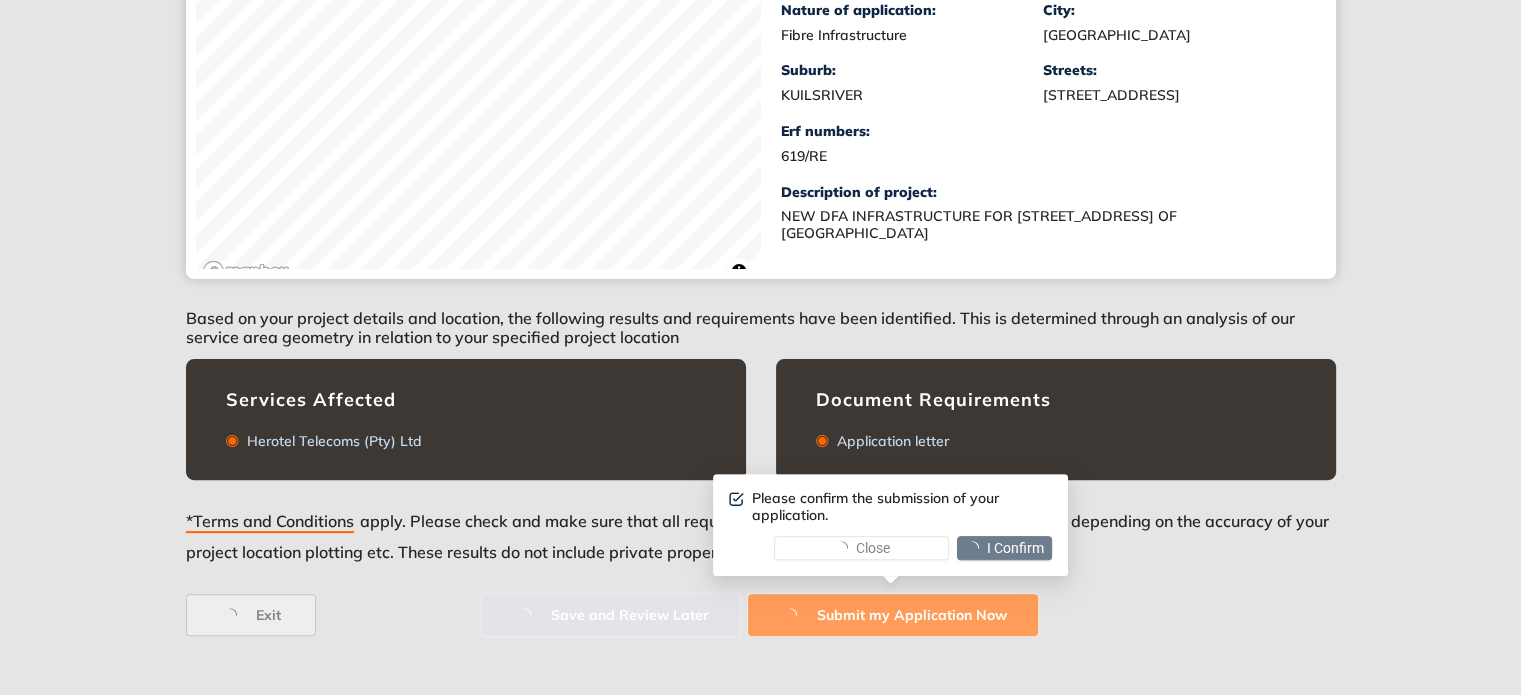 scroll, scrollTop: 0, scrollLeft: 0, axis: both 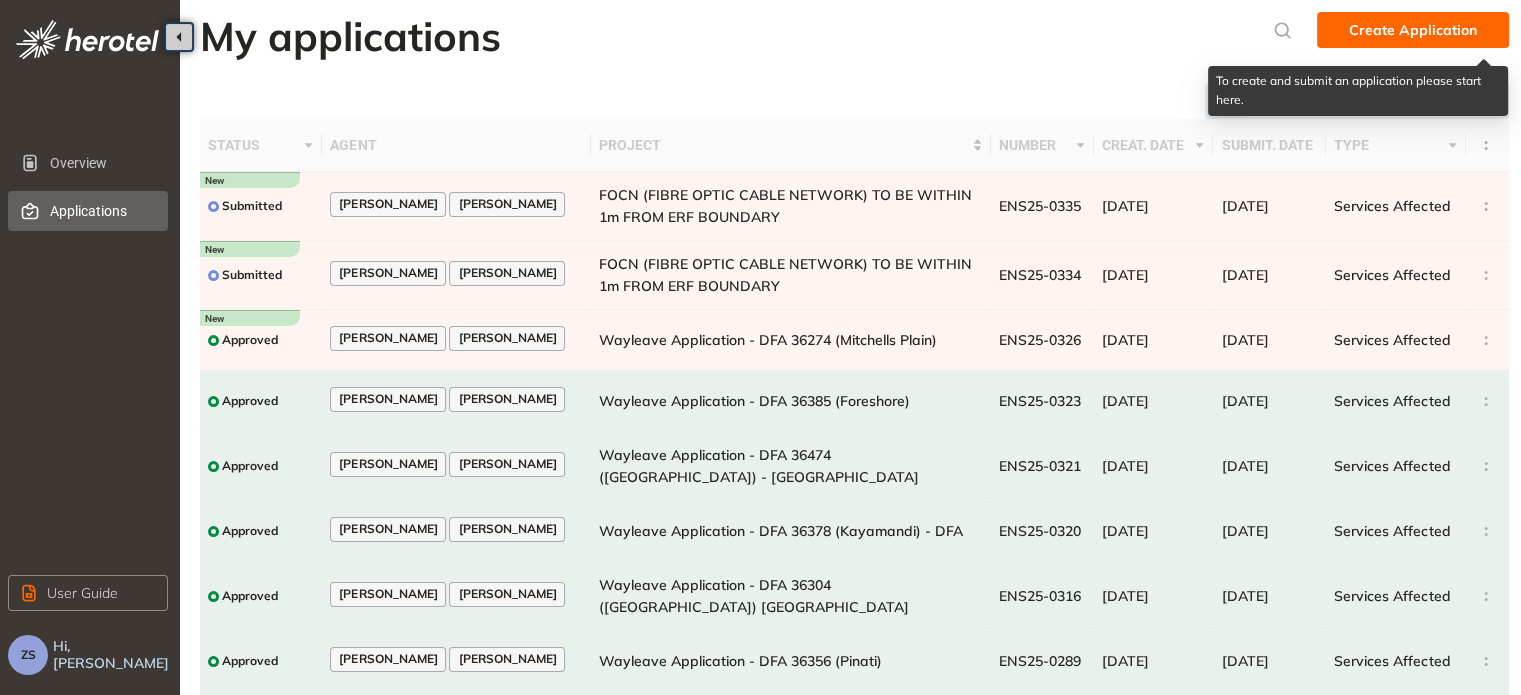 click on "Create Application" at bounding box center (1413, 30) 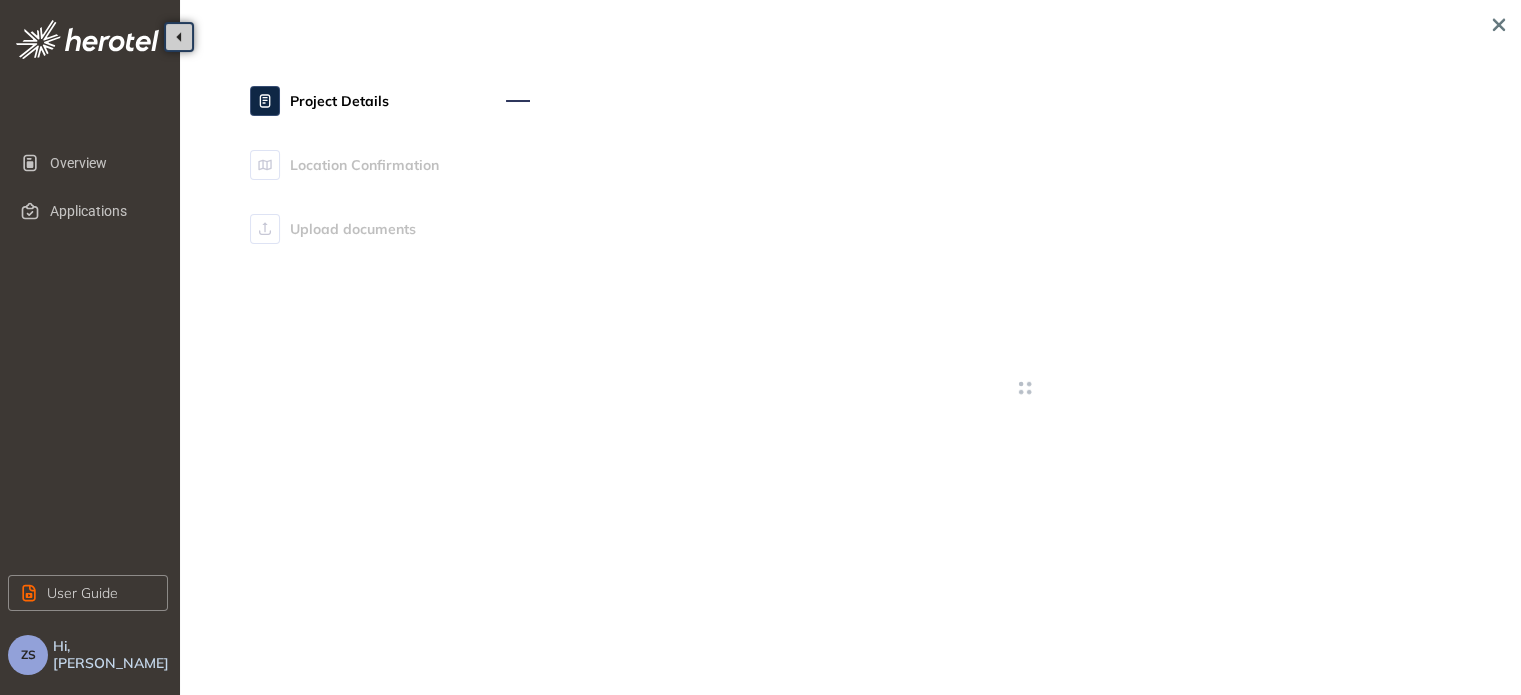 type on "**********" 